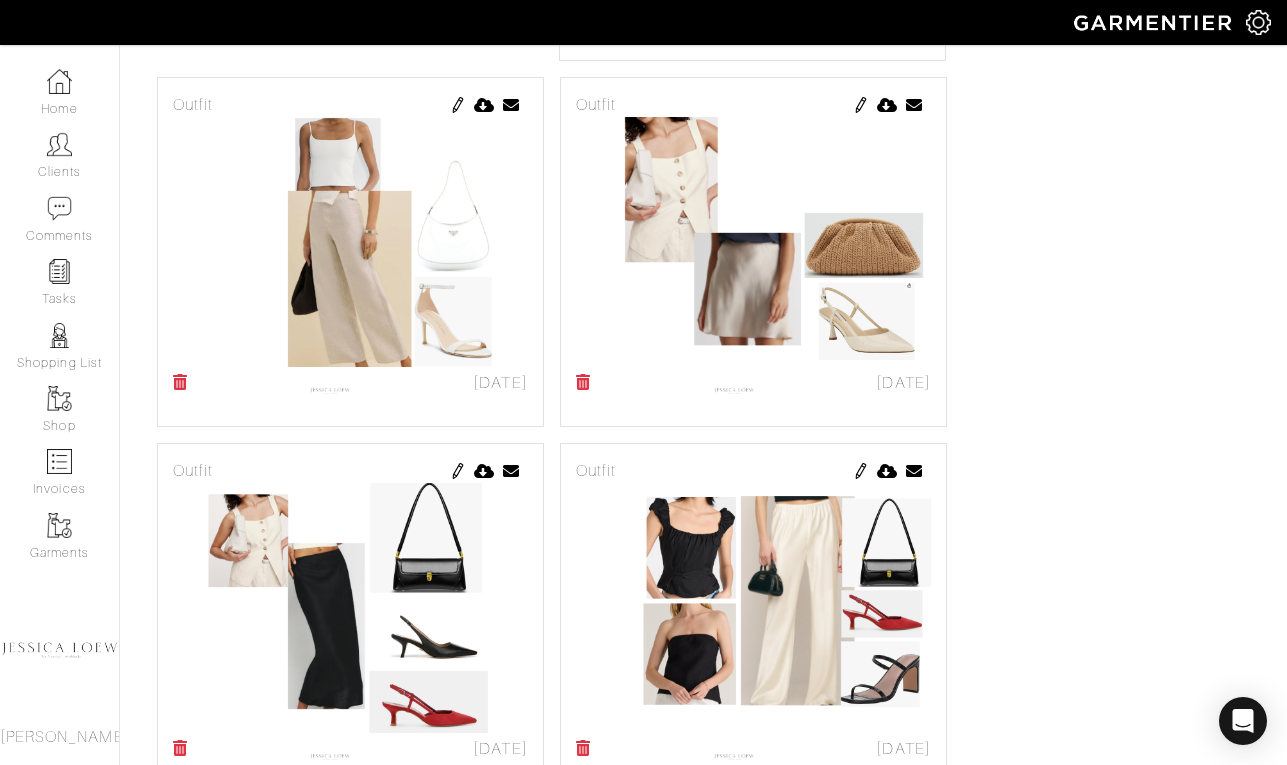 scroll, scrollTop: 0, scrollLeft: 0, axis: both 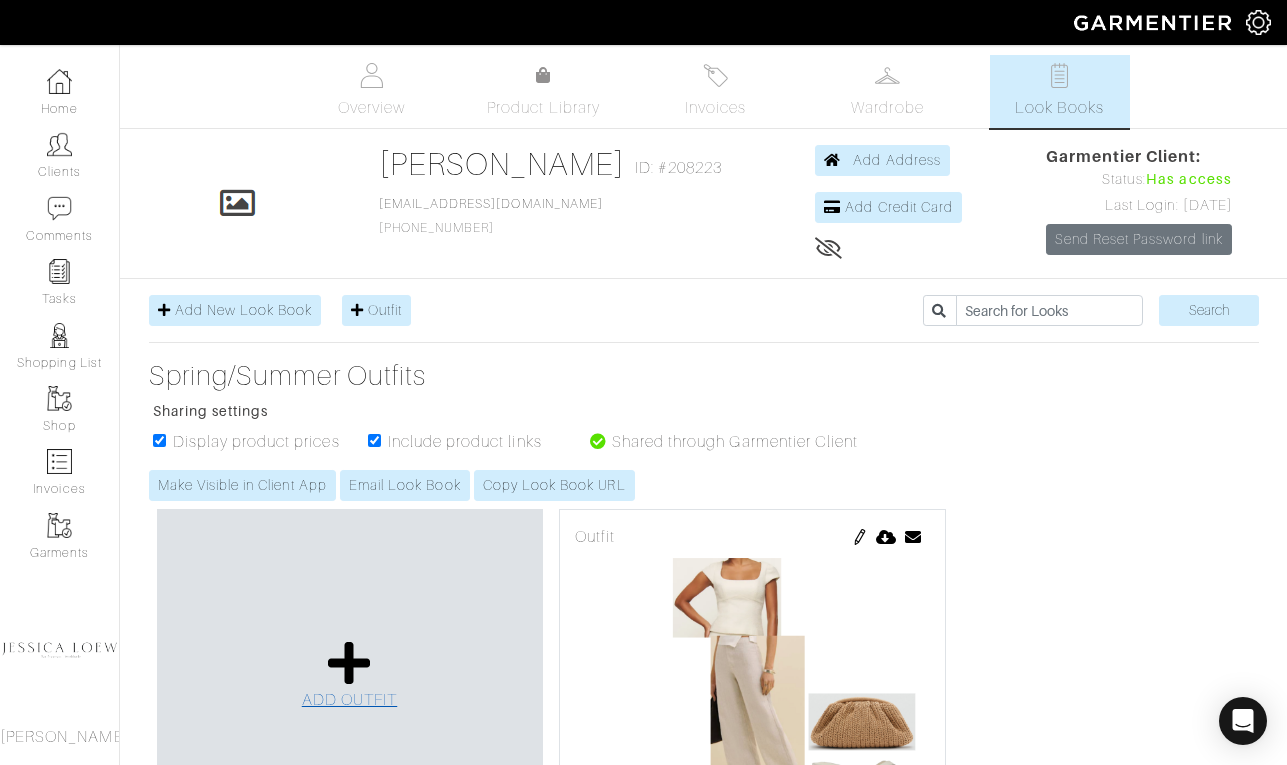click at bounding box center [349, 663] 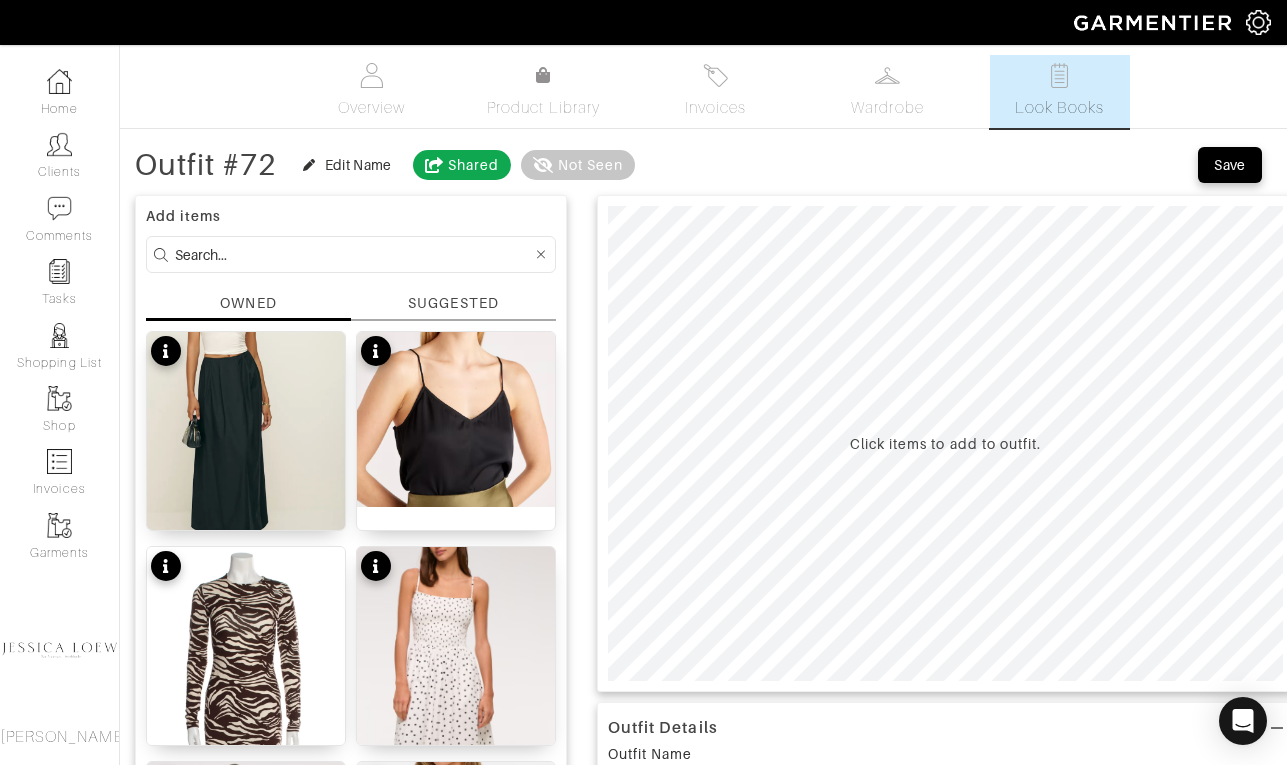 click at bounding box center (353, 254) 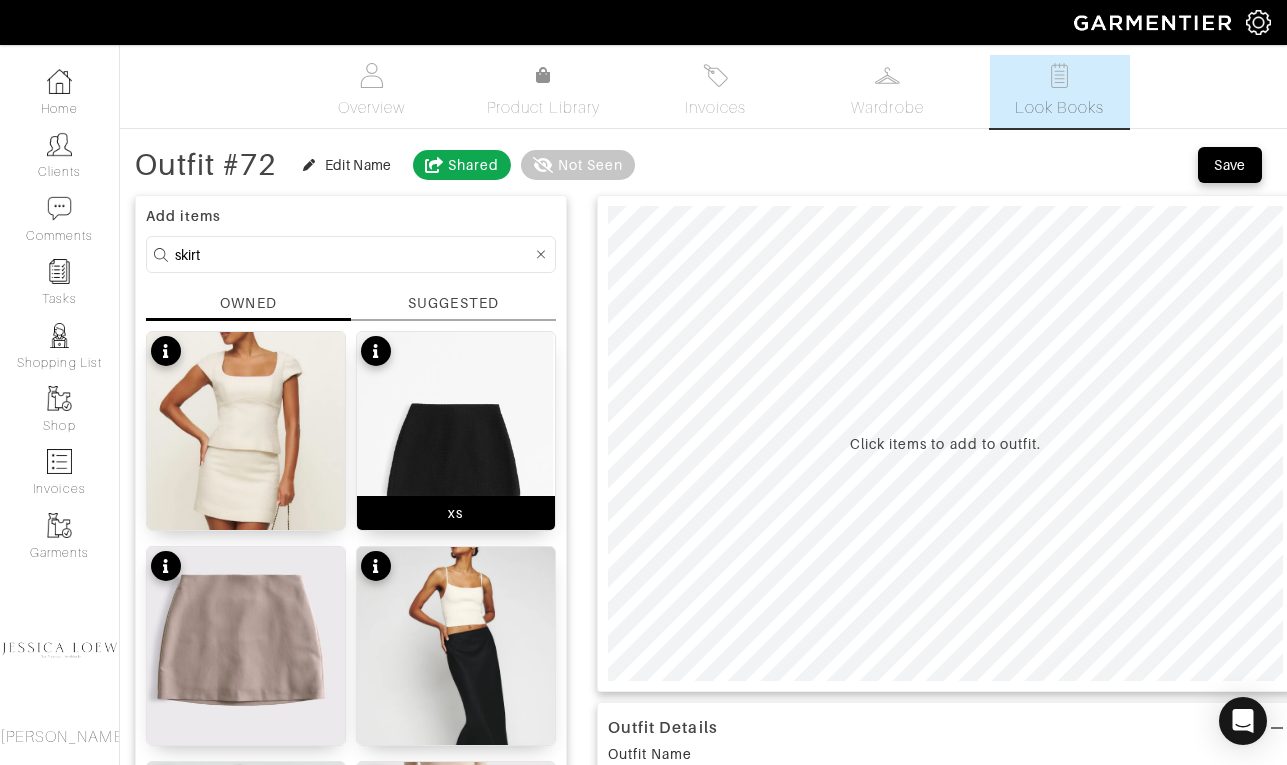 click at bounding box center [456, 444] 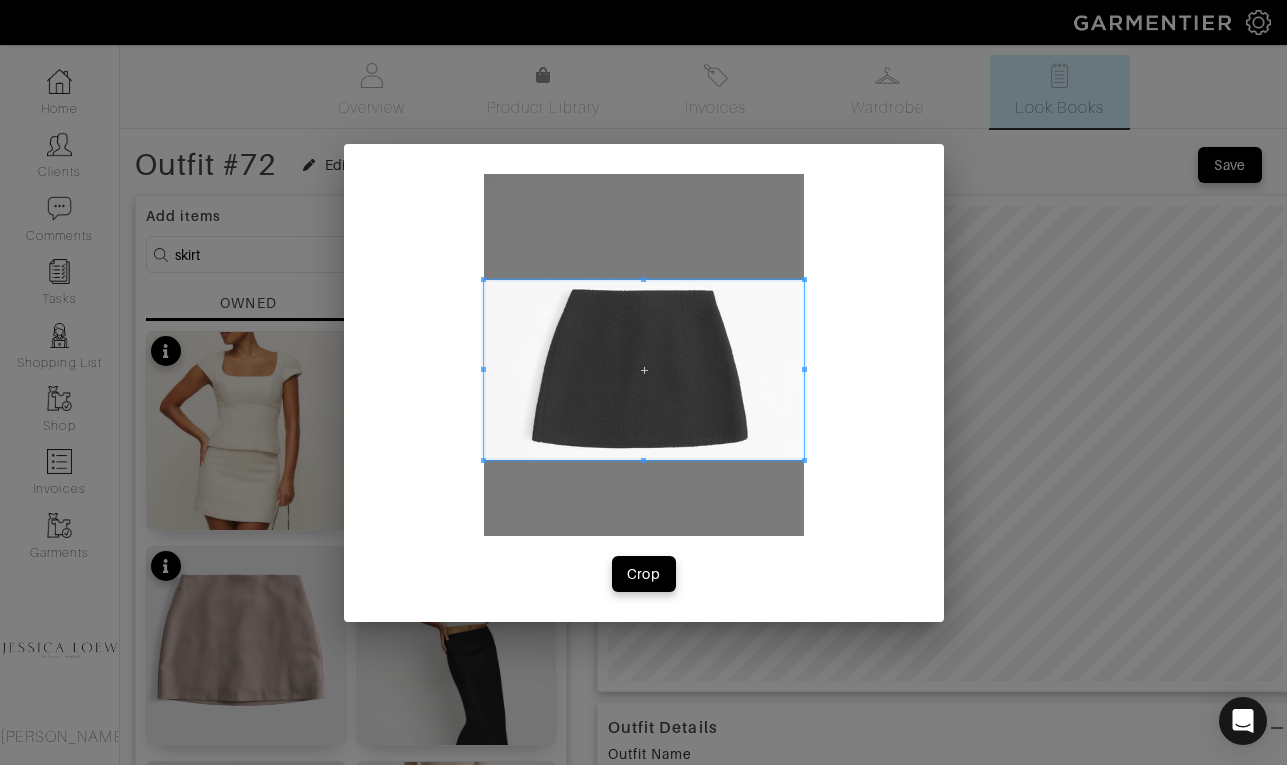 click at bounding box center [644, 369] 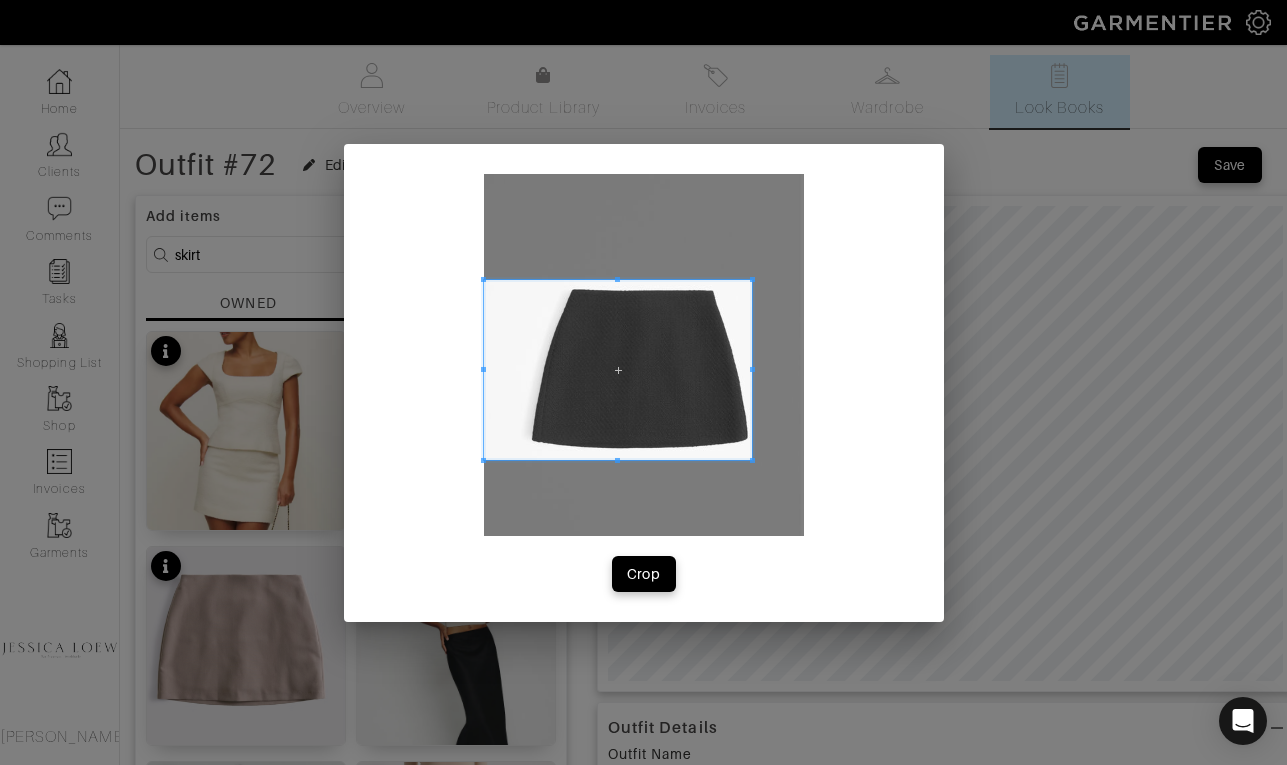click at bounding box center [752, 368] 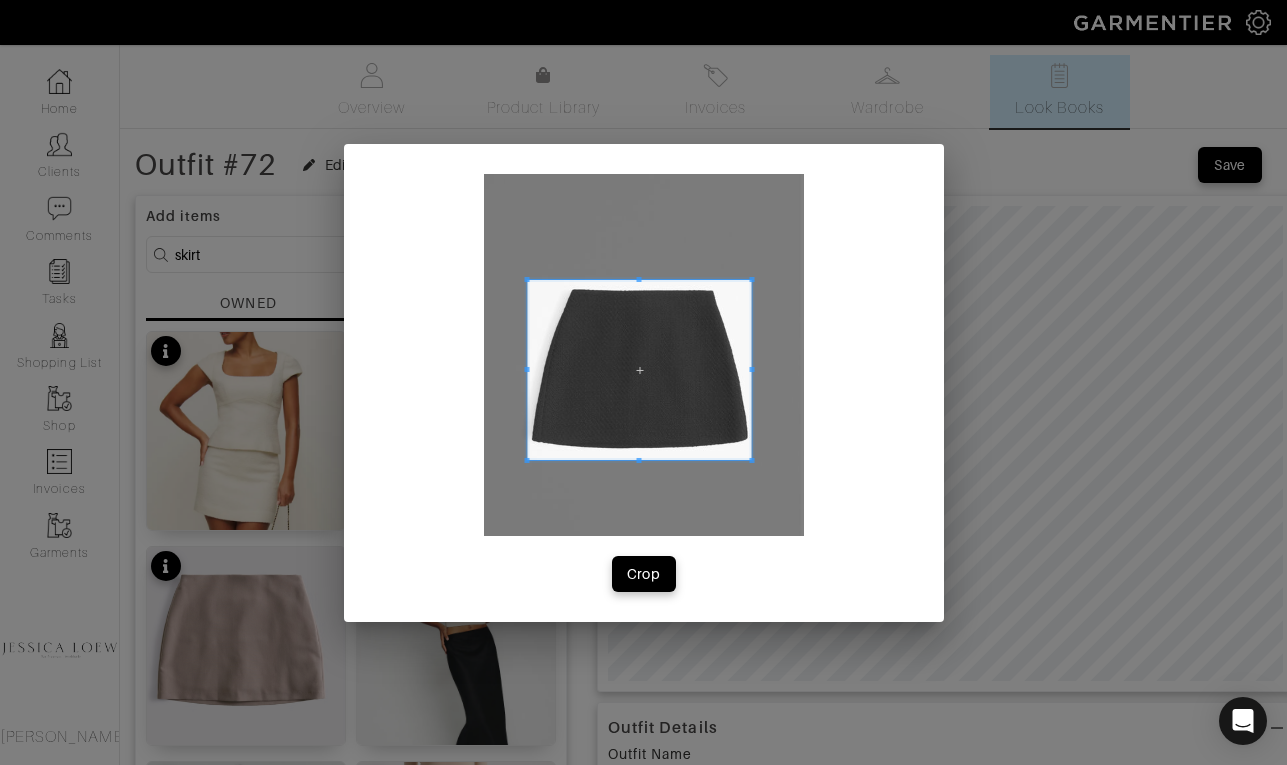 click at bounding box center [526, 368] 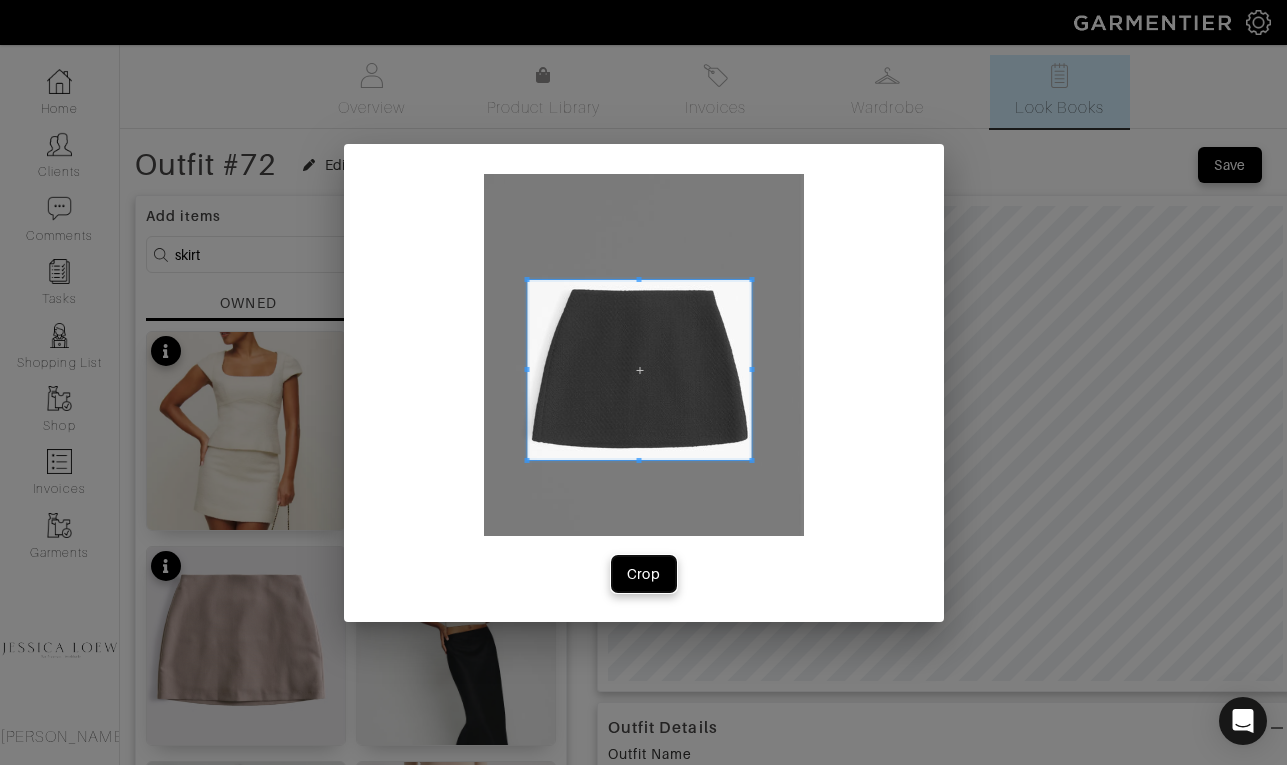 click on "Crop" at bounding box center (644, 574) 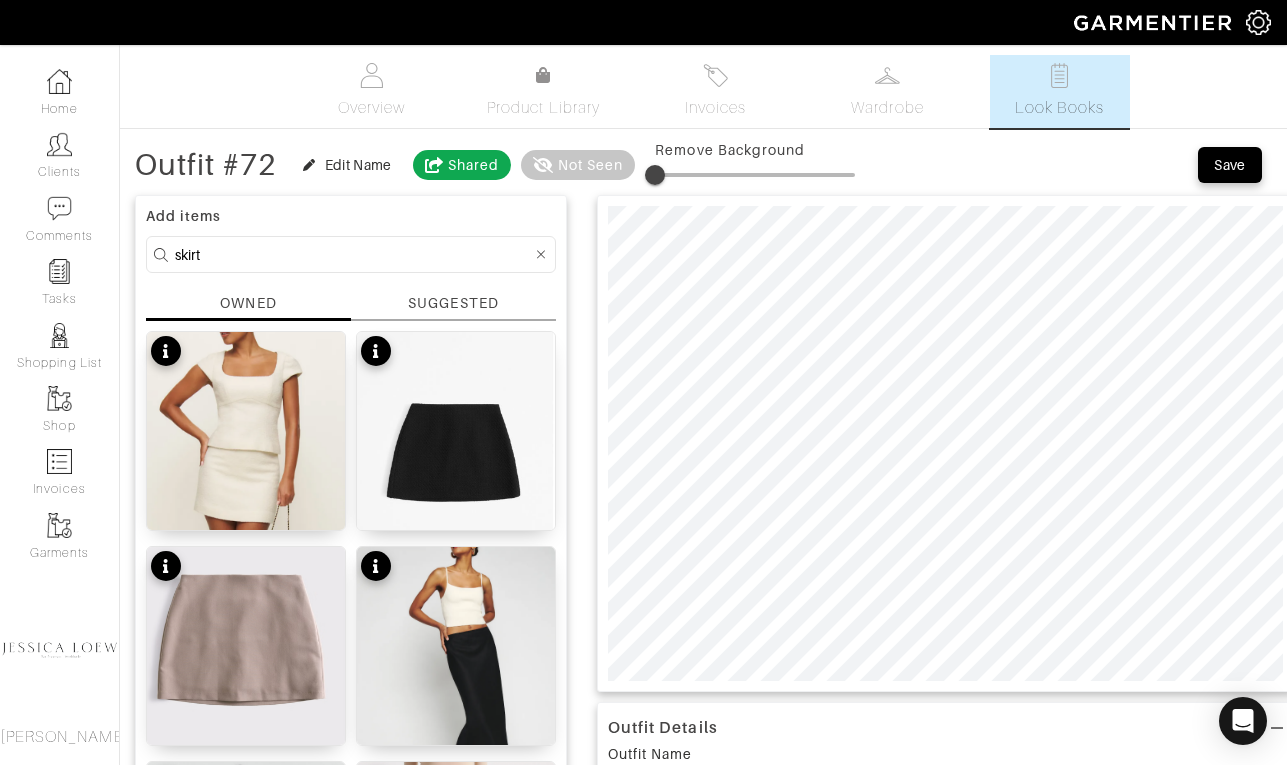 click on "skirt" at bounding box center (353, 254) 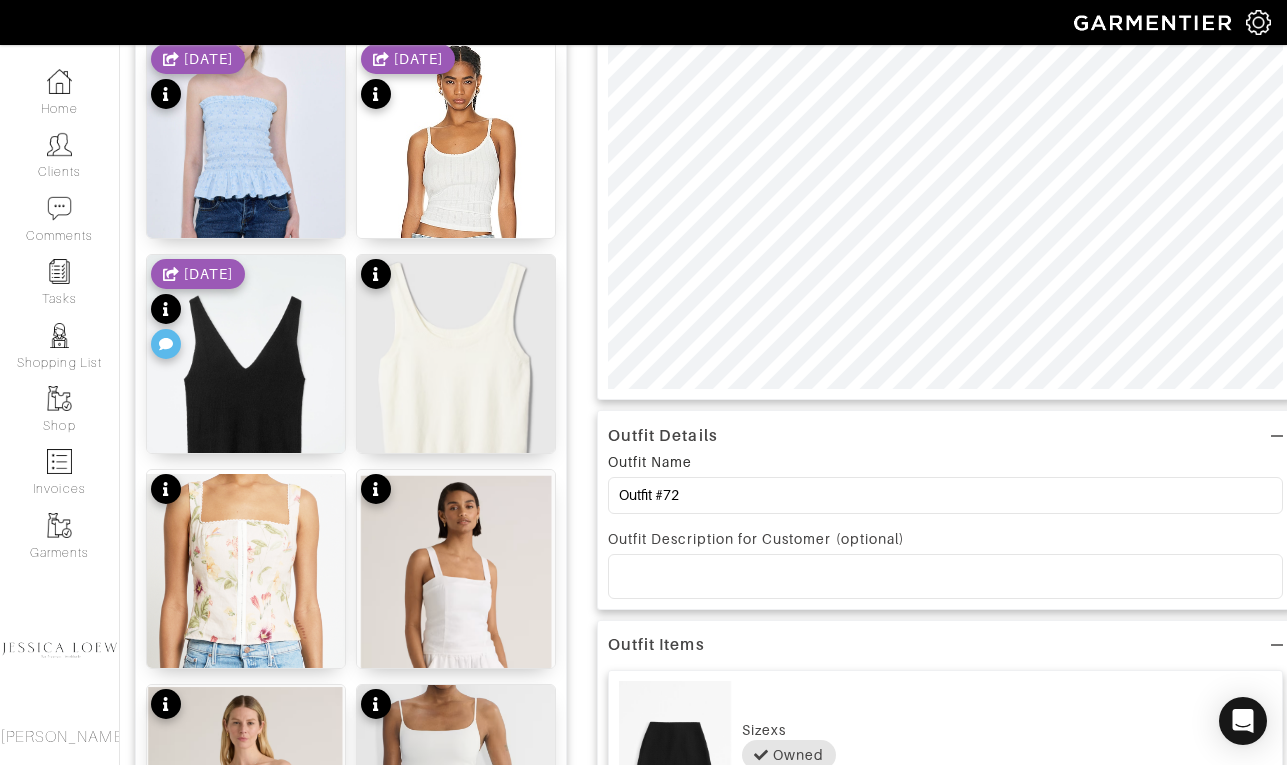 scroll, scrollTop: 299, scrollLeft: 0, axis: vertical 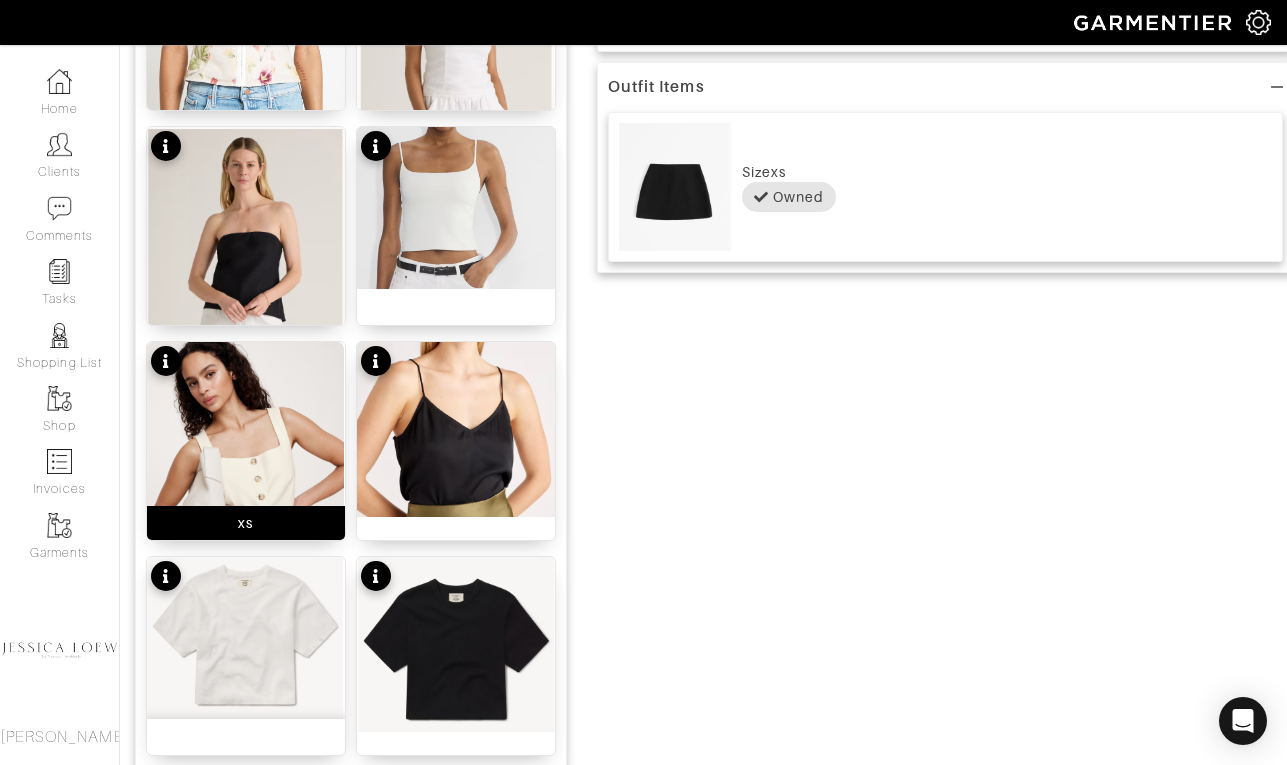 click at bounding box center (246, 474) 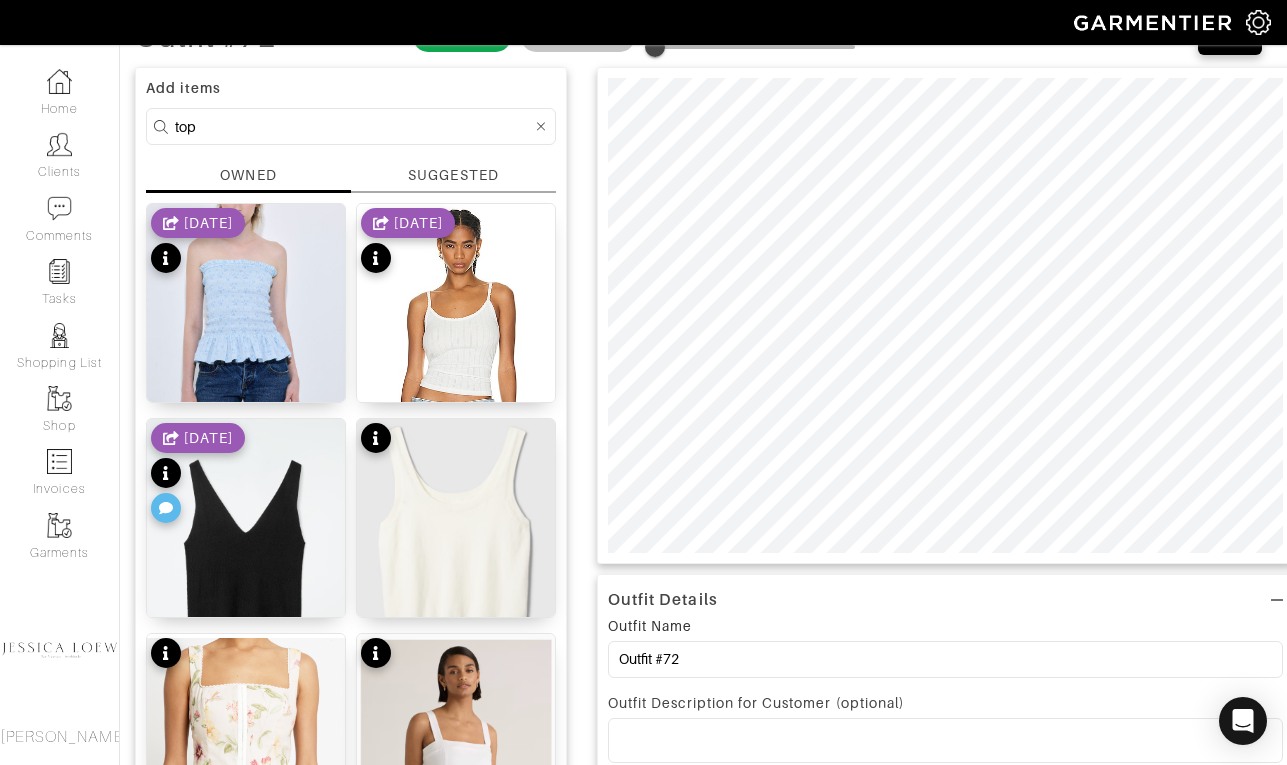 scroll, scrollTop: 0, scrollLeft: 0, axis: both 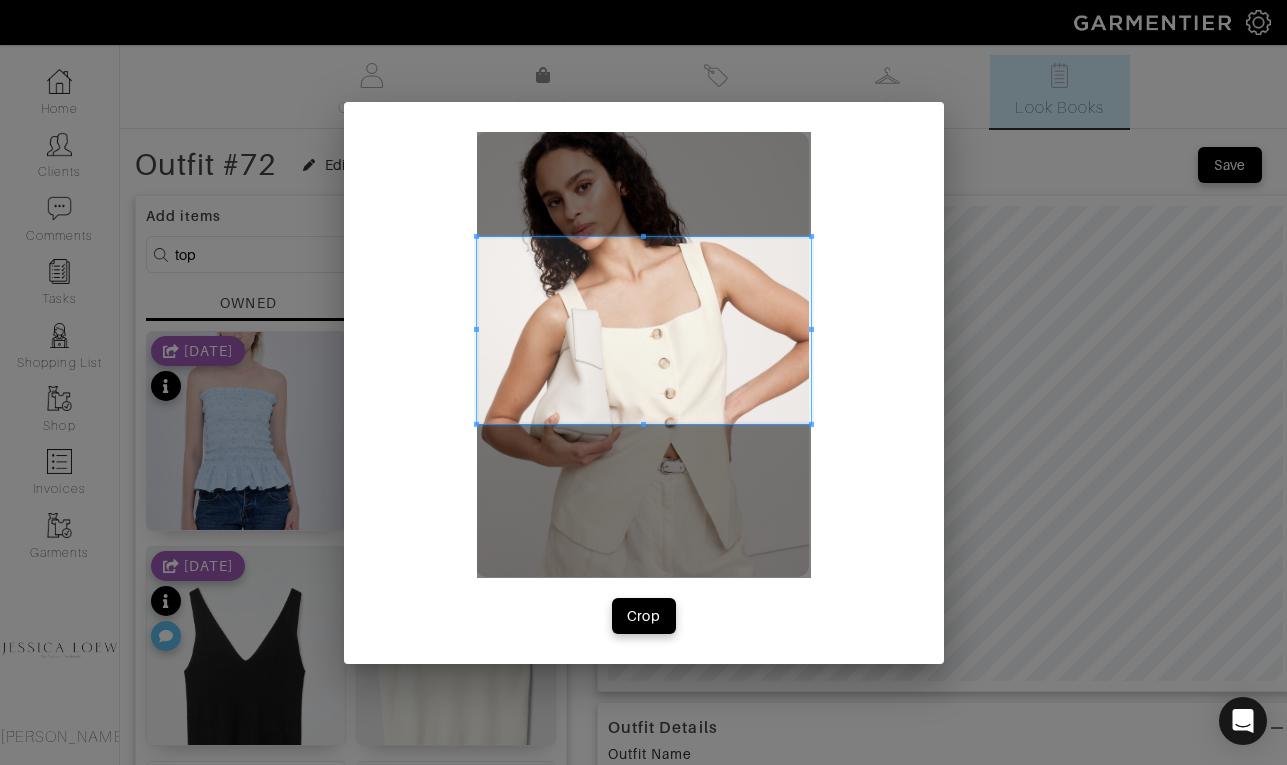 click at bounding box center (644, 330) 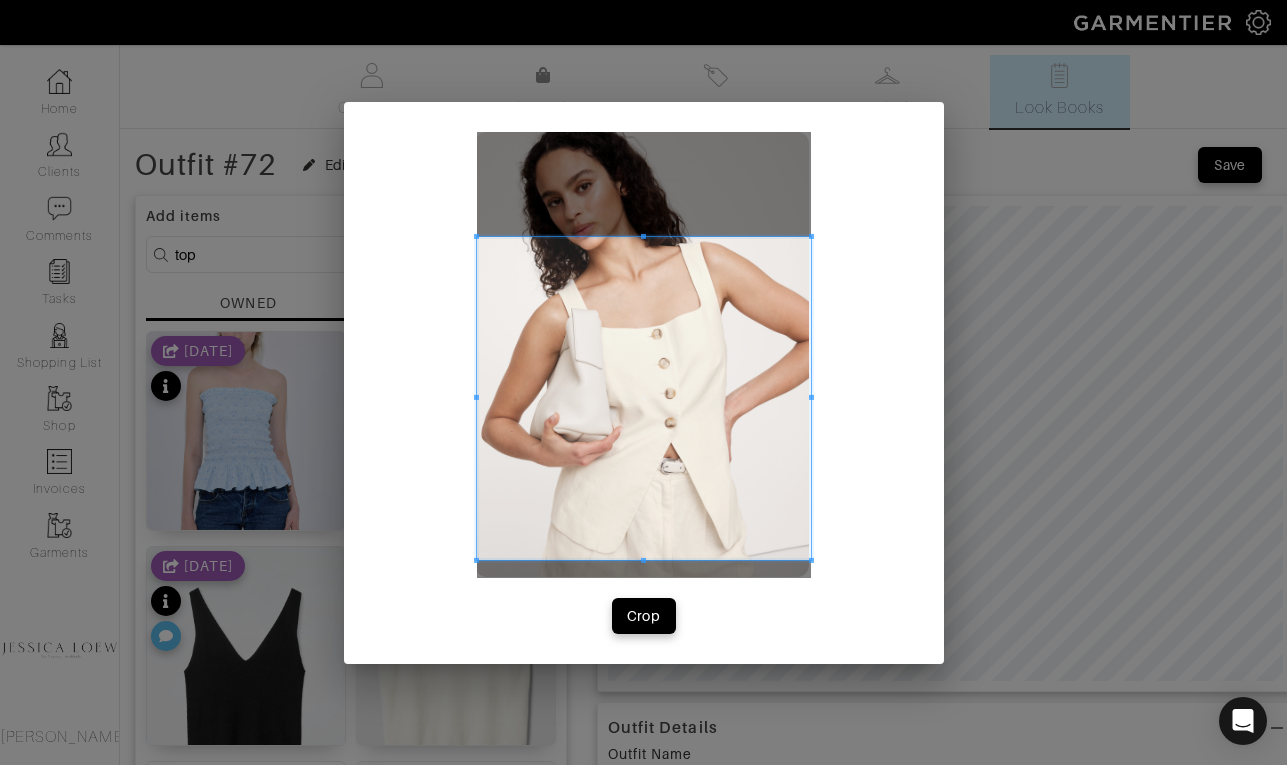 click at bounding box center [644, 397] 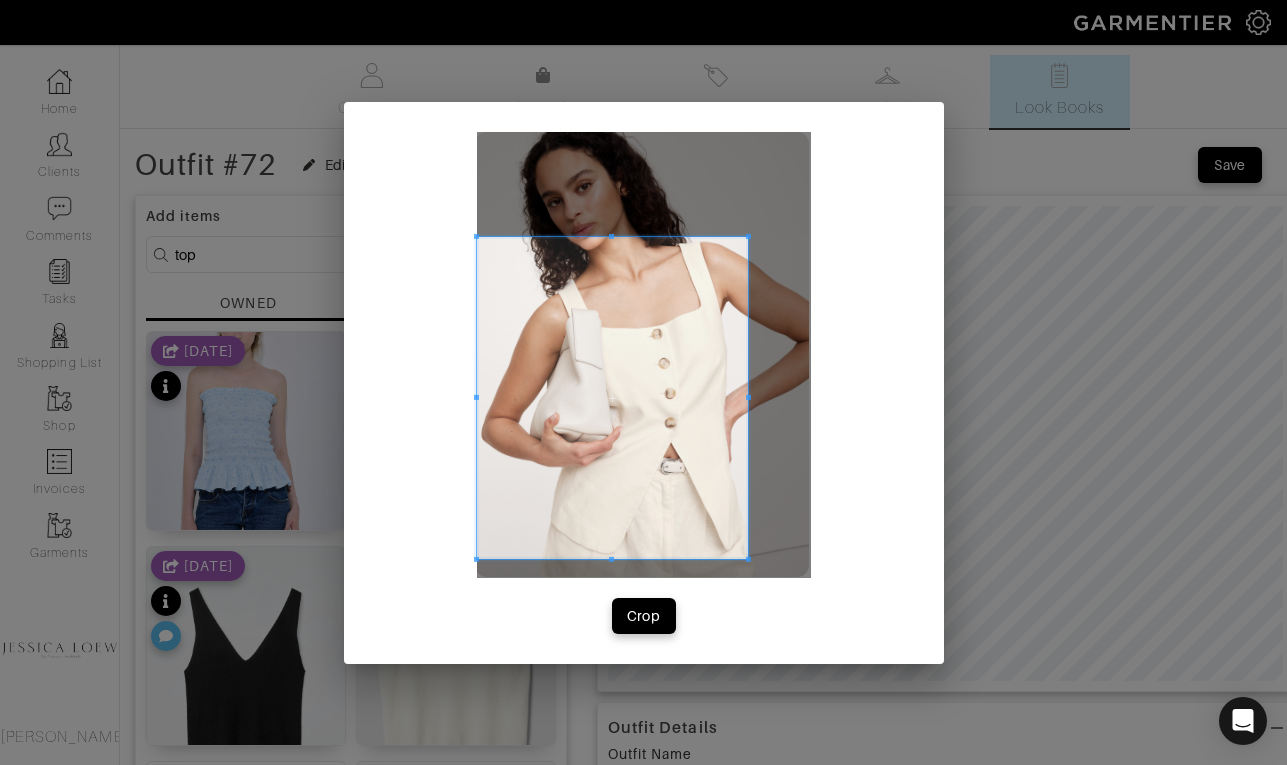 click at bounding box center [748, 397] 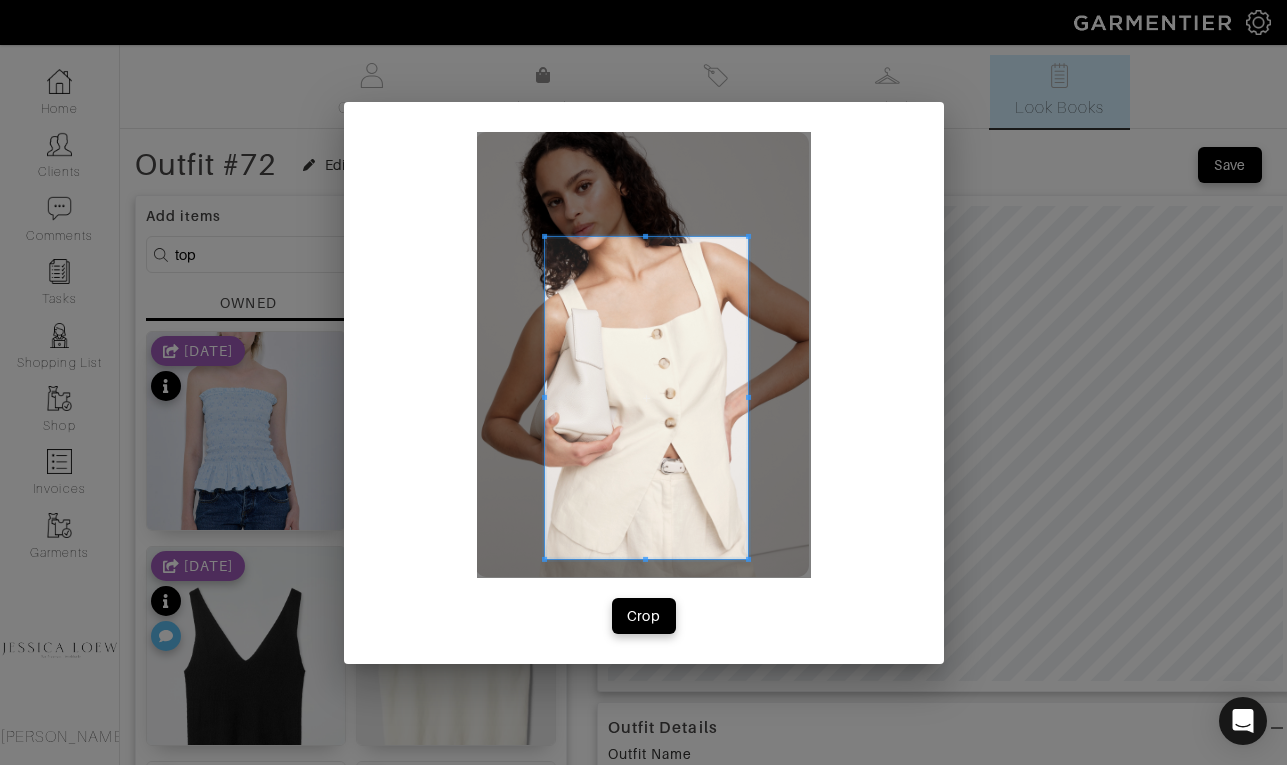 click at bounding box center (647, 397) 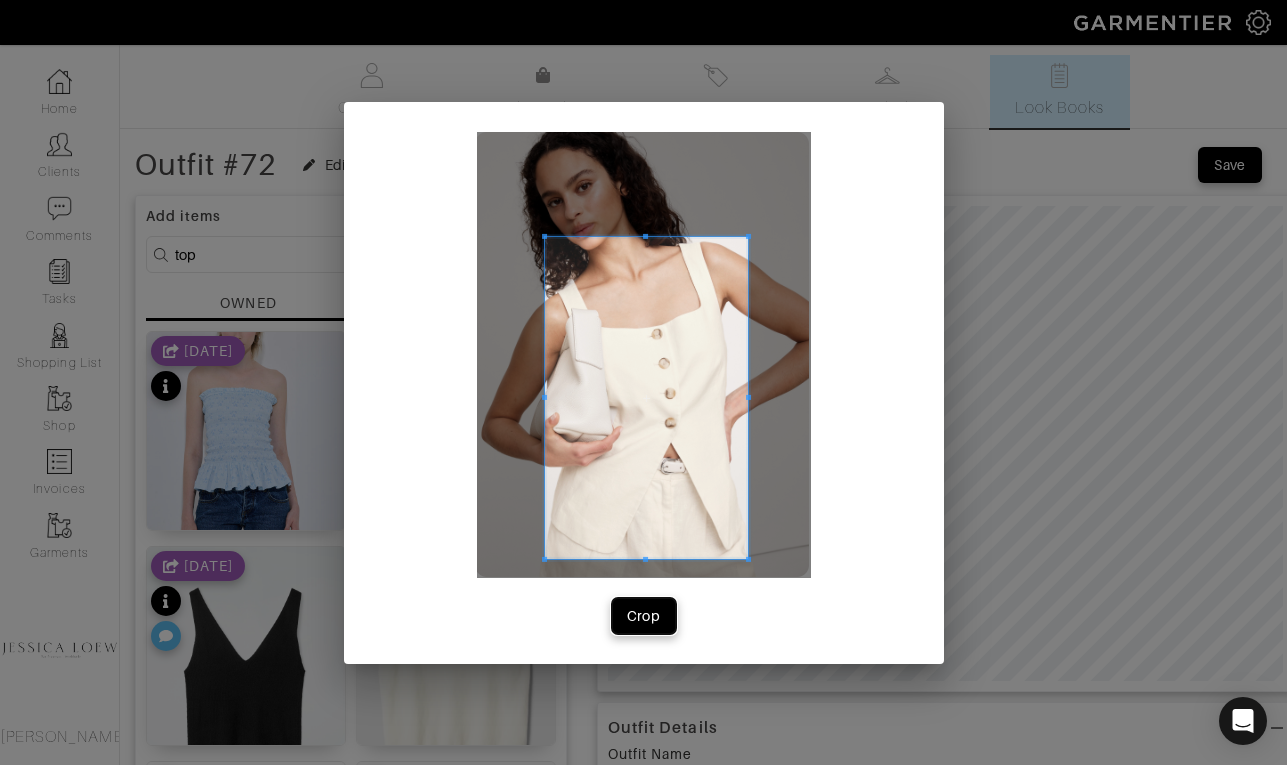 click on "Crop" at bounding box center [644, 616] 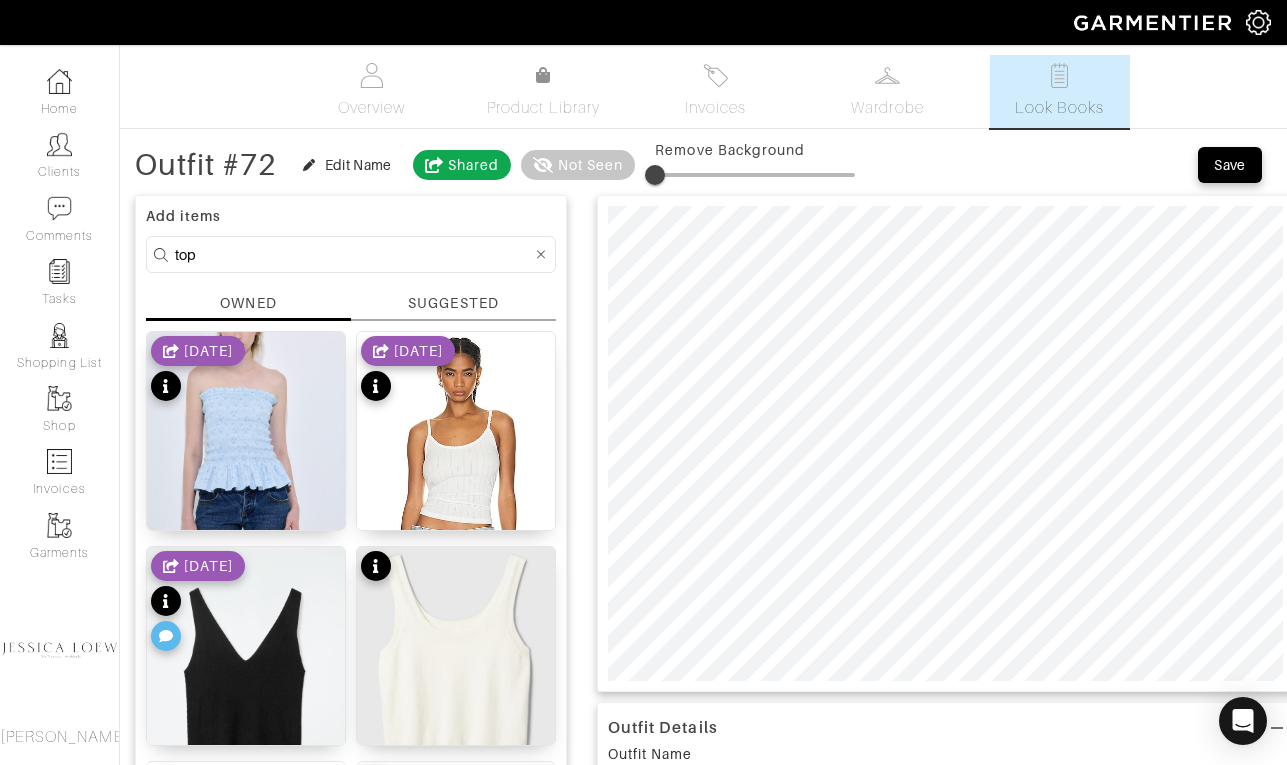 click on "top" at bounding box center [353, 254] 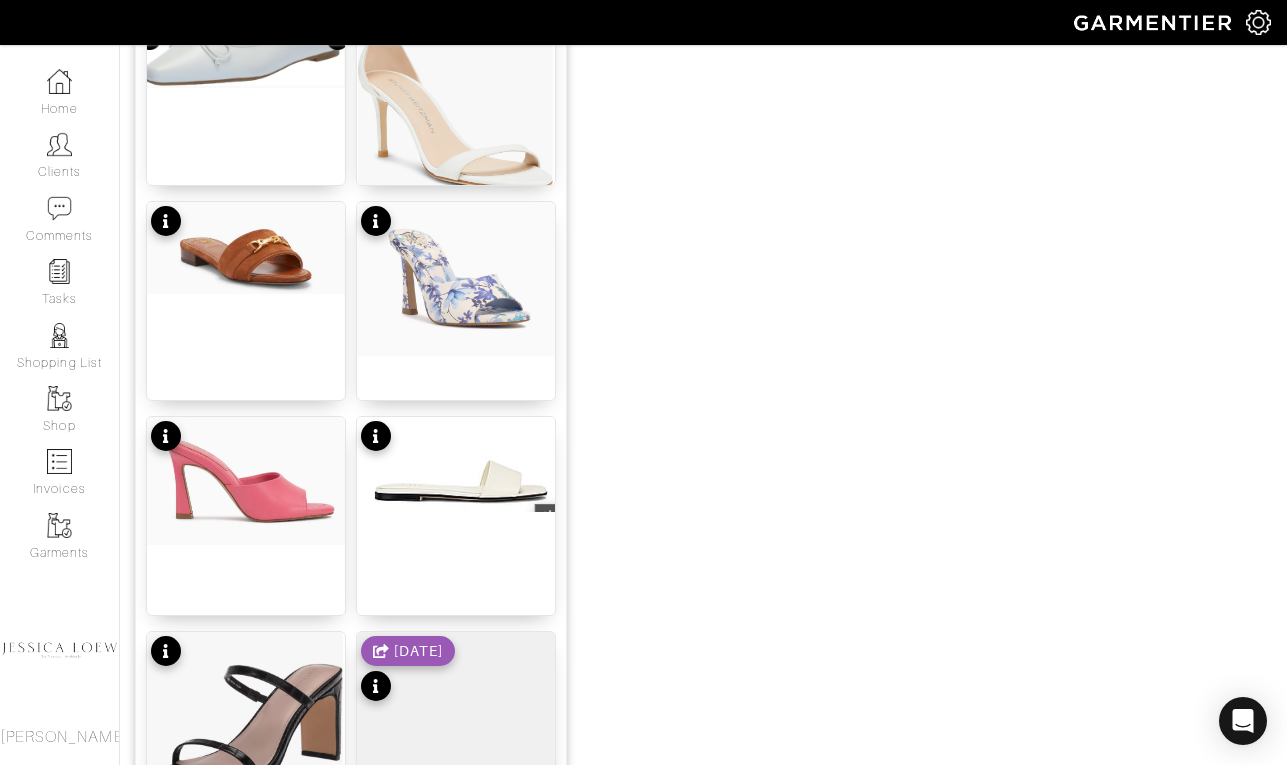 scroll, scrollTop: 2115, scrollLeft: 0, axis: vertical 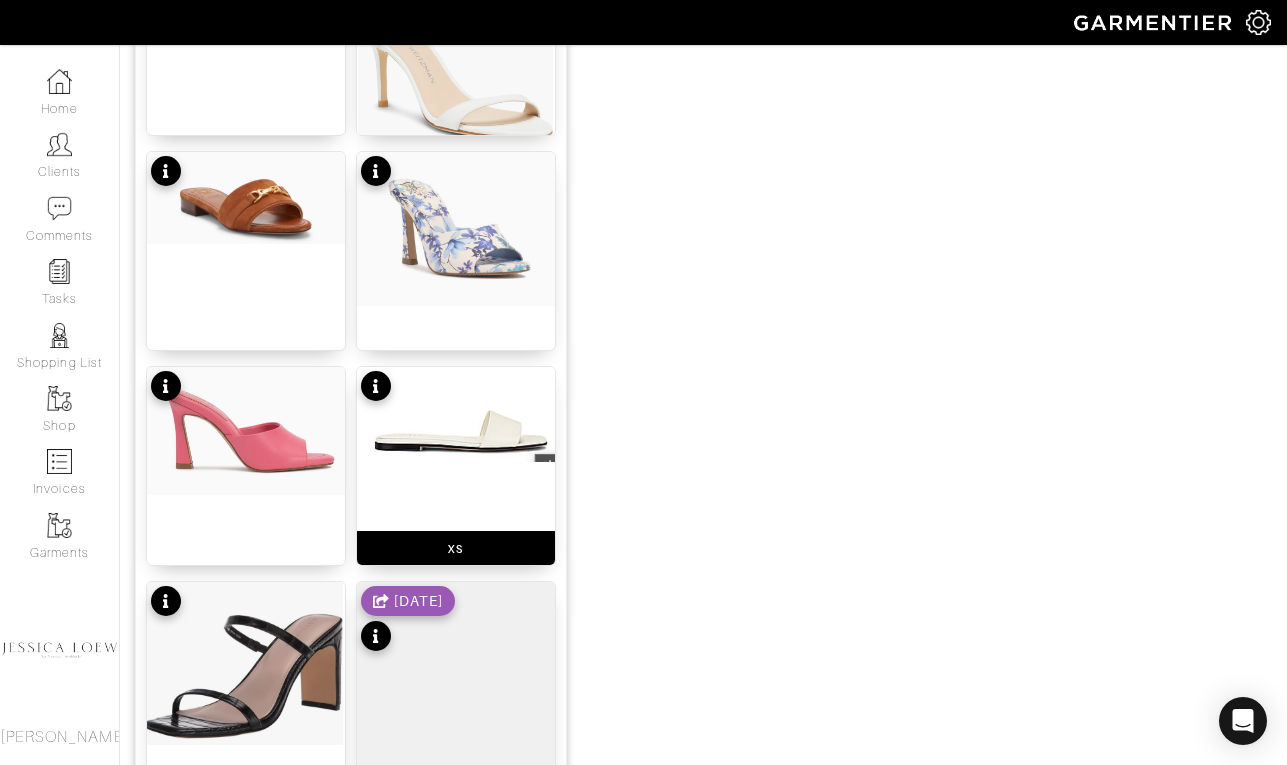 click at bounding box center (456, 414) 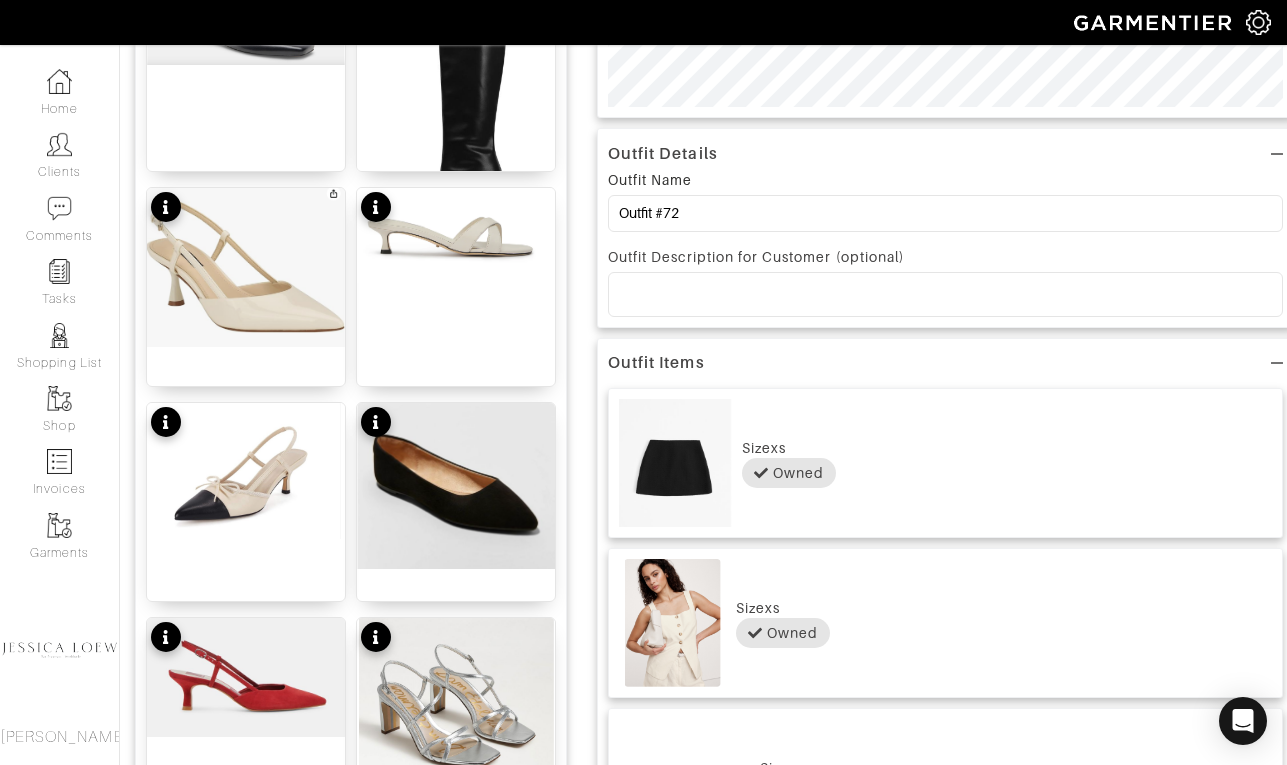 scroll, scrollTop: 0, scrollLeft: 0, axis: both 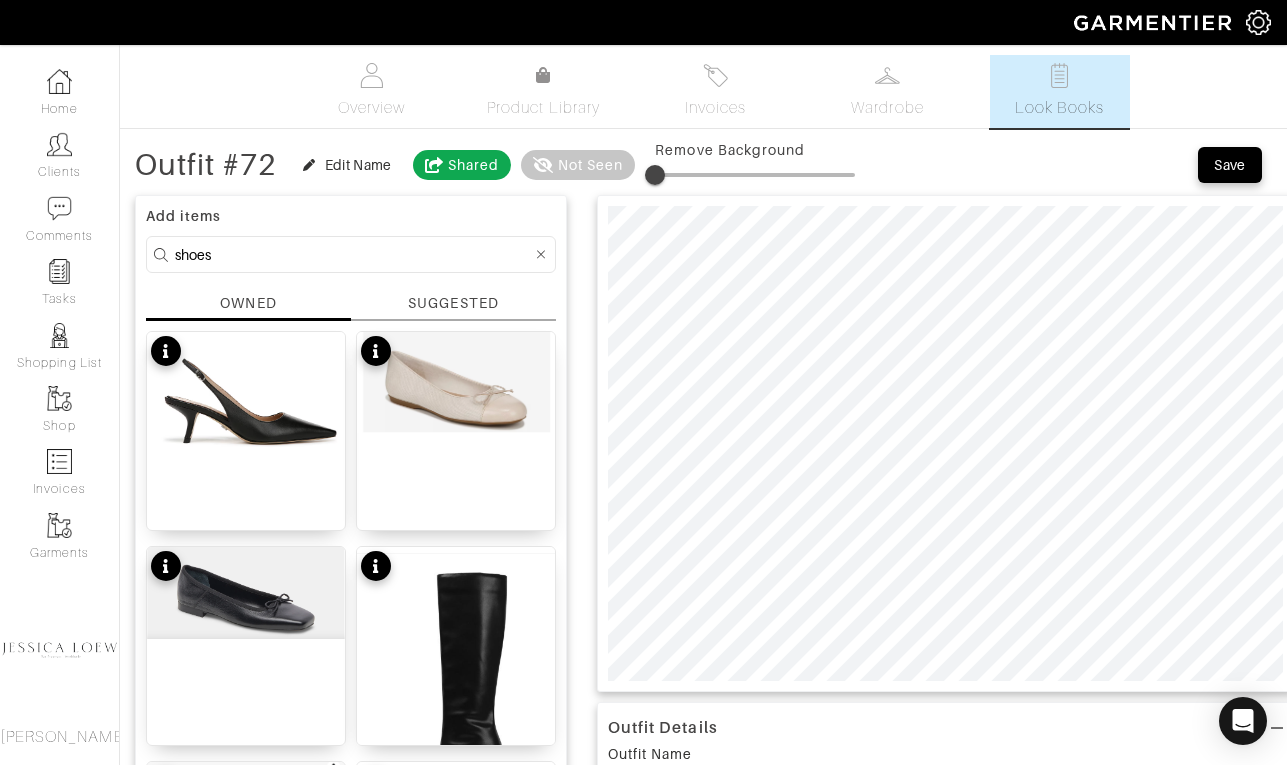 click on "shoes" at bounding box center (353, 254) 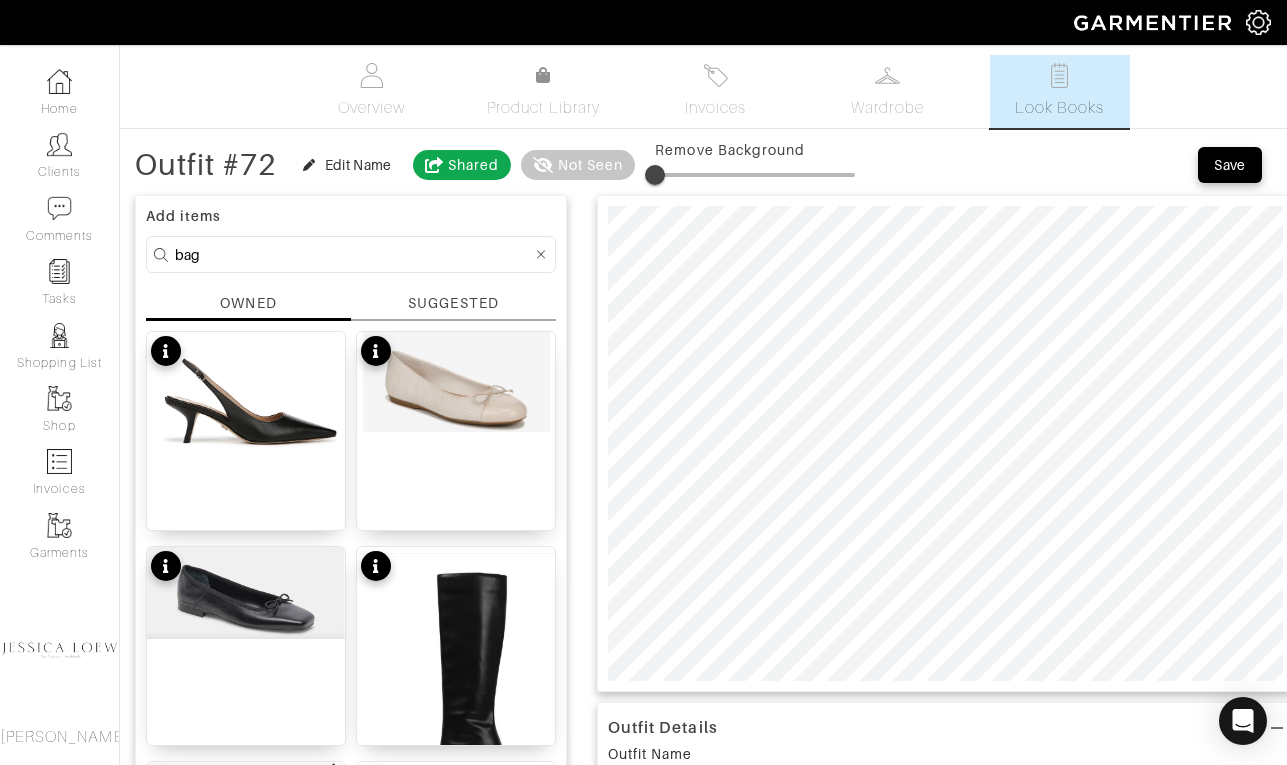 type on "bag" 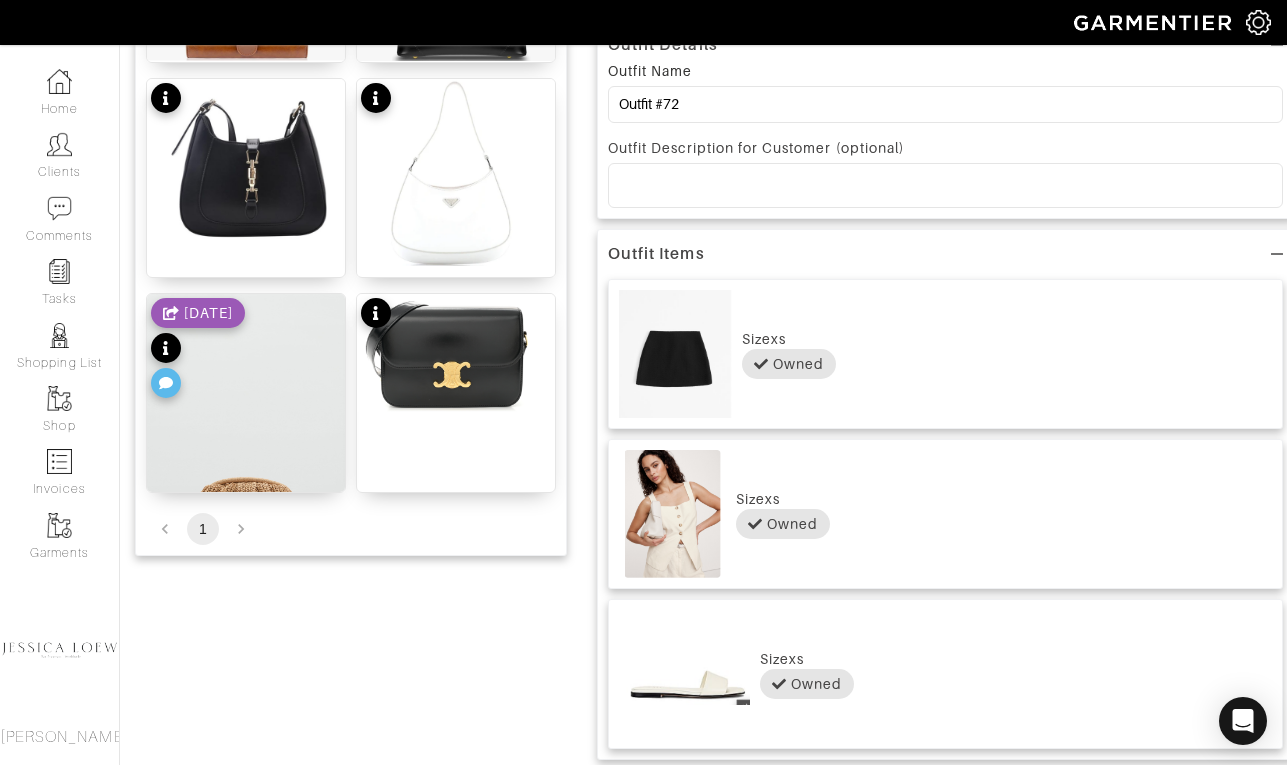 scroll, scrollTop: 693, scrollLeft: 0, axis: vertical 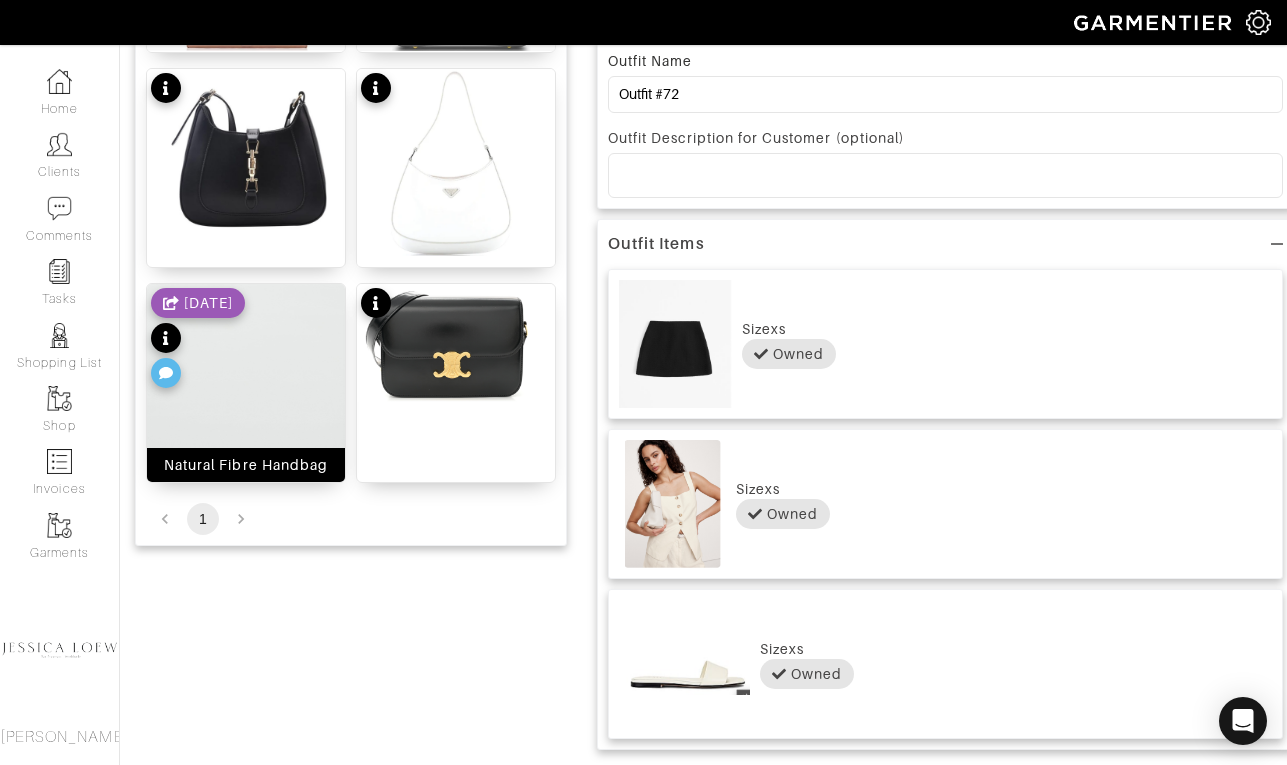 click at bounding box center [246, 422] 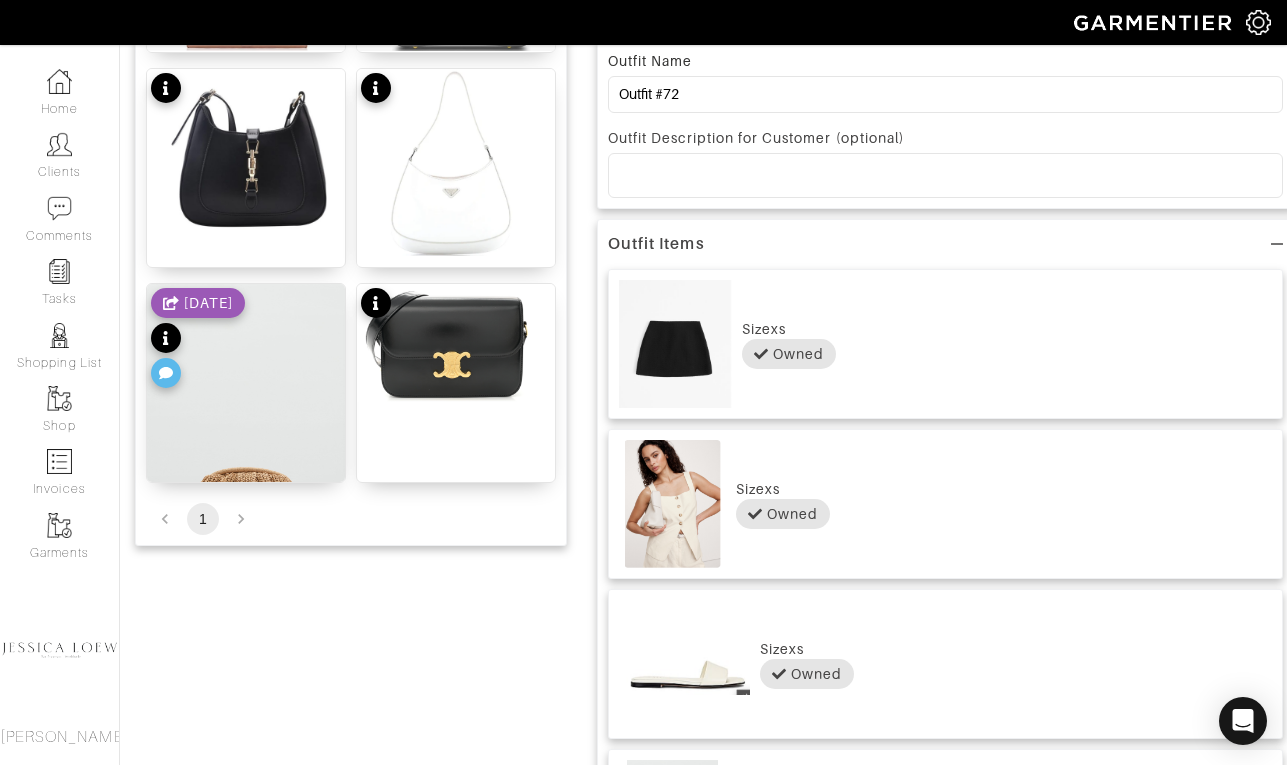 scroll, scrollTop: 0, scrollLeft: 0, axis: both 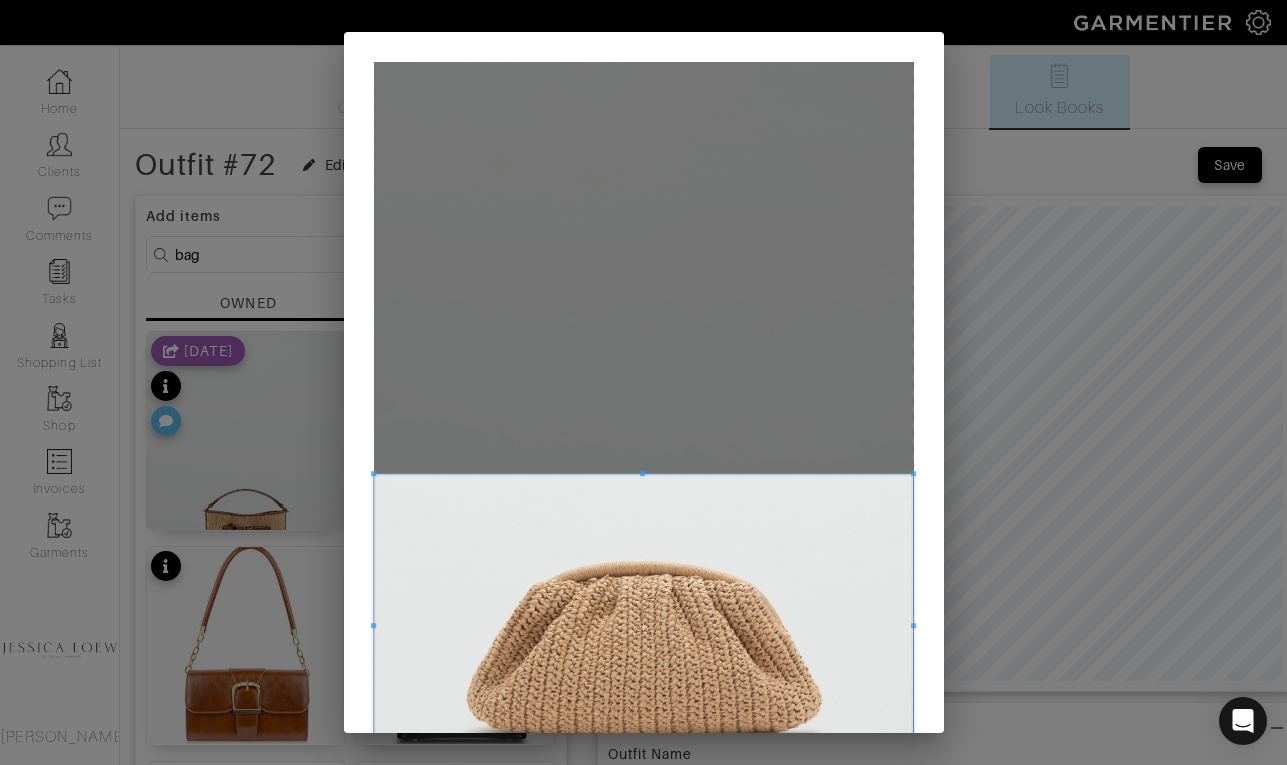 click at bounding box center (644, 626) 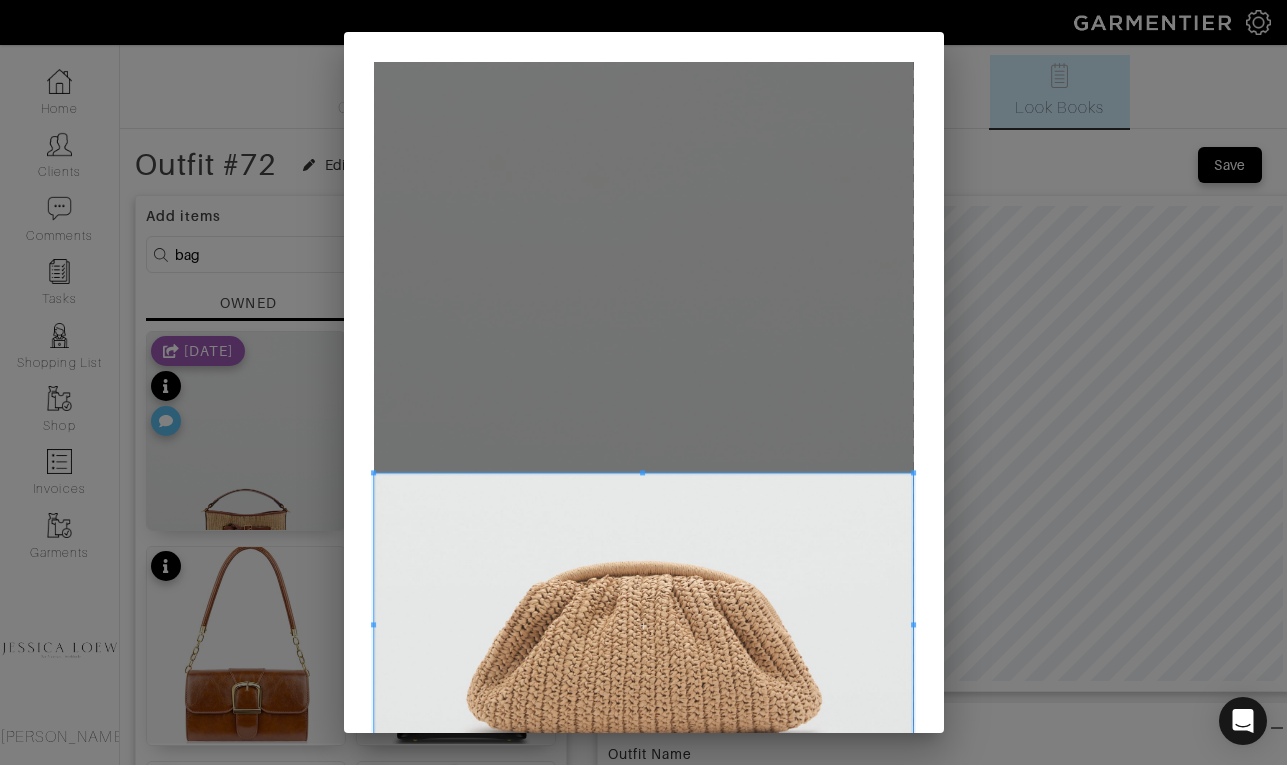 scroll, scrollTop: 94, scrollLeft: 0, axis: vertical 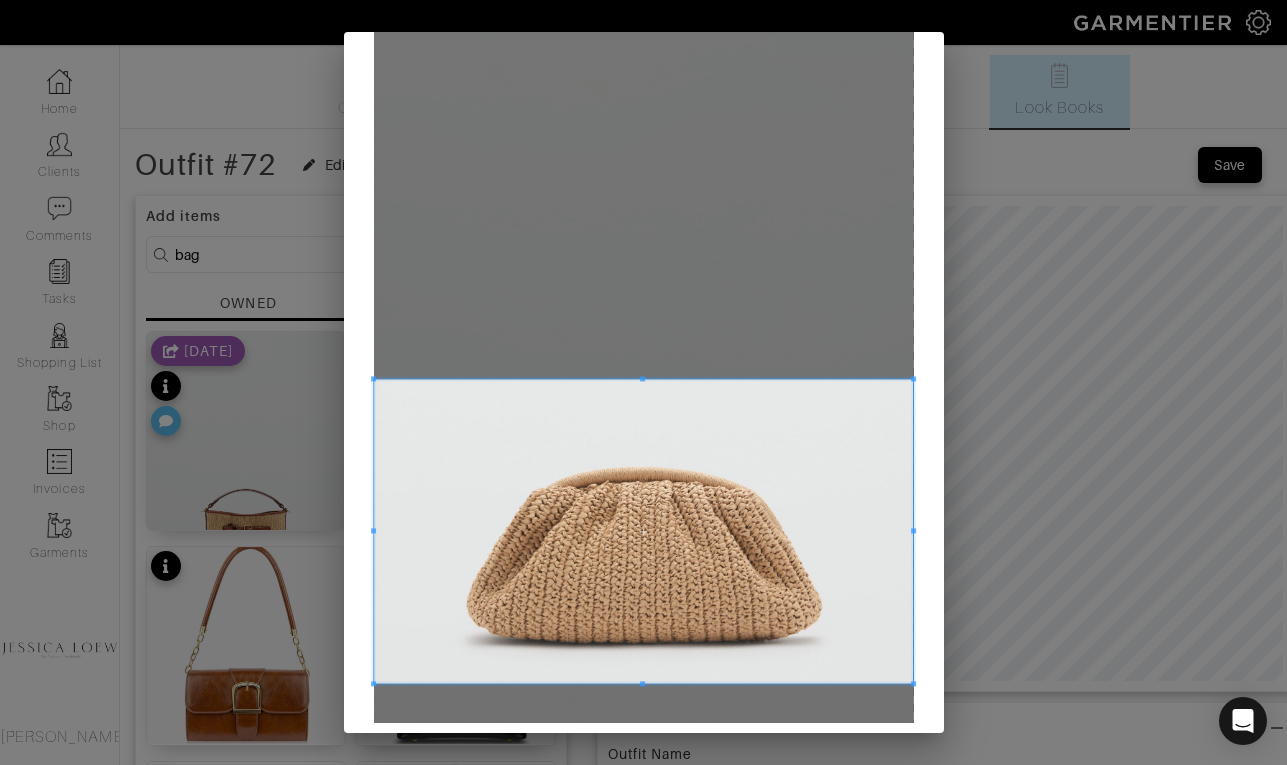 click at bounding box center (373, 531) 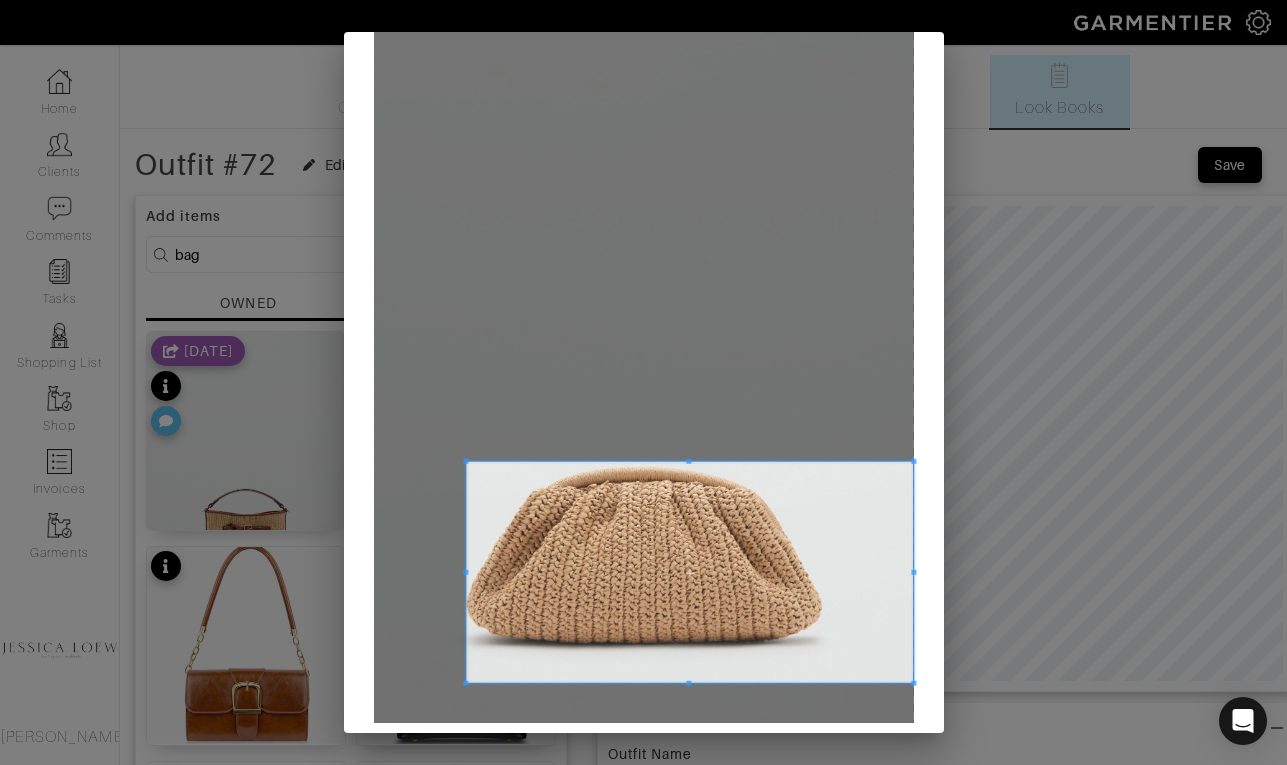 click at bounding box center [465, 461] 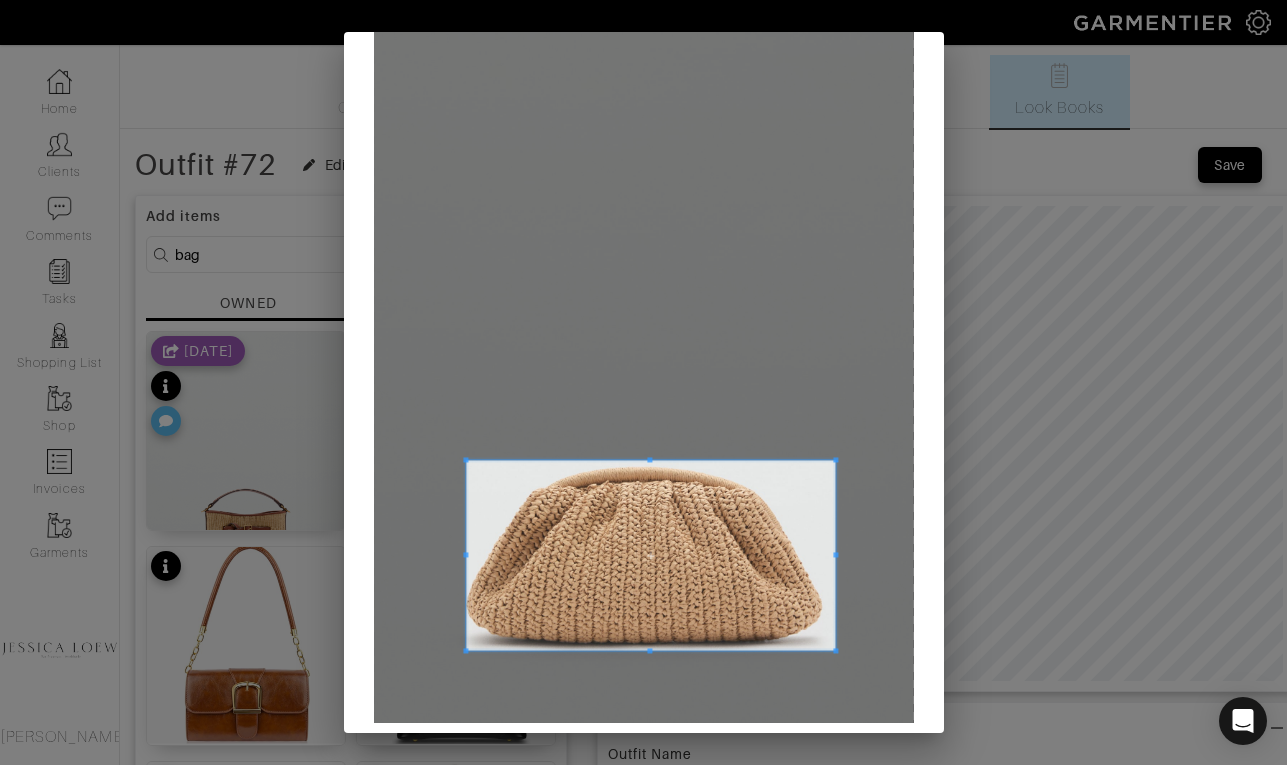 click at bounding box center [836, 651] 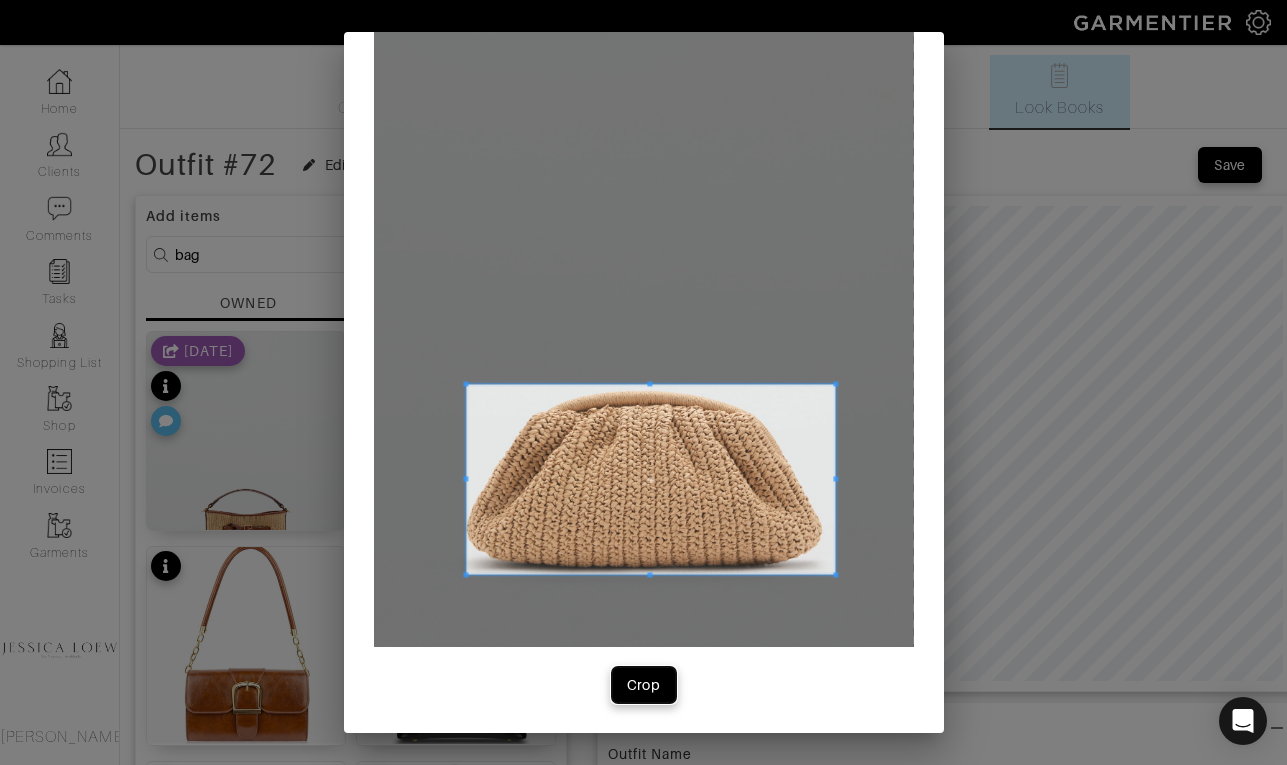 click on "Crop" at bounding box center [644, 685] 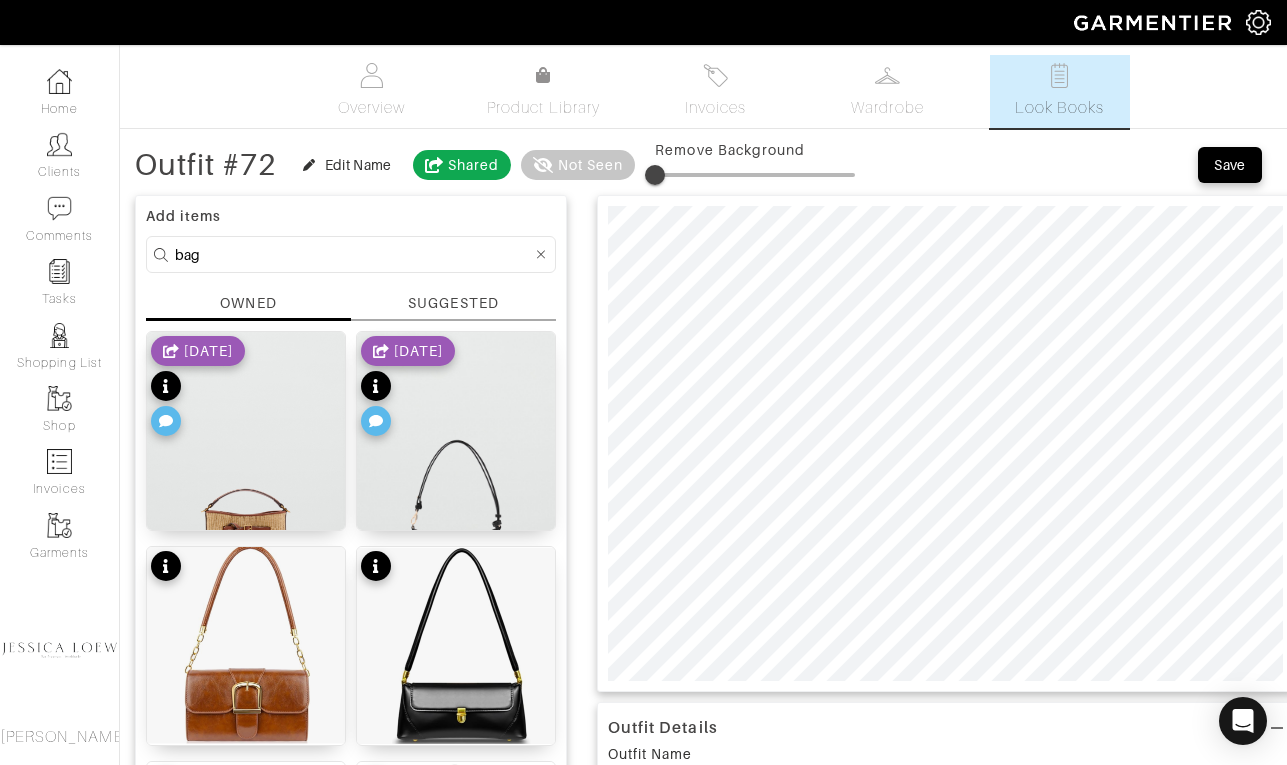 scroll, scrollTop: 140, scrollLeft: 0, axis: vertical 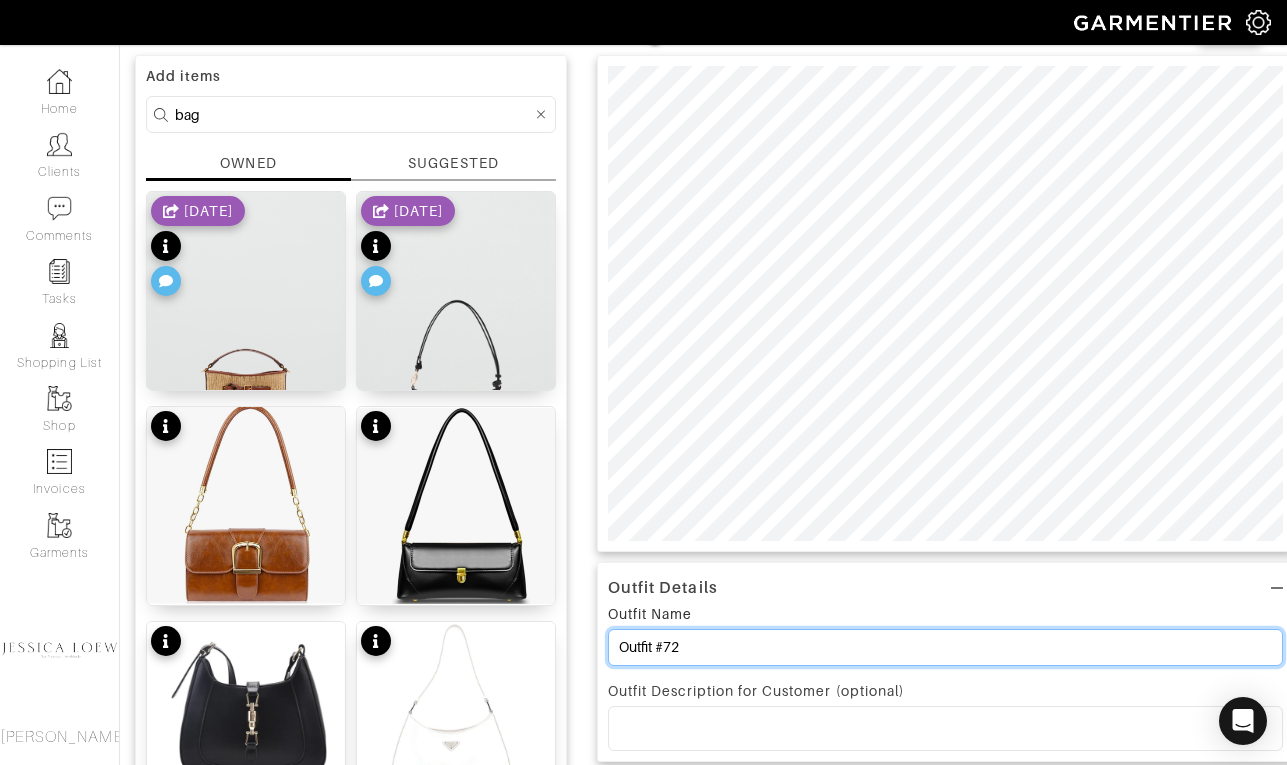 click on "Outfit #72" at bounding box center (945, 647) 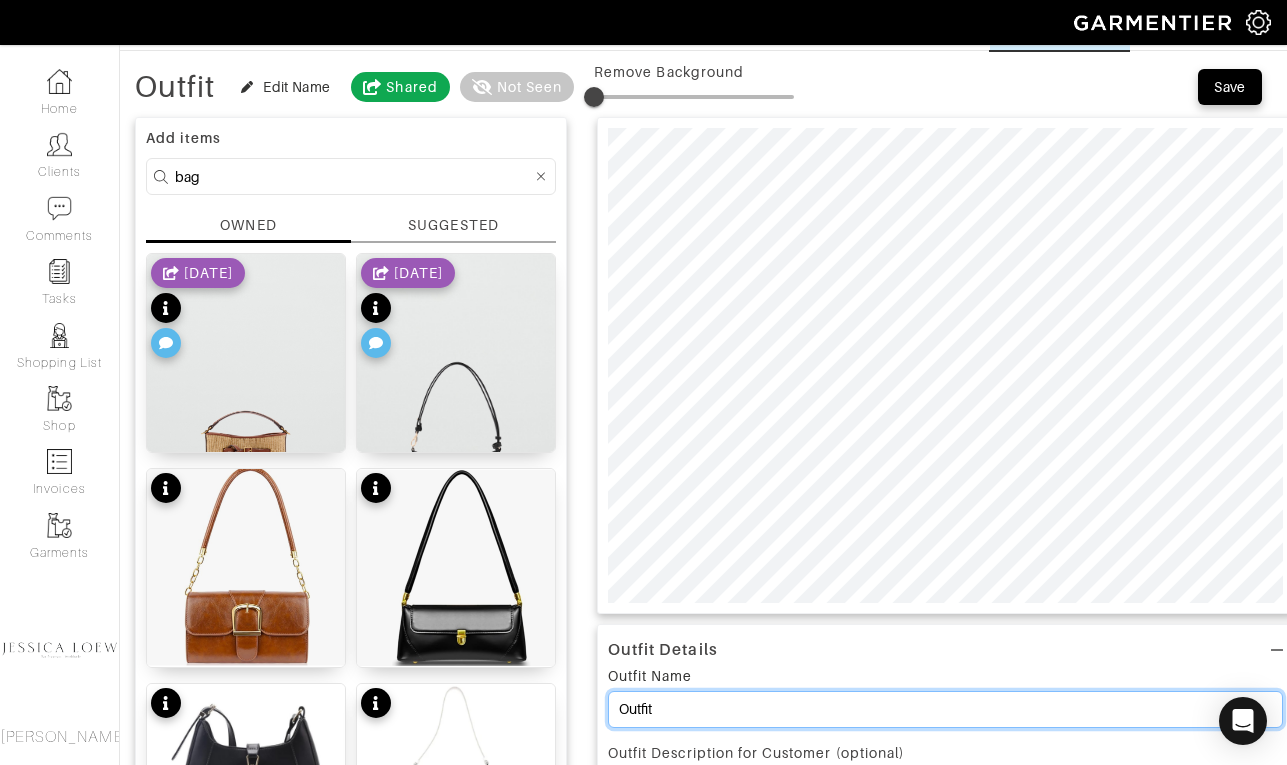 scroll, scrollTop: 0, scrollLeft: 0, axis: both 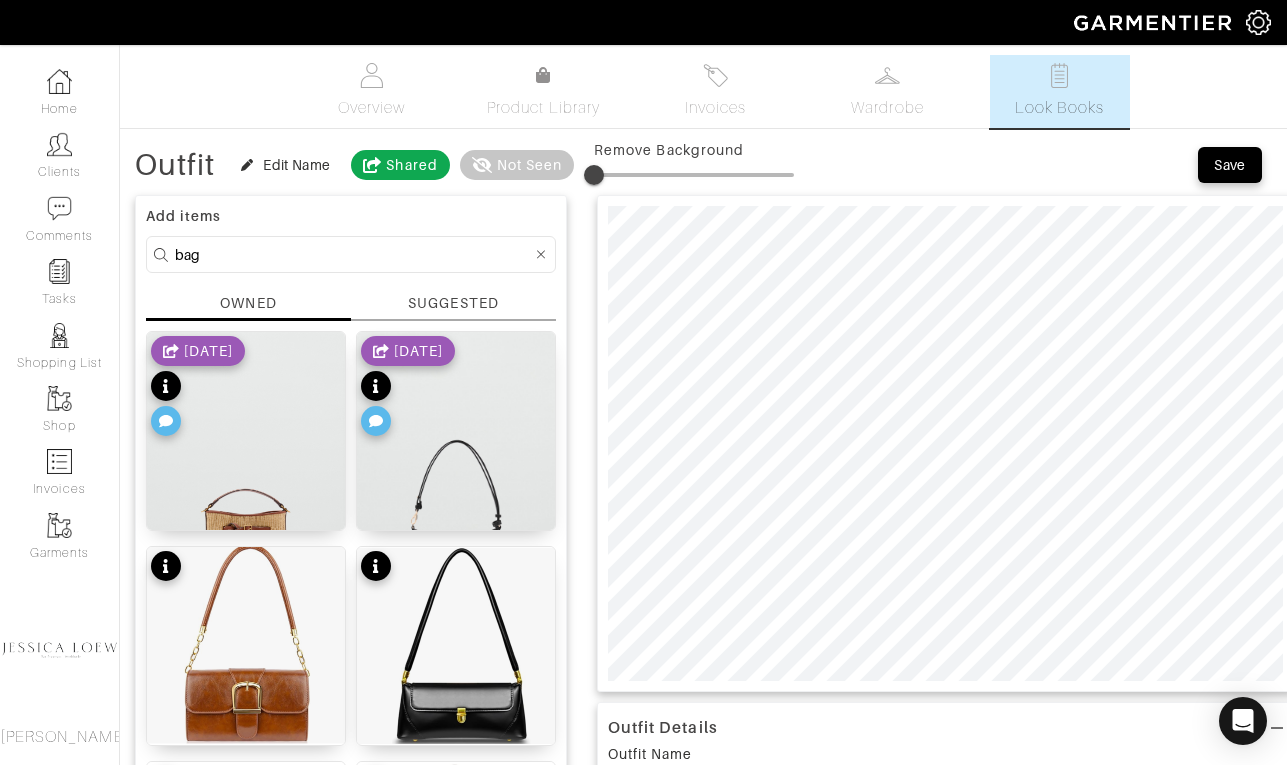 type on "Outfit" 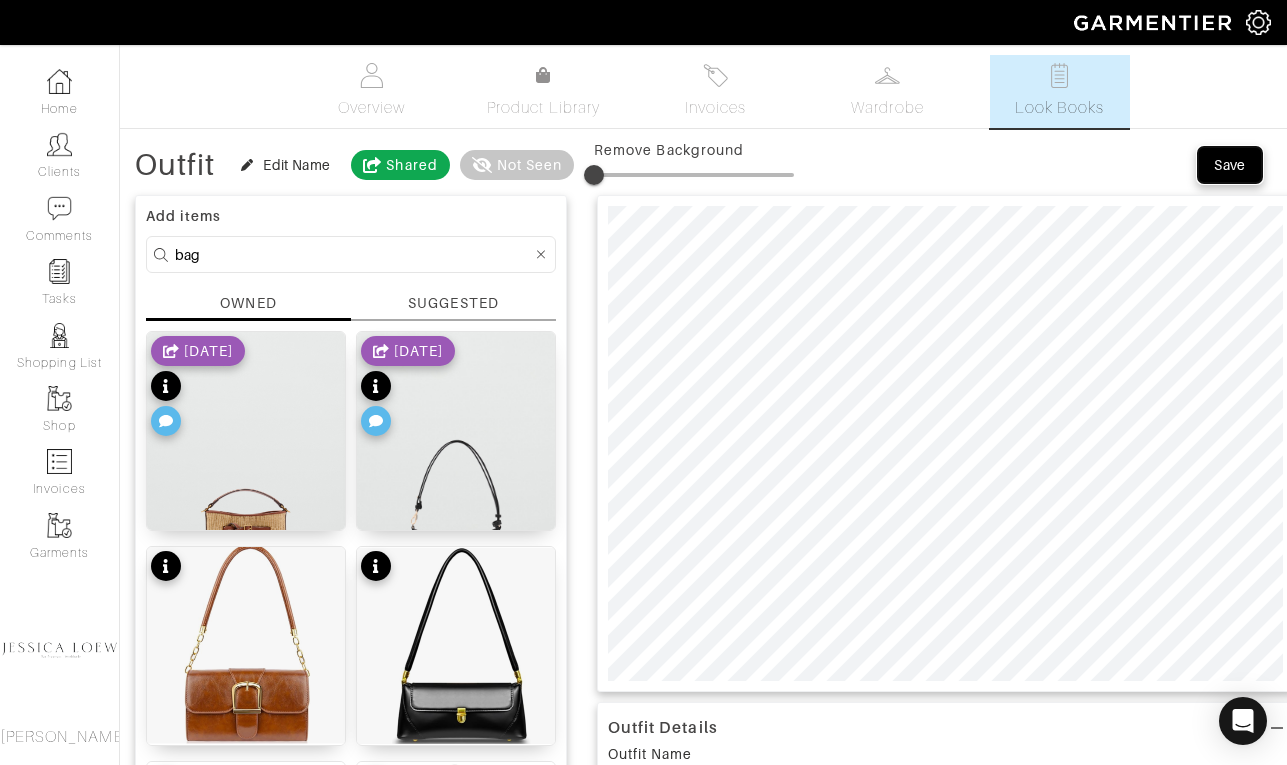 click on "Save" at bounding box center [1230, 165] 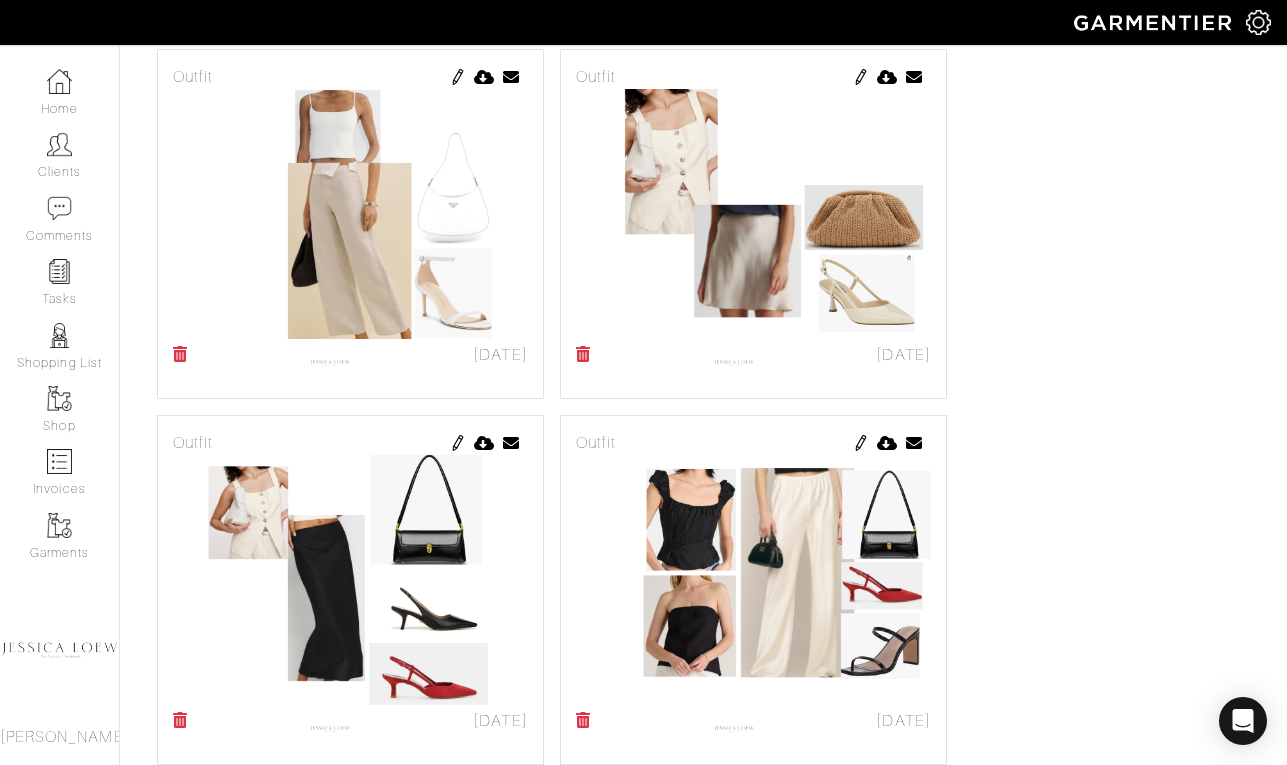 scroll, scrollTop: 829, scrollLeft: 0, axis: vertical 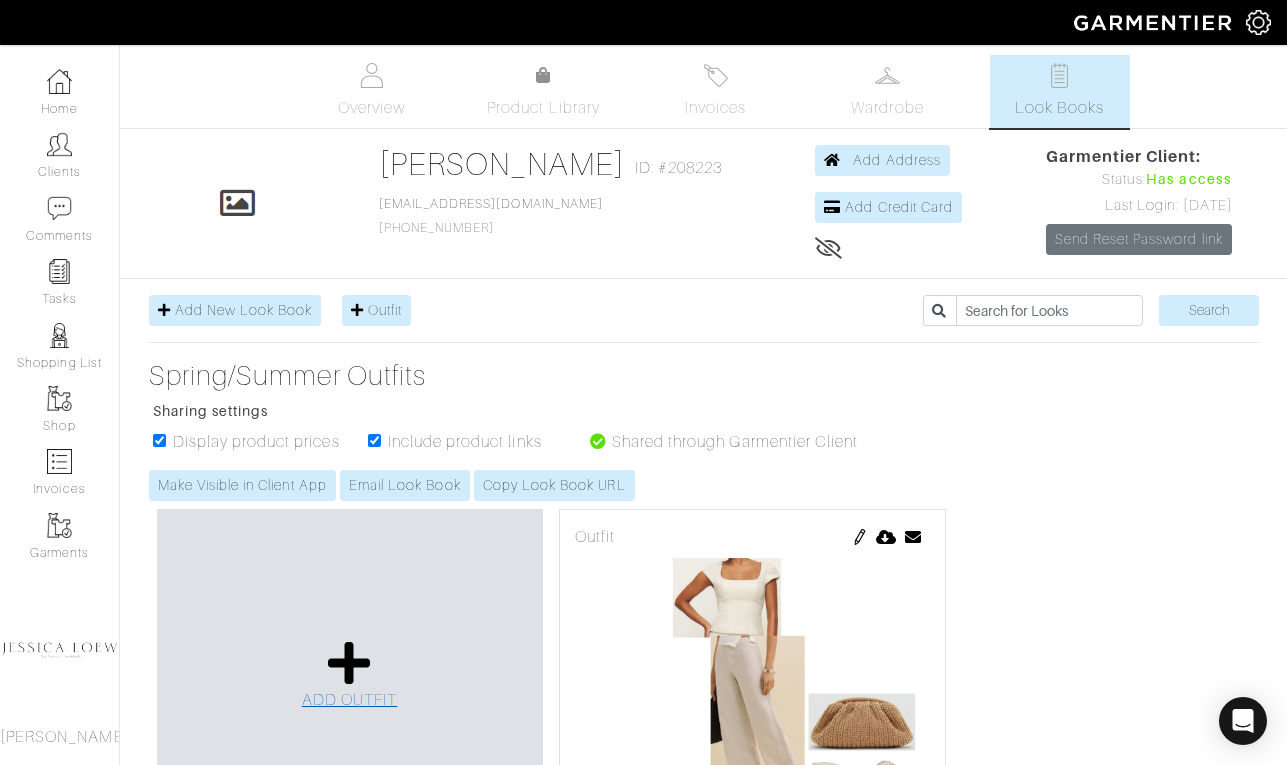 click at bounding box center (349, 663) 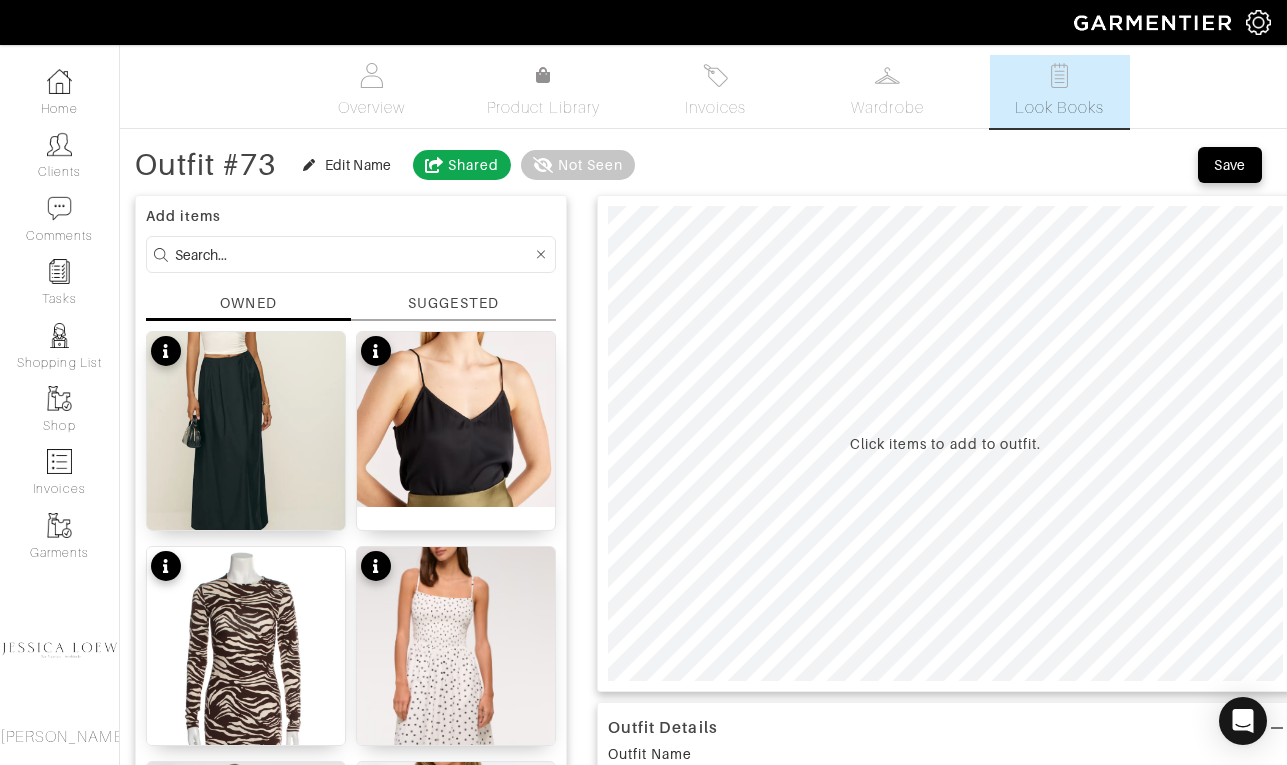 click at bounding box center (353, 254) 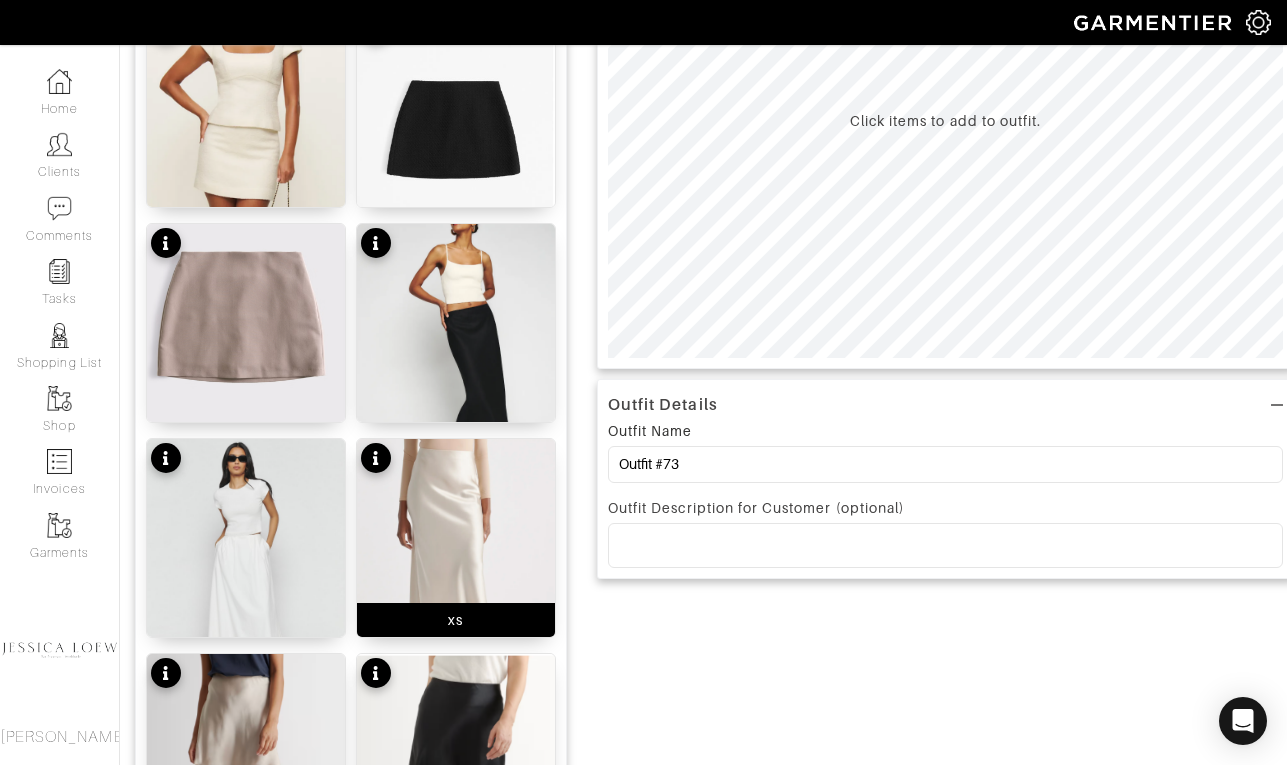 scroll, scrollTop: 0, scrollLeft: 0, axis: both 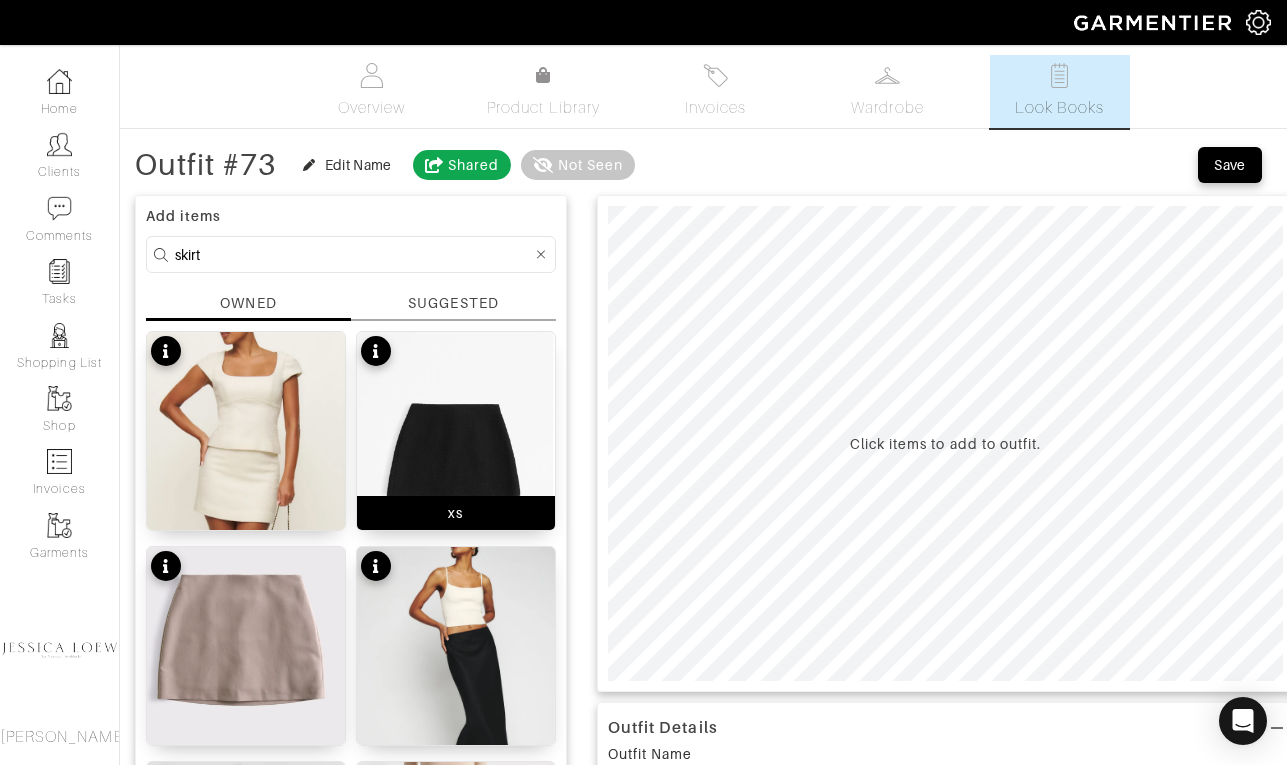 click at bounding box center (456, 444) 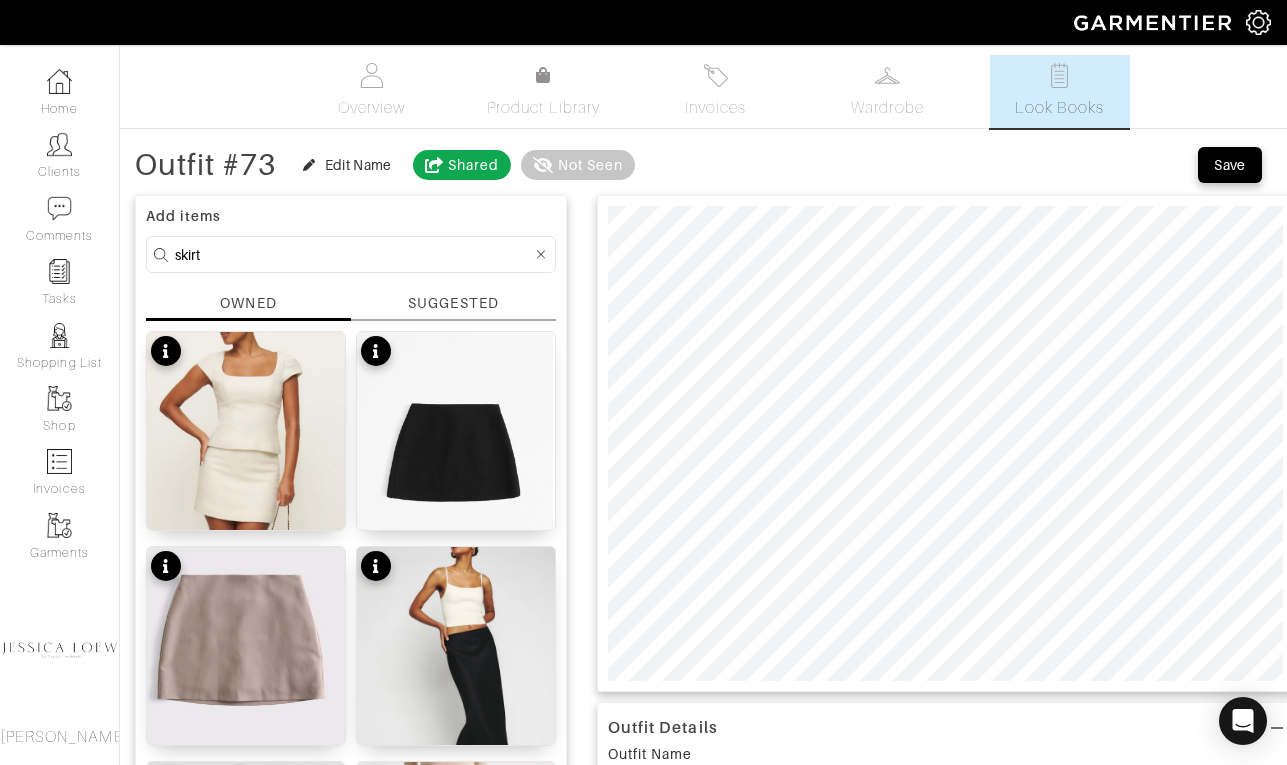 click on "skirt" at bounding box center [353, 254] 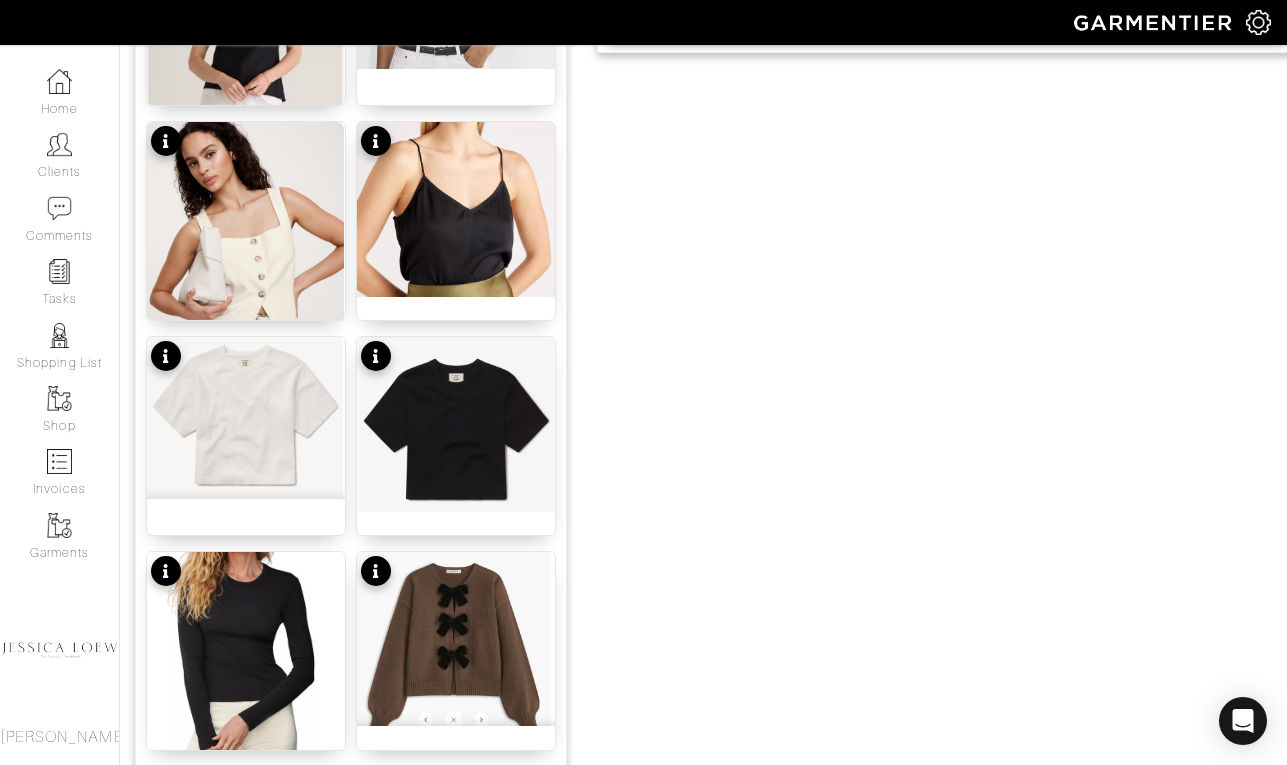scroll, scrollTop: 1182, scrollLeft: 0, axis: vertical 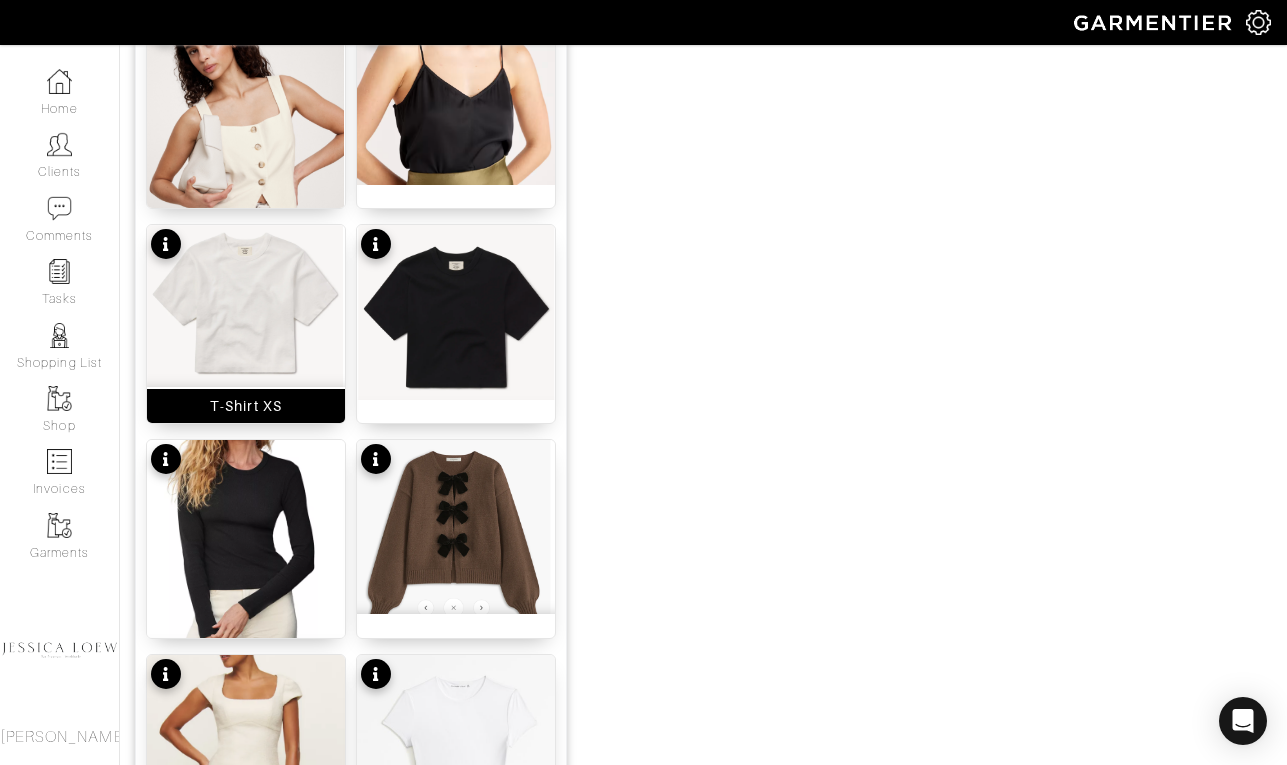 click at bounding box center [246, 306] 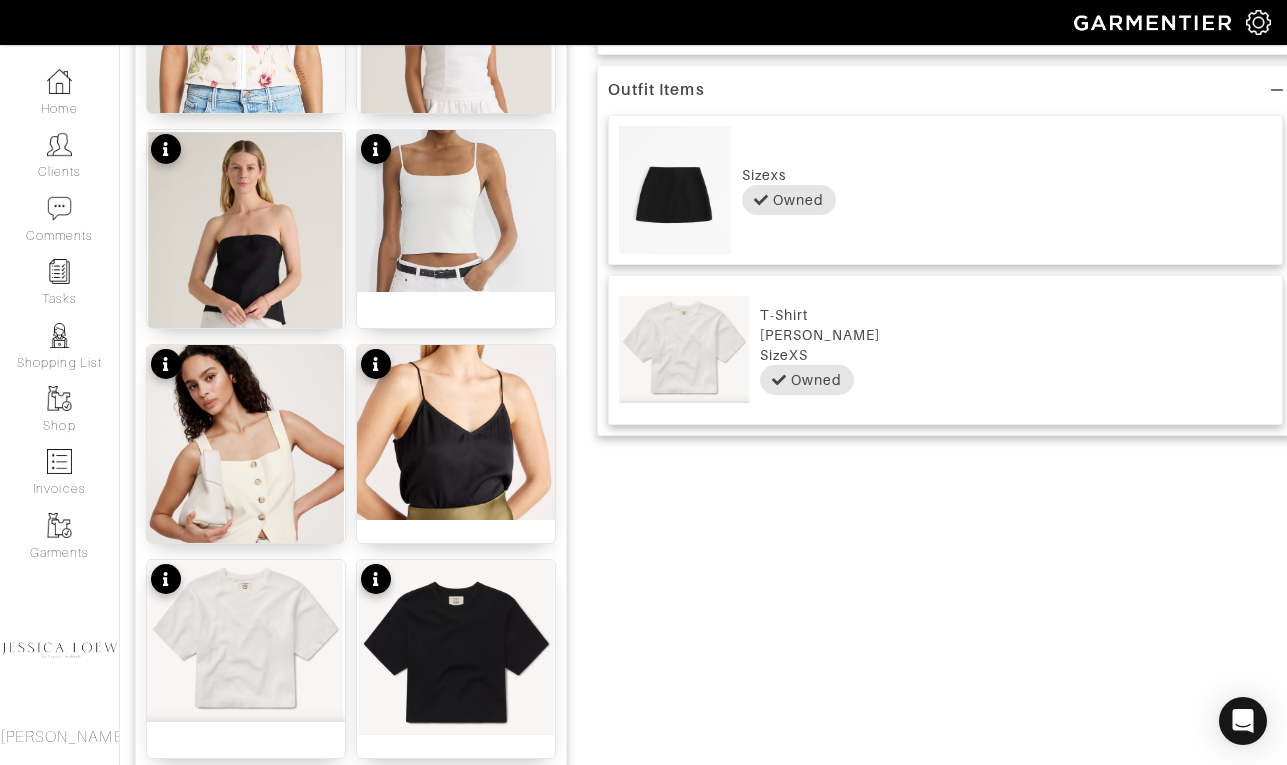 scroll, scrollTop: 0, scrollLeft: 0, axis: both 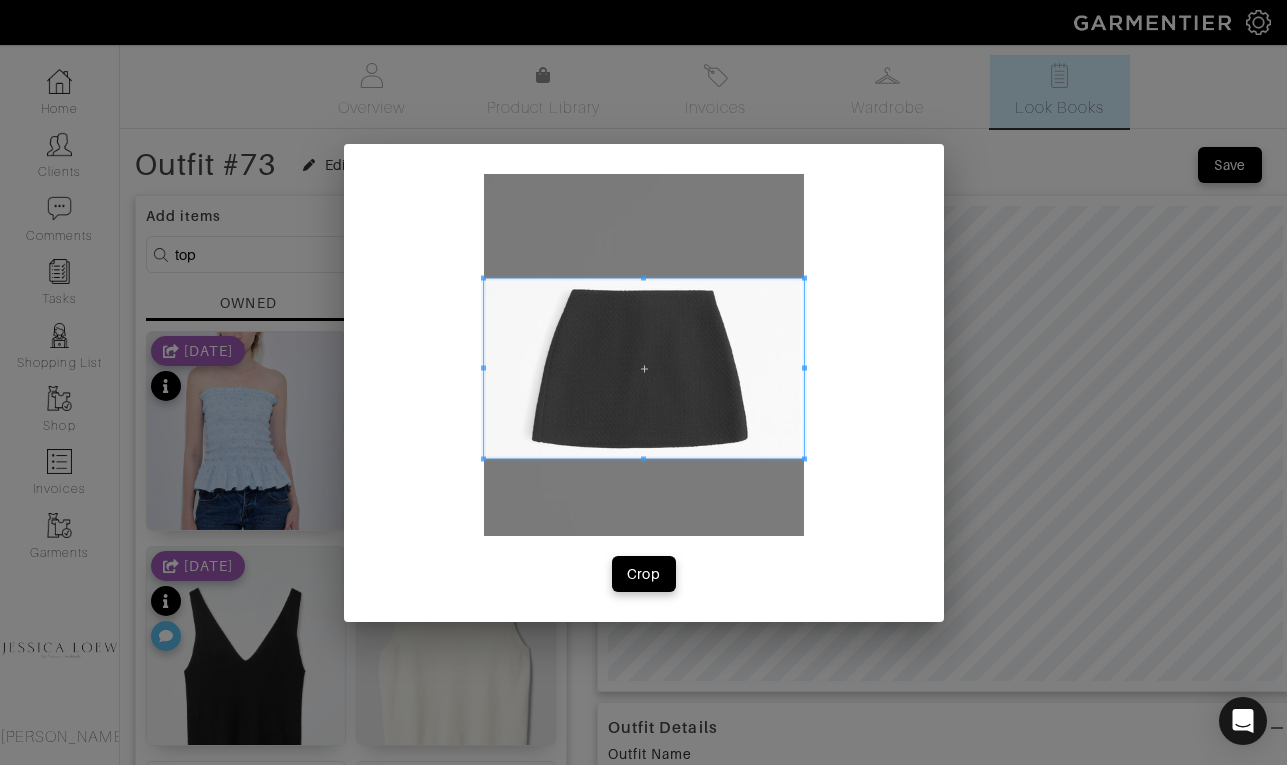 click at bounding box center [644, 368] 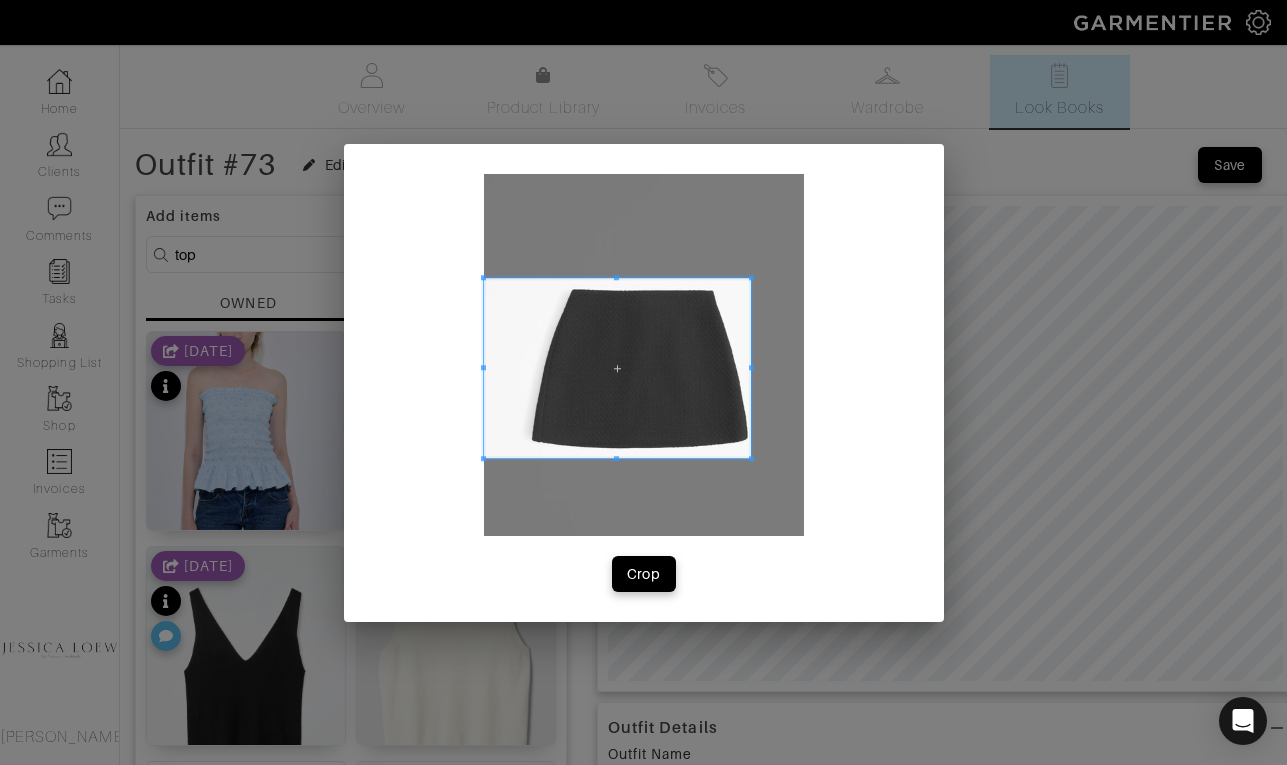 click at bounding box center [617, 368] 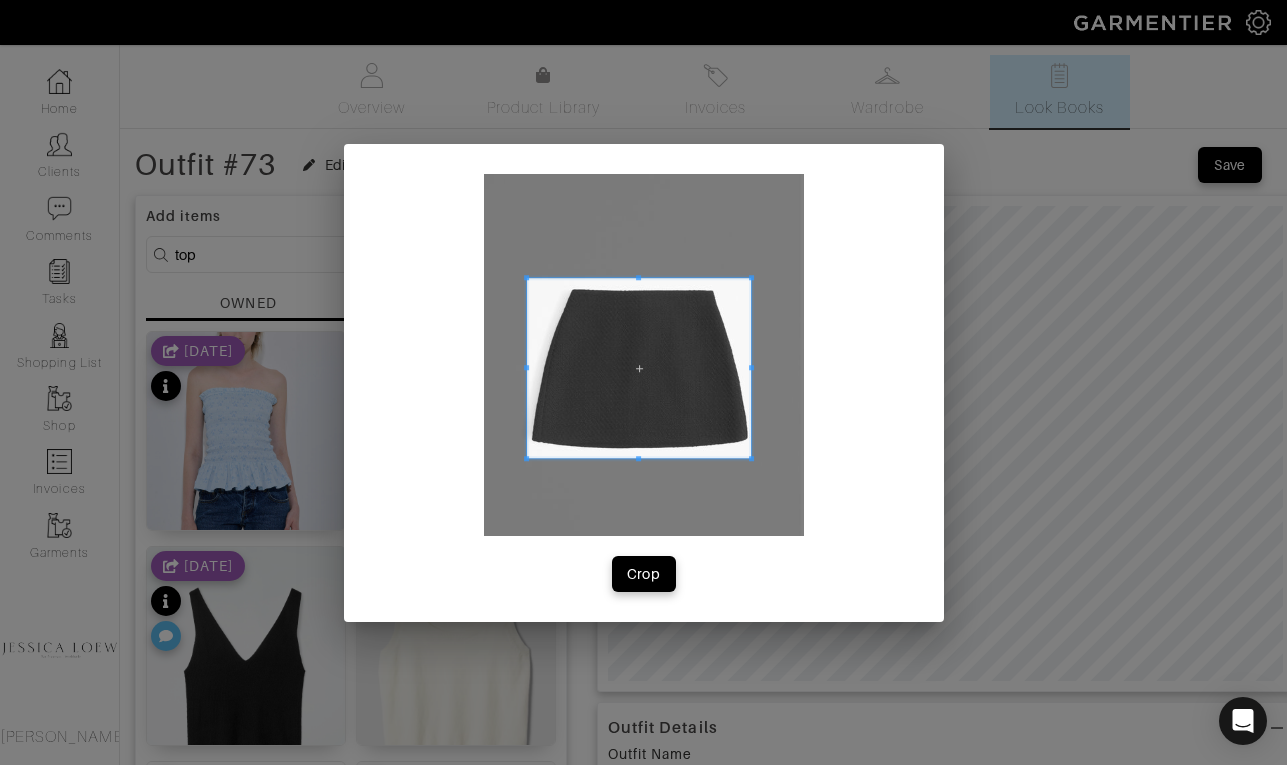 click at bounding box center [639, 368] 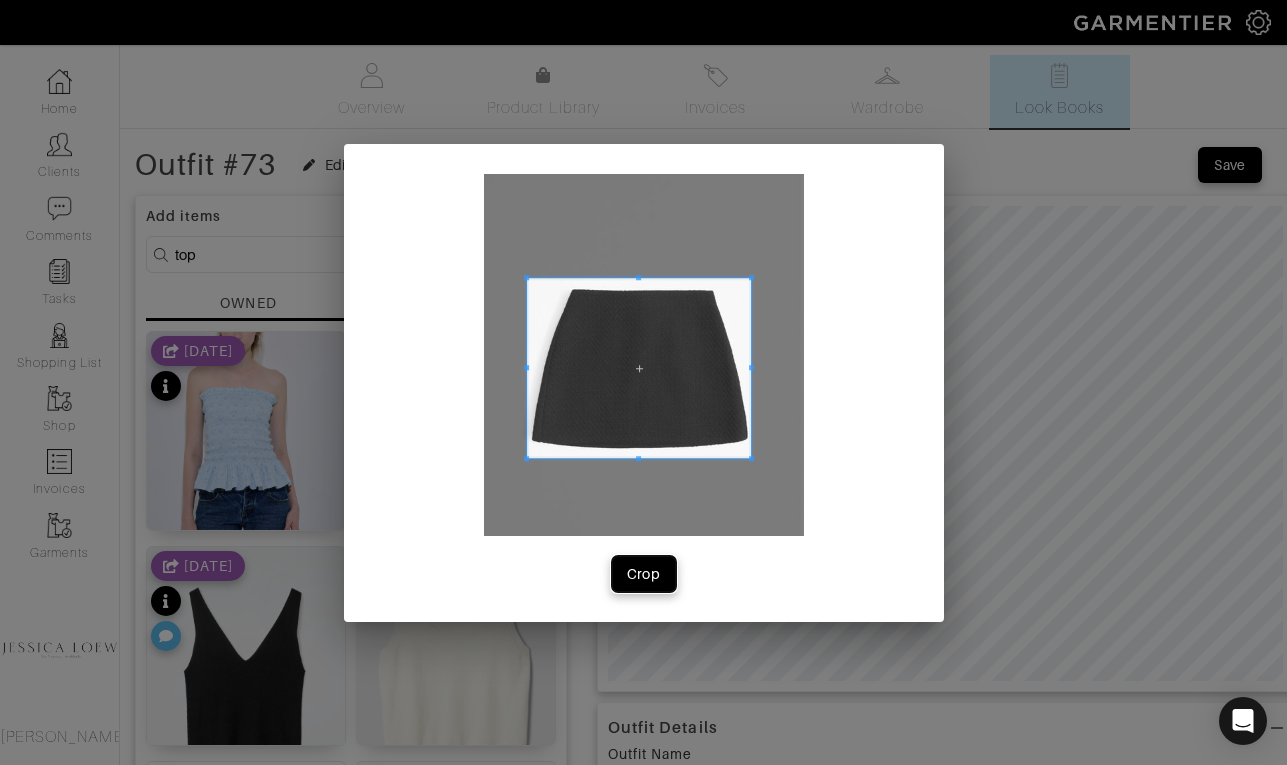 click on "Crop" at bounding box center [644, 574] 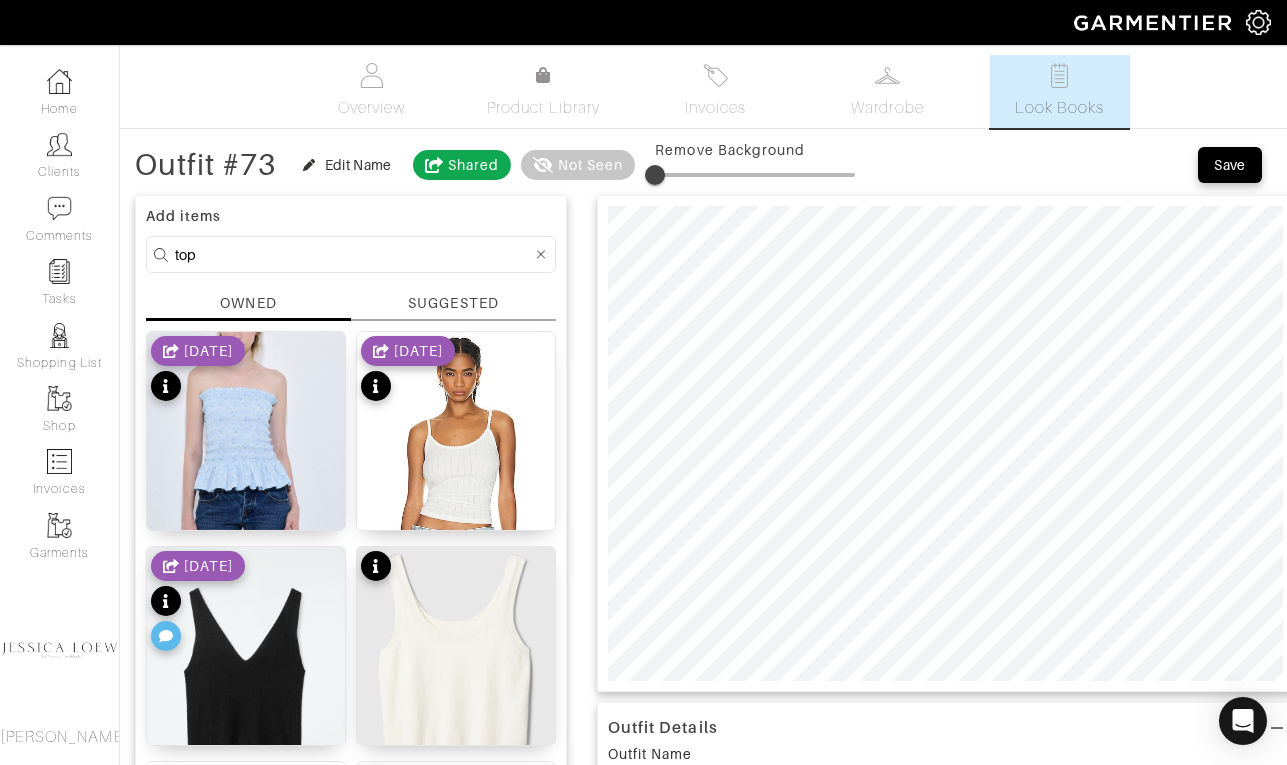 click on "top" at bounding box center [353, 254] 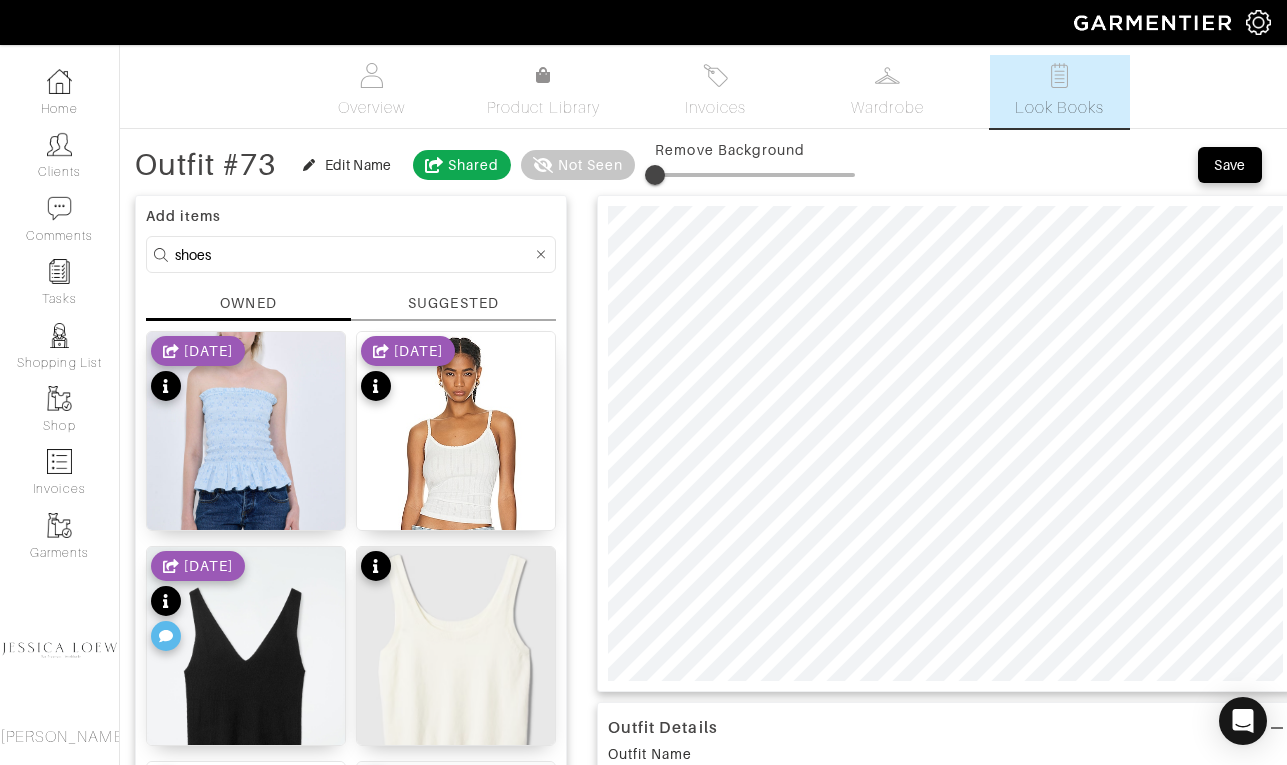 type on "shoes" 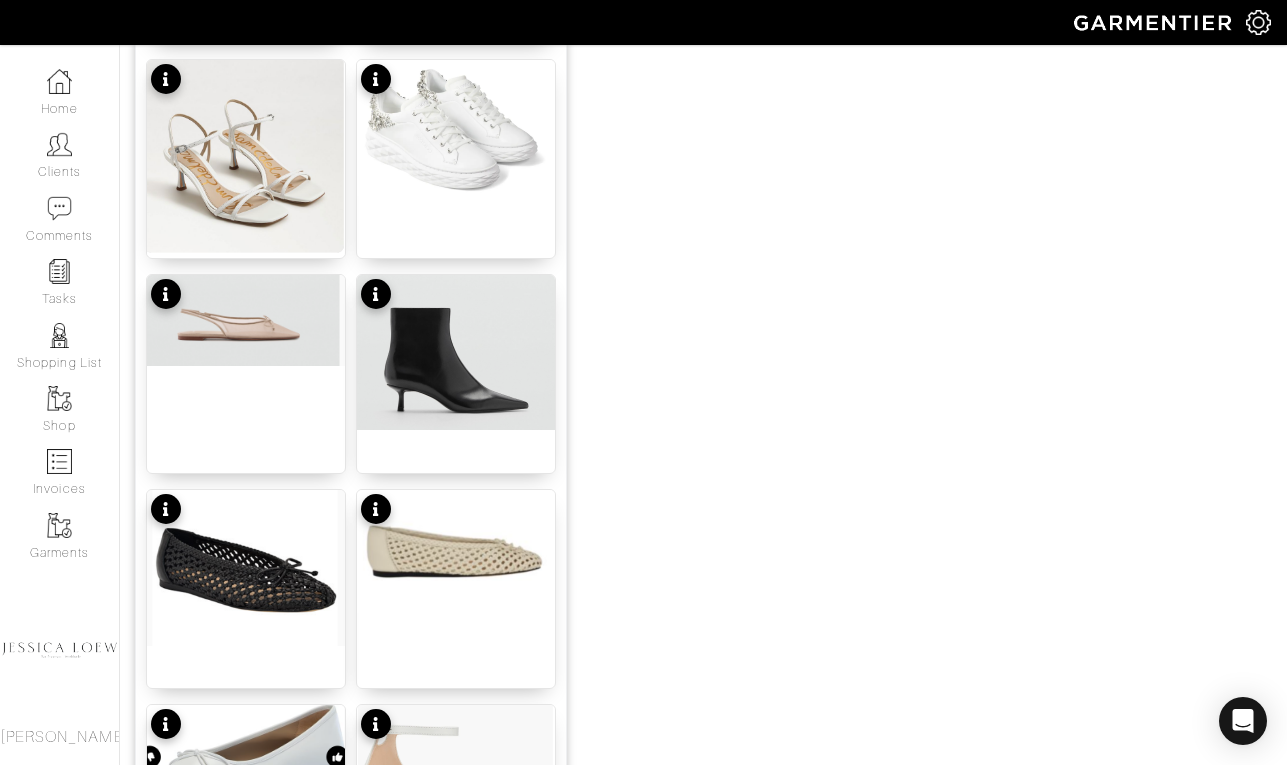 scroll, scrollTop: 1353, scrollLeft: 0, axis: vertical 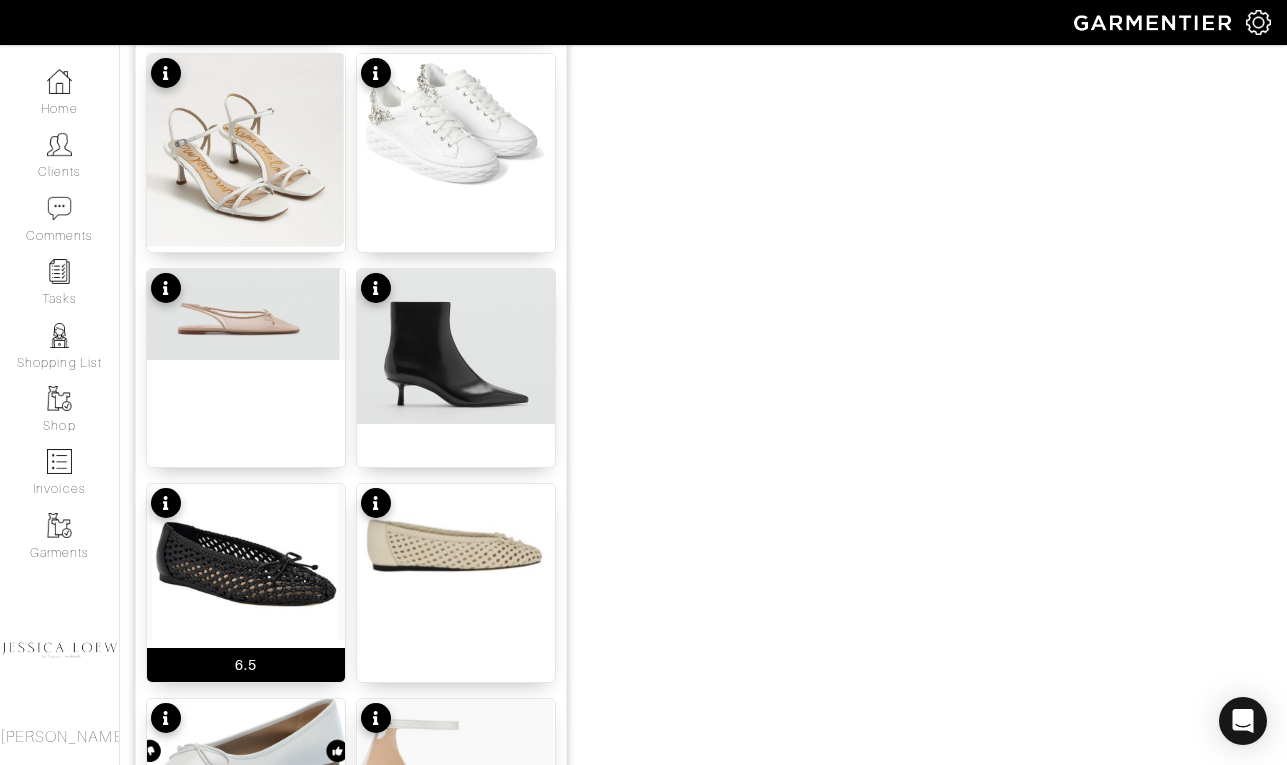 click at bounding box center [246, 562] 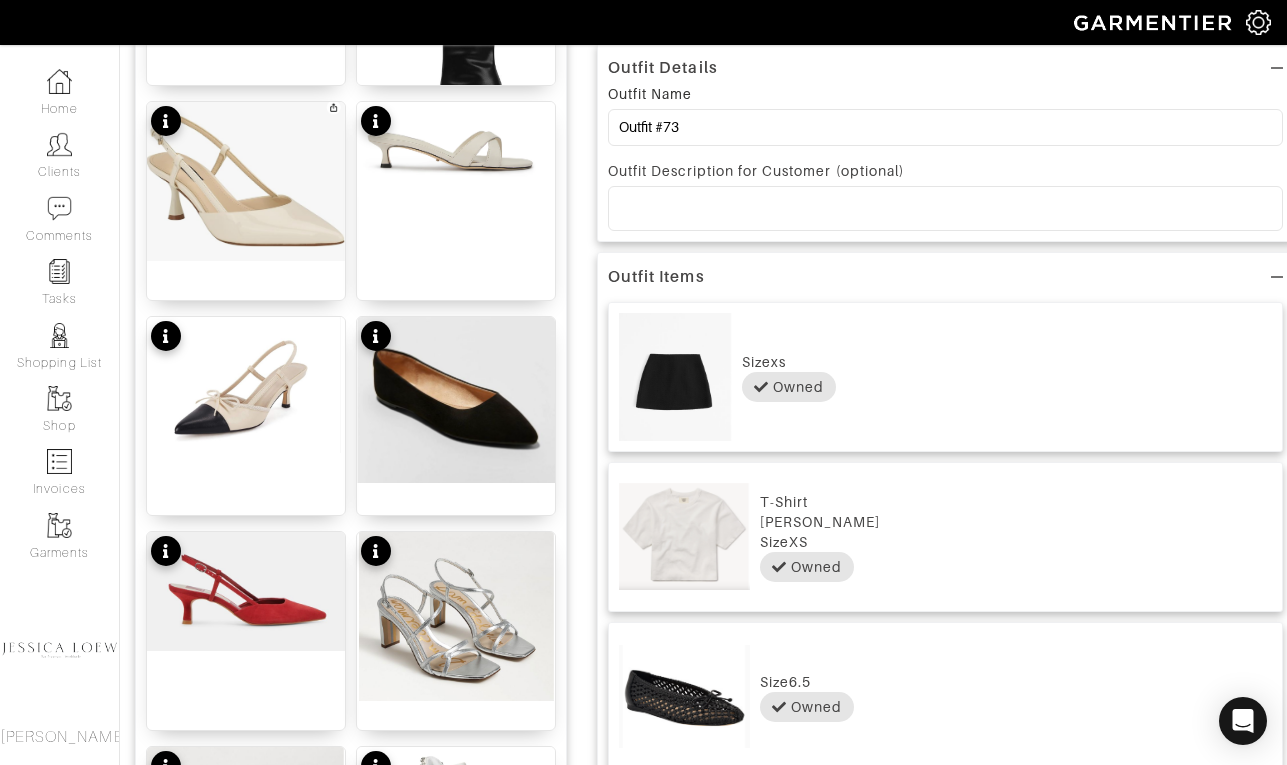 scroll, scrollTop: 0, scrollLeft: 0, axis: both 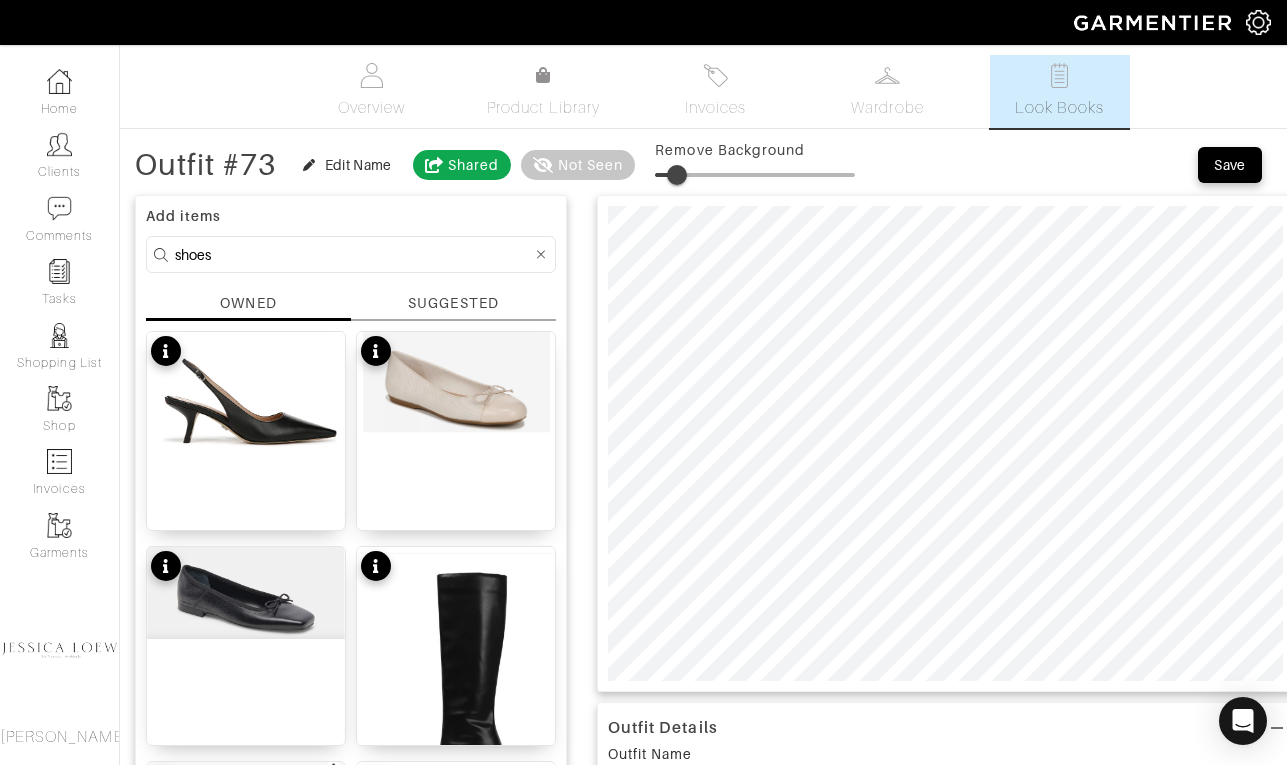 type on "12" 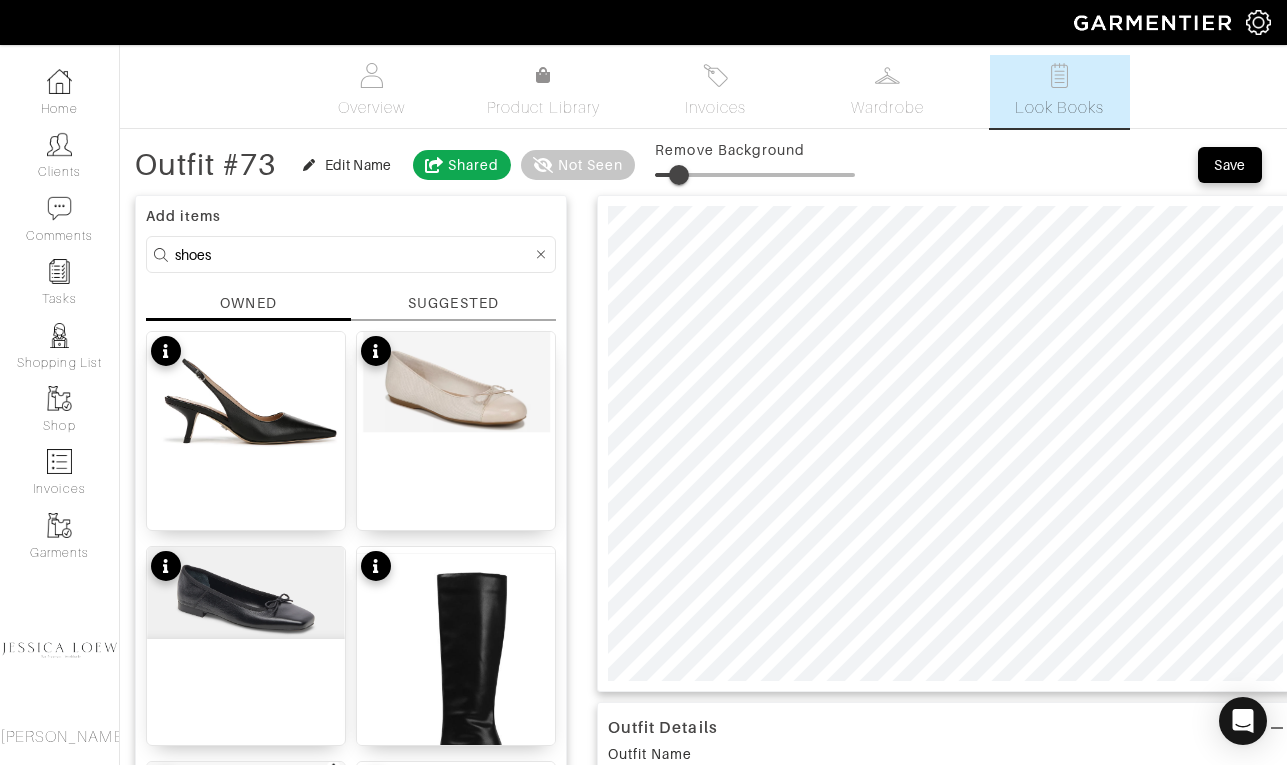 click at bounding box center (755, 175) 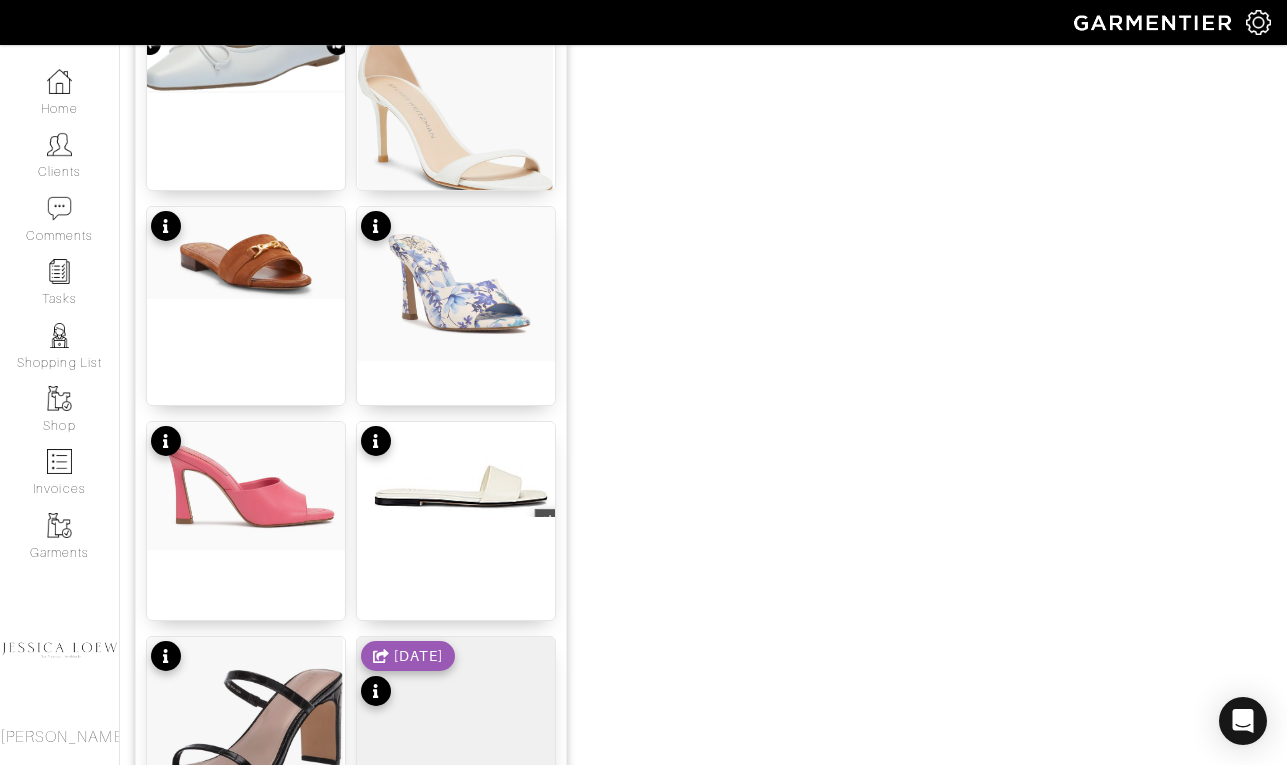 scroll, scrollTop: 2134, scrollLeft: 0, axis: vertical 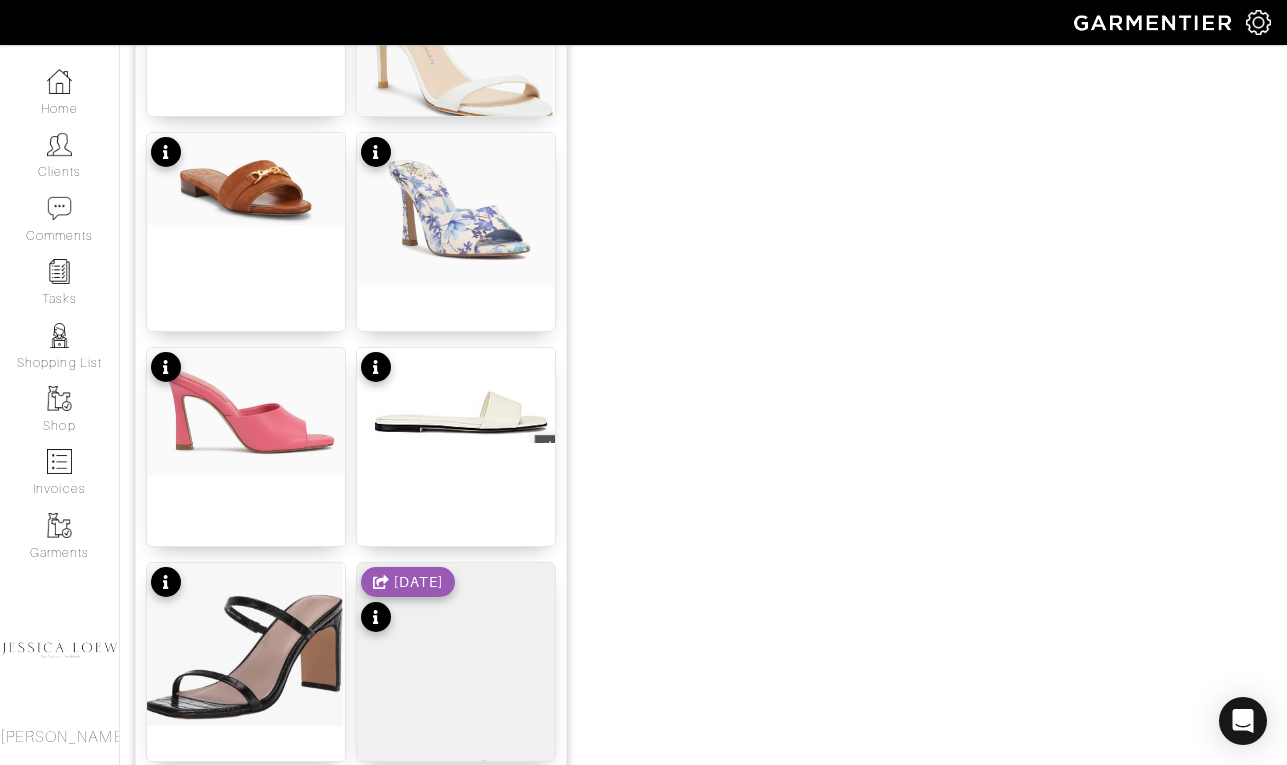 click on "[DATE]" at bounding box center [408, 602] 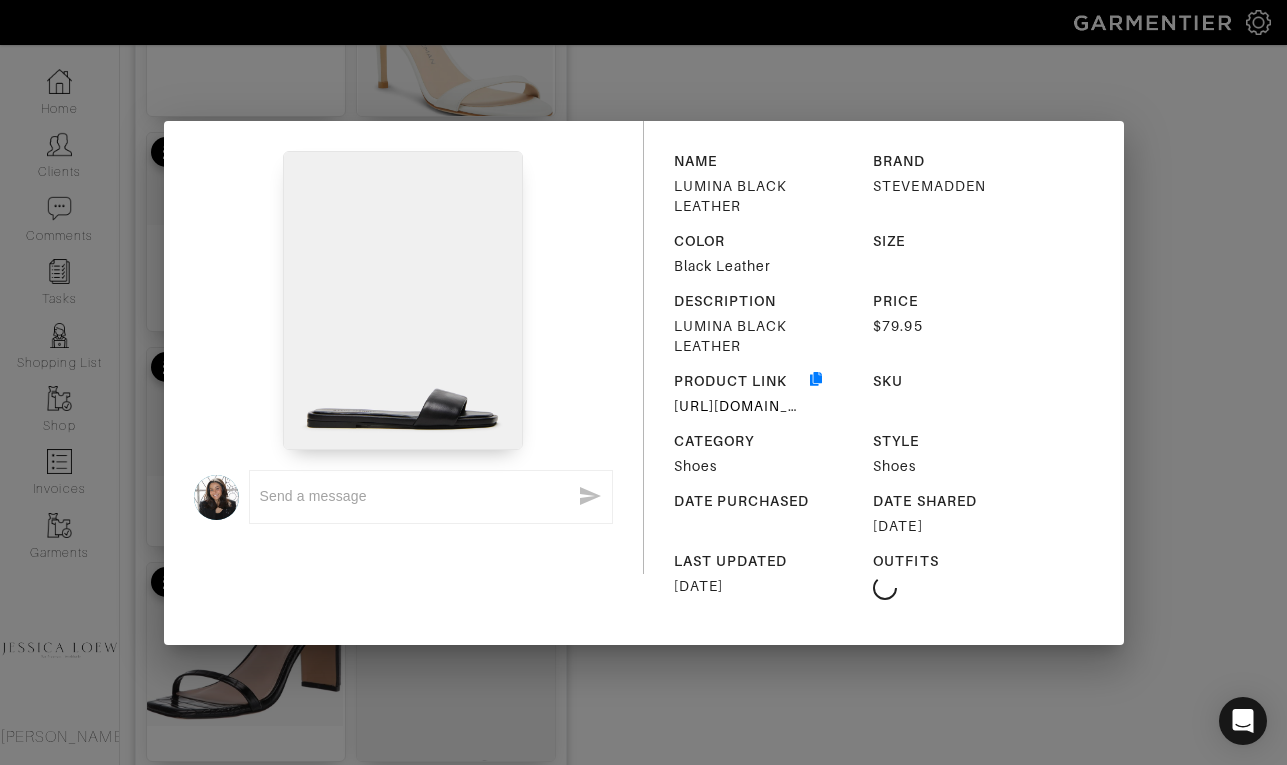 click on "x NAME LUMINA BLACK LEATHER BRAND STEVEMADDEN COLOR Black Leather SIZE DESCRIPTION LUMINA BLACK LEATHER PRICE $79.95 PRODUCT LINK https://go.shopmy.us/p-15875060   SKU CATEGORY Shoes STYLE Shoes DATE PURCHASED DATE SHARED 04/09/2025 LAST UPDATED 06/05/2025 OUTFITS" at bounding box center (643, 382) 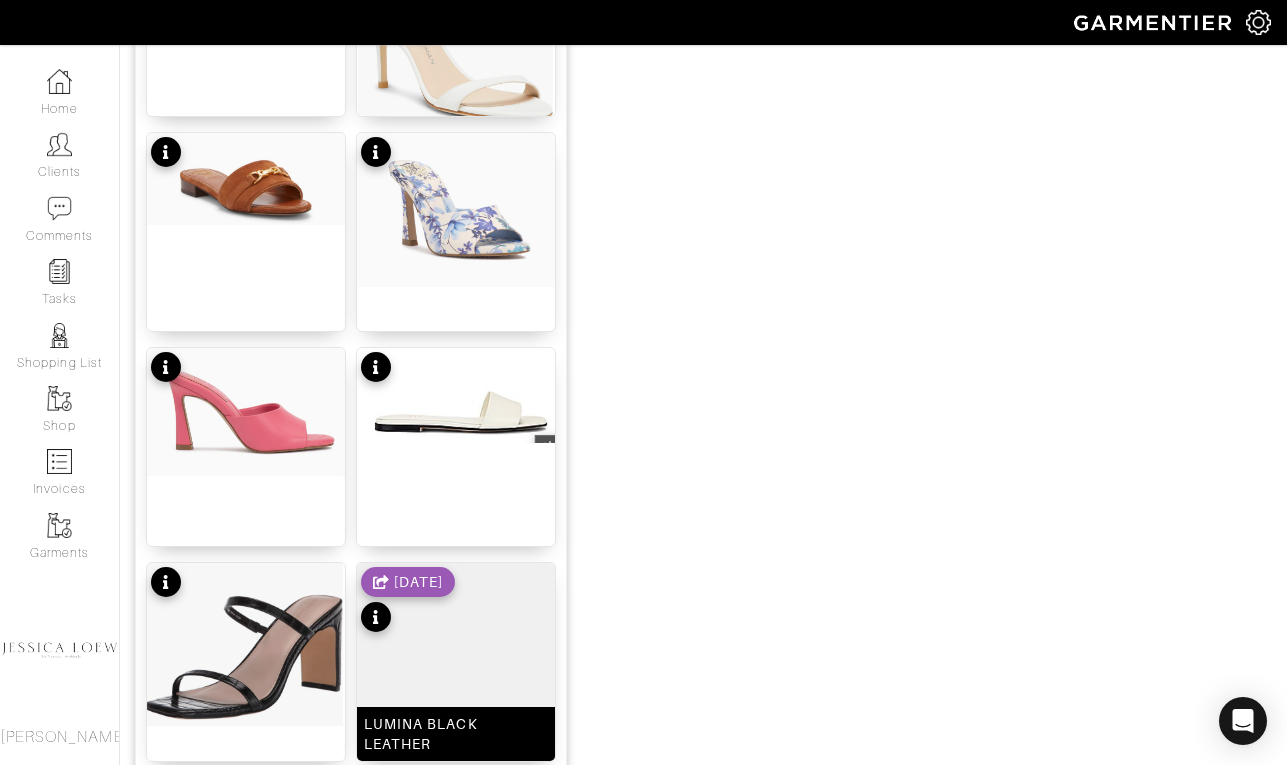 click at bounding box center [456, 687] 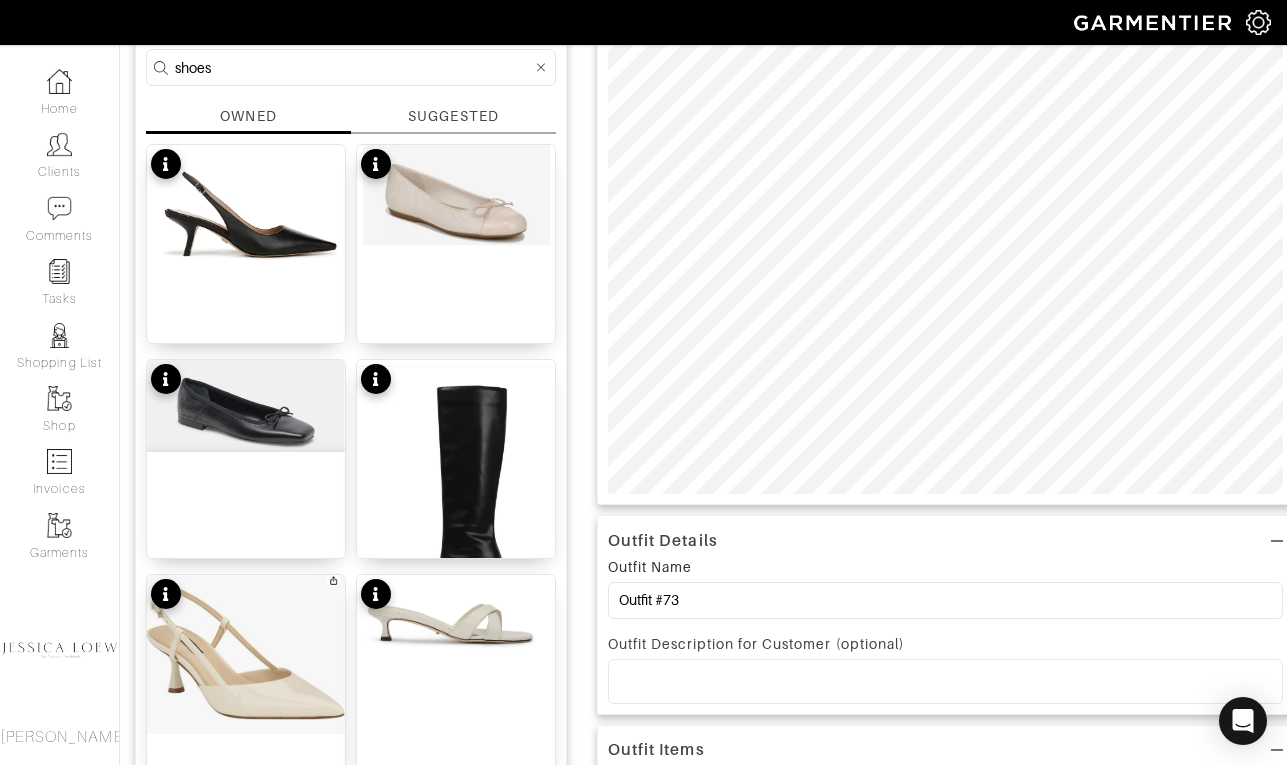 scroll, scrollTop: 0, scrollLeft: 0, axis: both 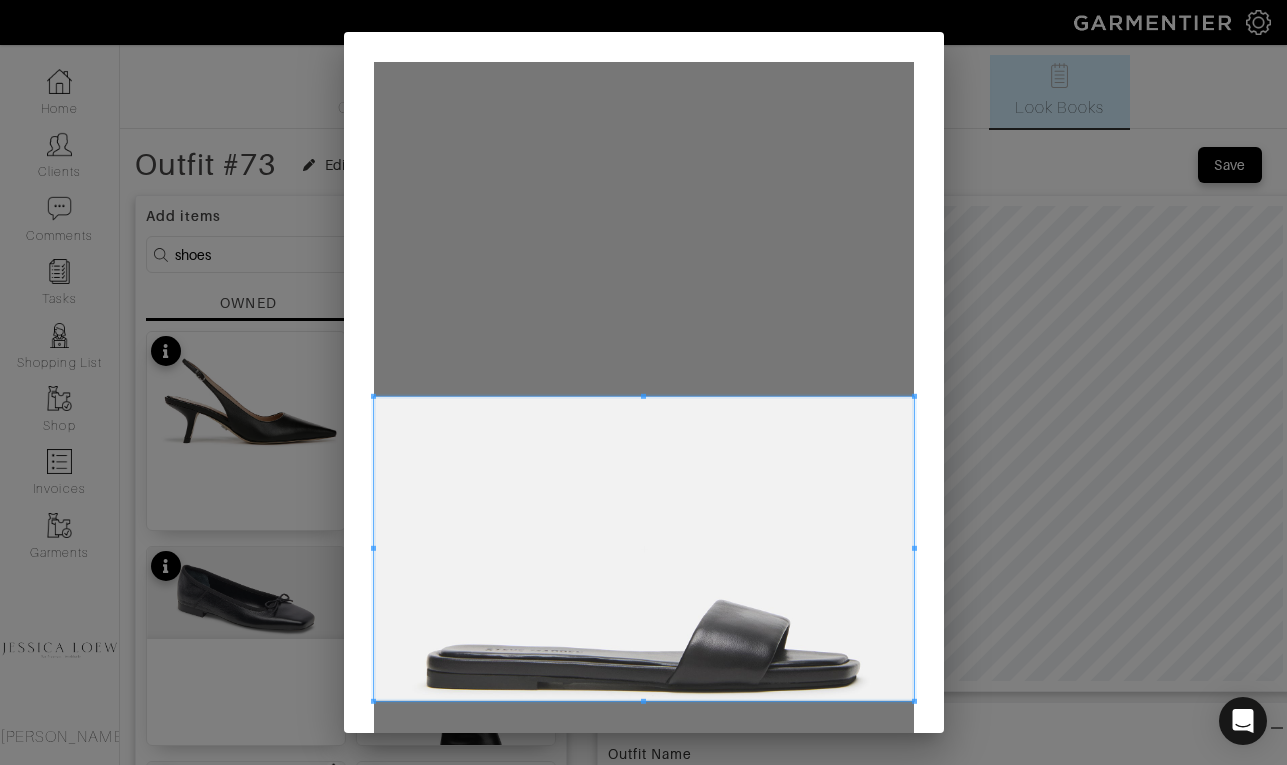 click at bounding box center (644, 549) 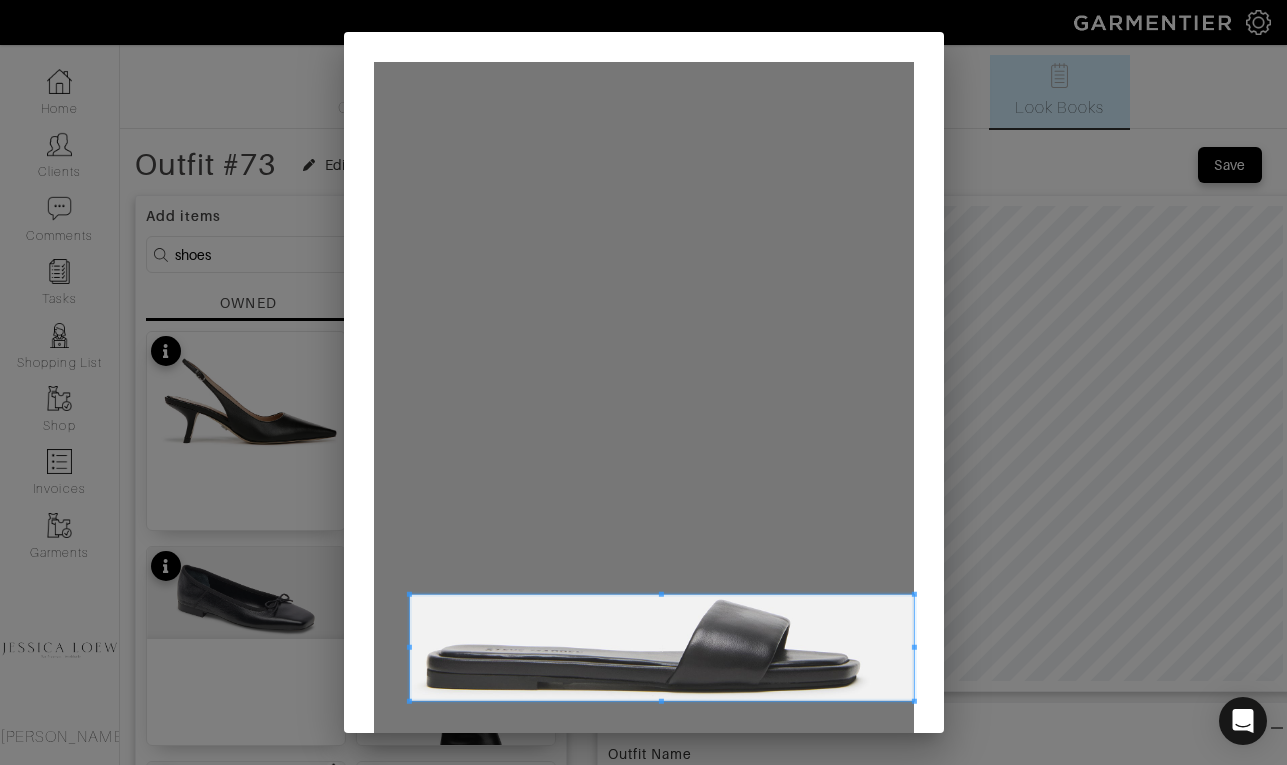 click at bounding box center [408, 594] 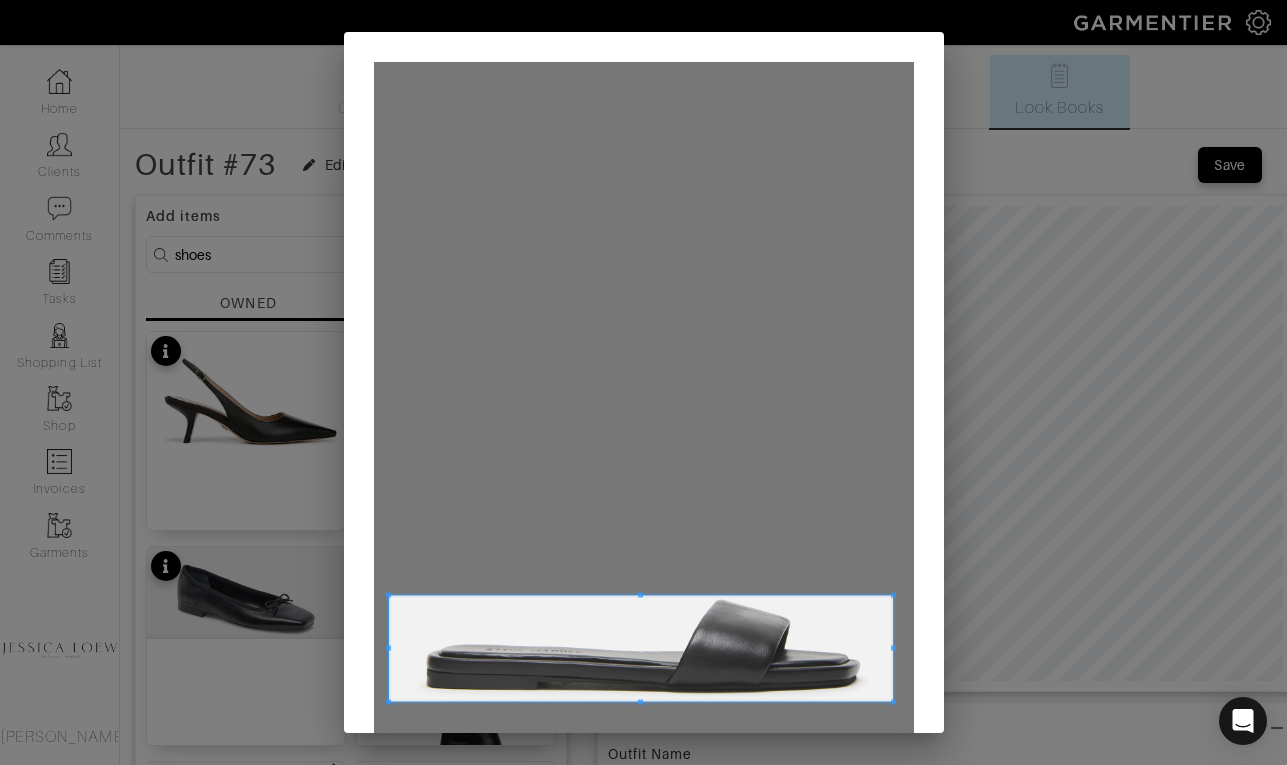 click at bounding box center (641, 649) 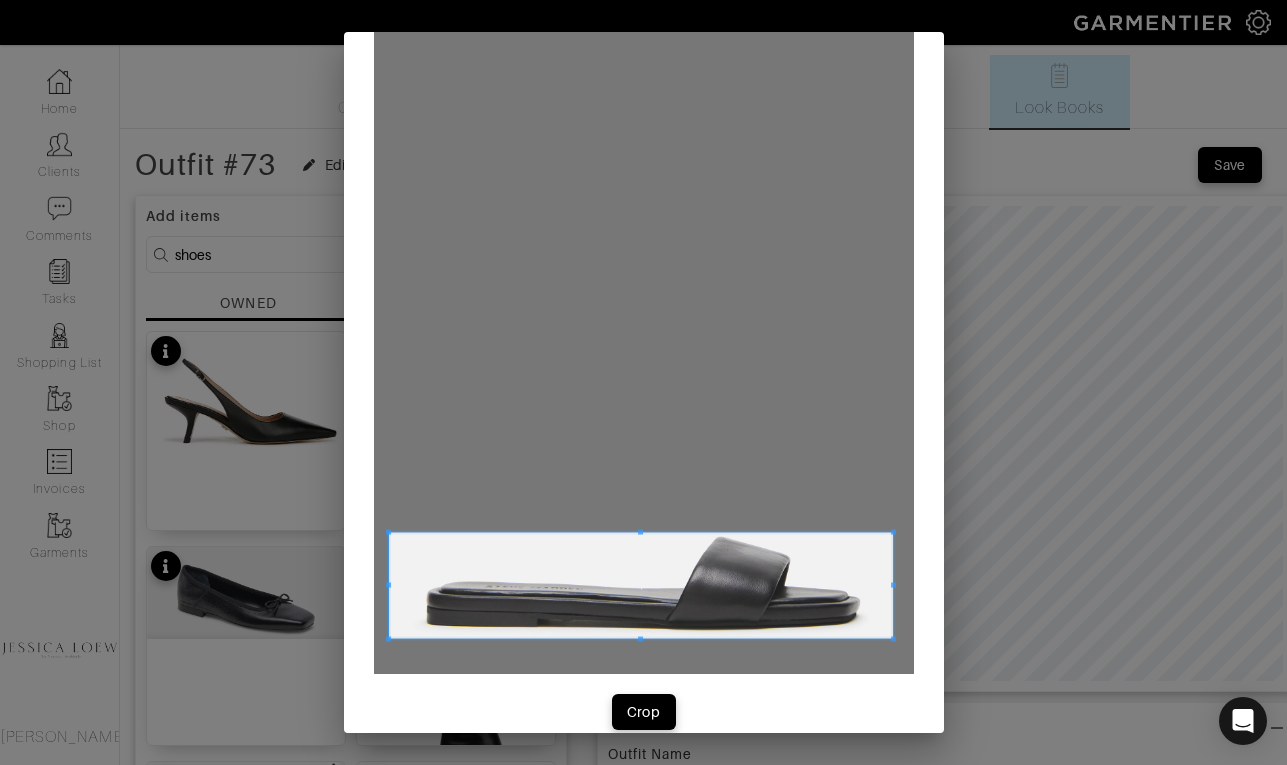scroll, scrollTop: 90, scrollLeft: 0, axis: vertical 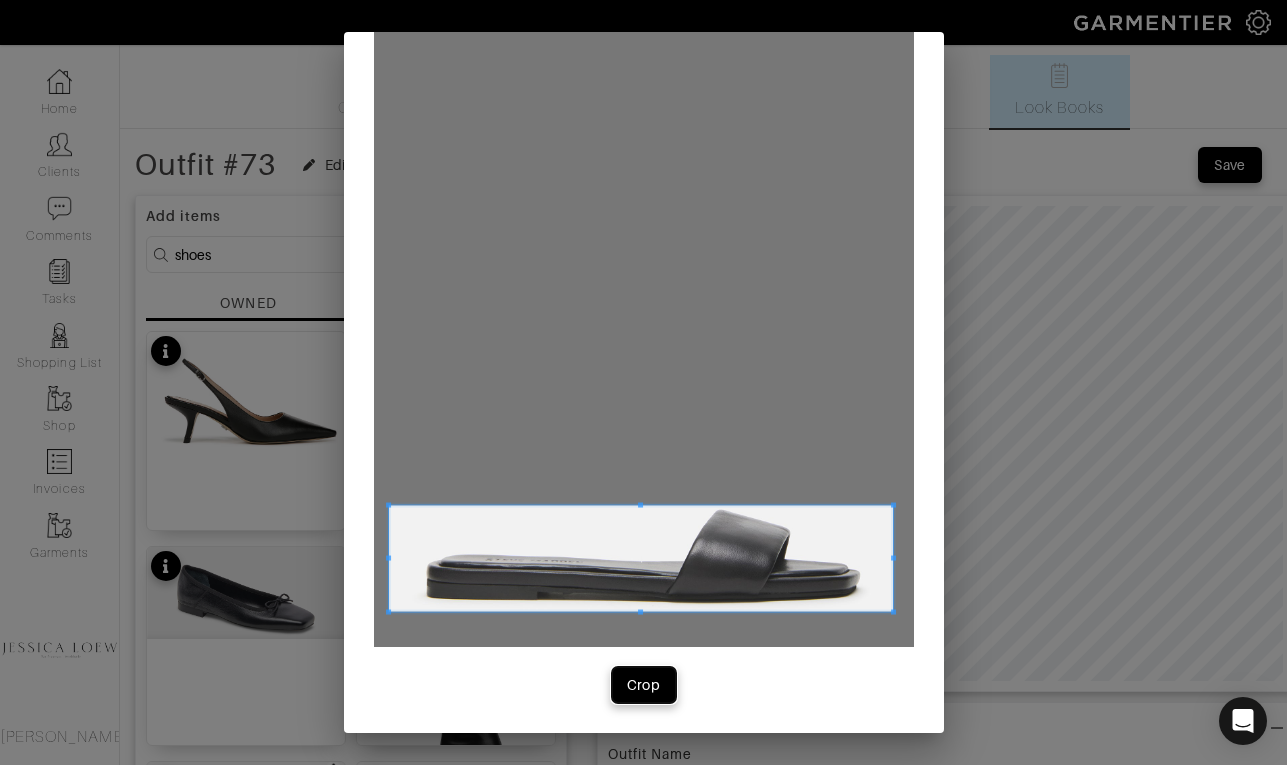 click on "Crop" at bounding box center (644, 685) 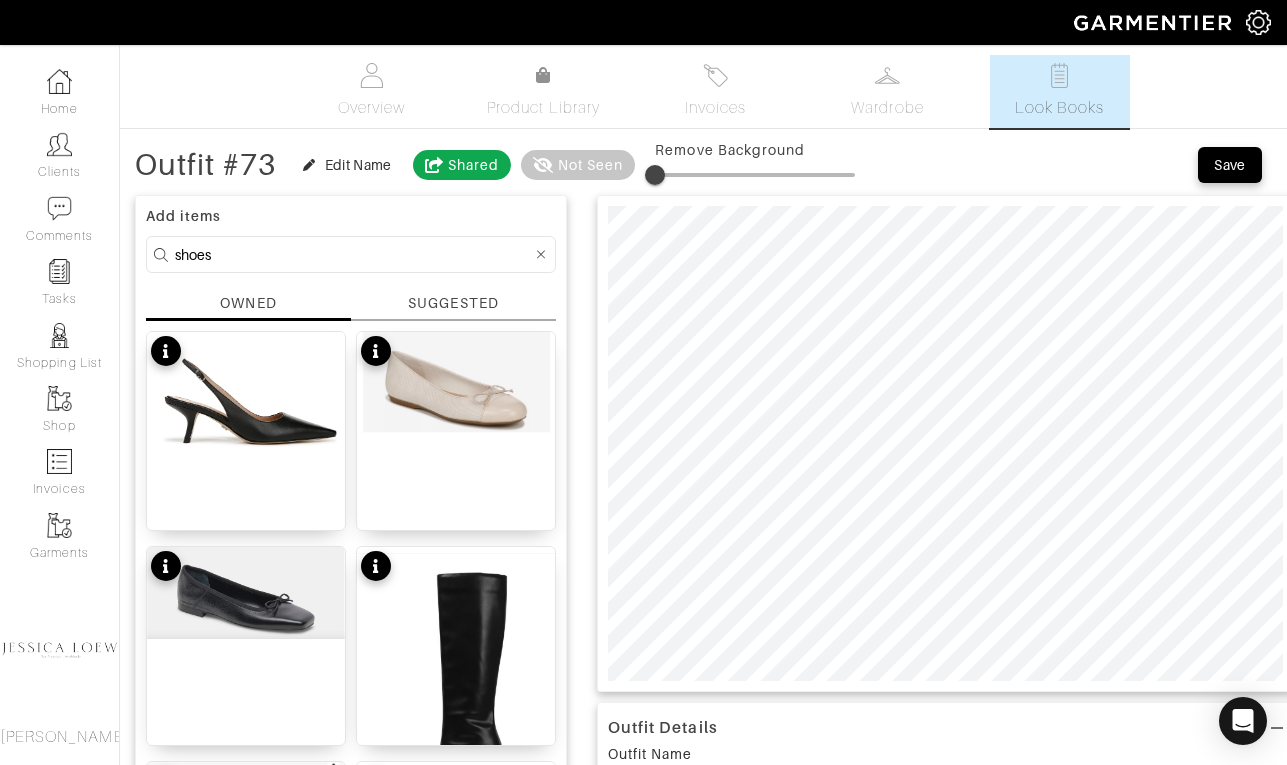 type on "12" 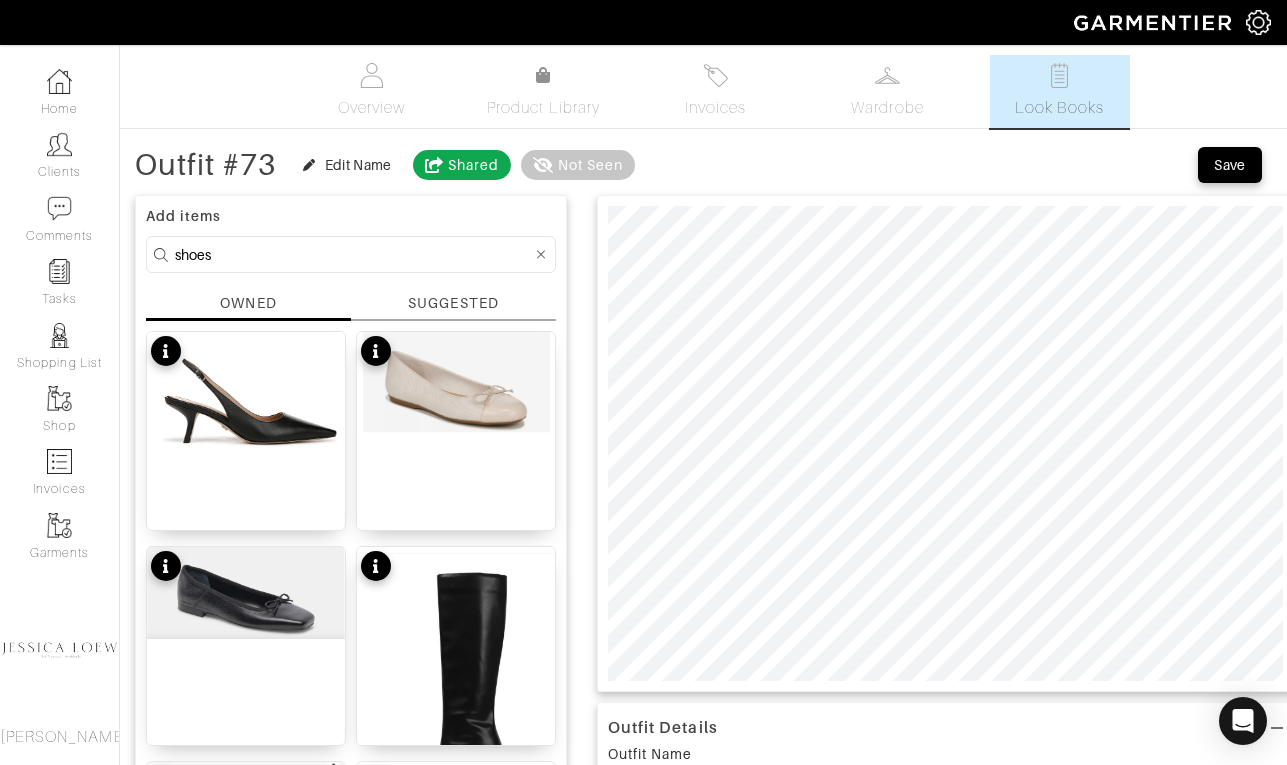 click on "shoes" at bounding box center [353, 254] 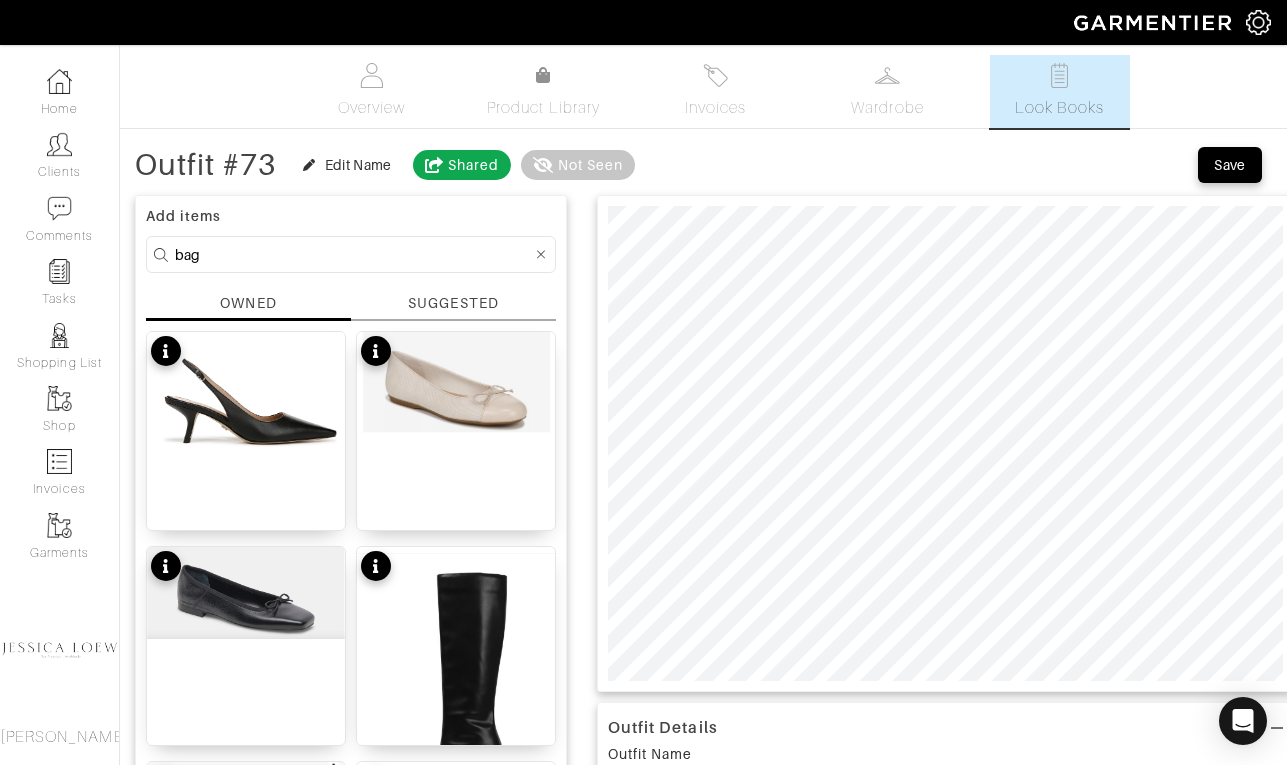 type on "bag" 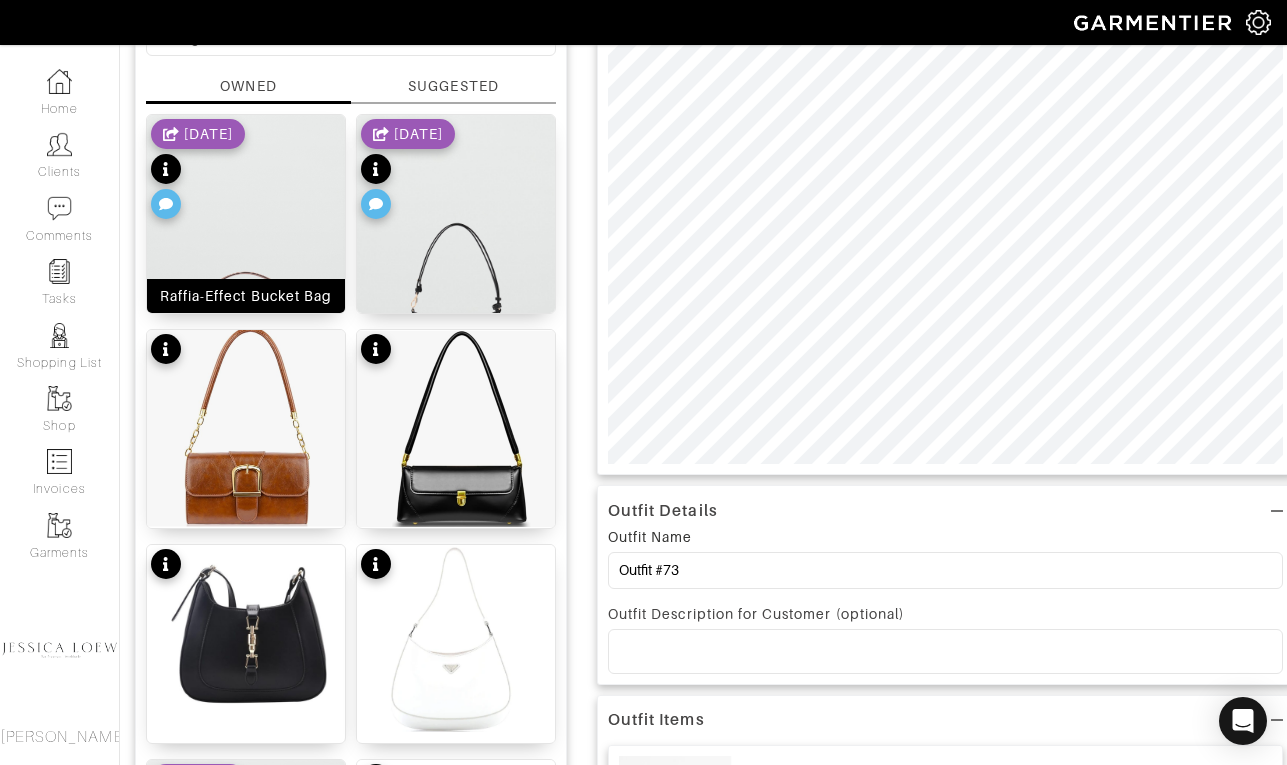 scroll, scrollTop: 245, scrollLeft: 0, axis: vertical 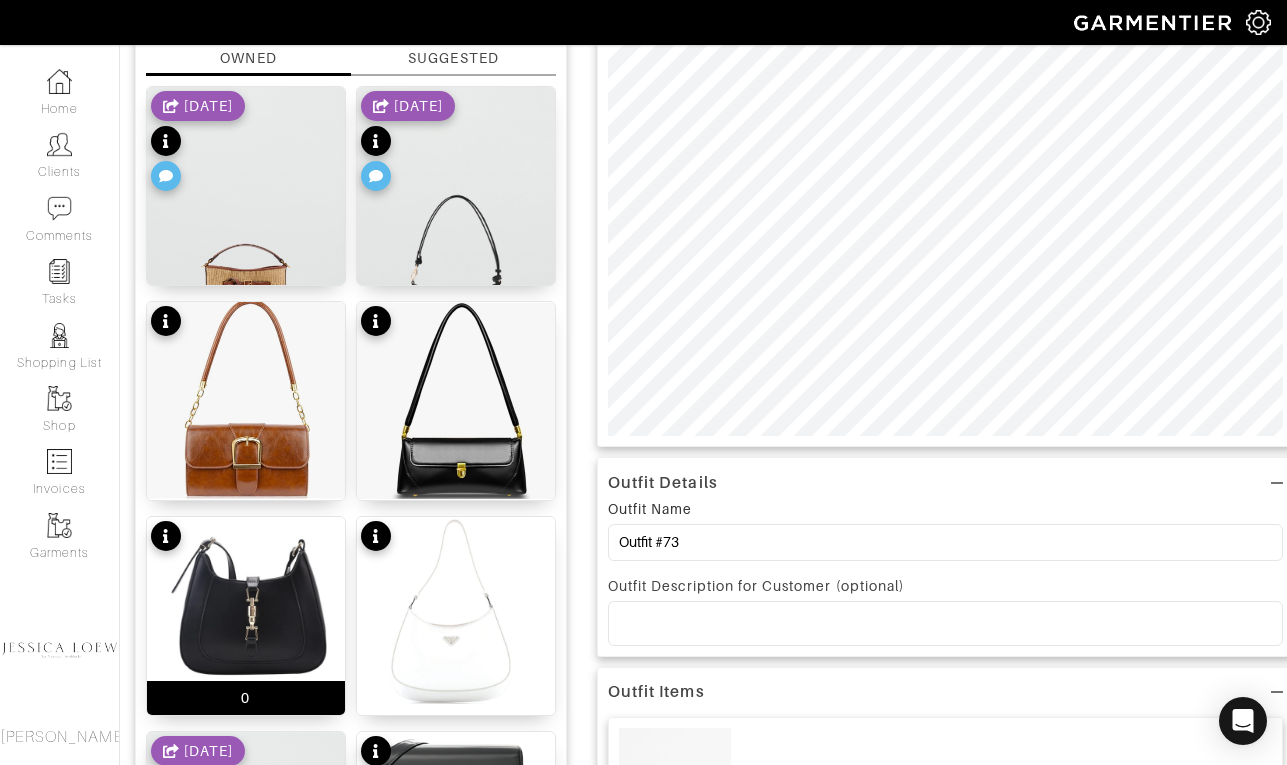 click at bounding box center [246, 602] 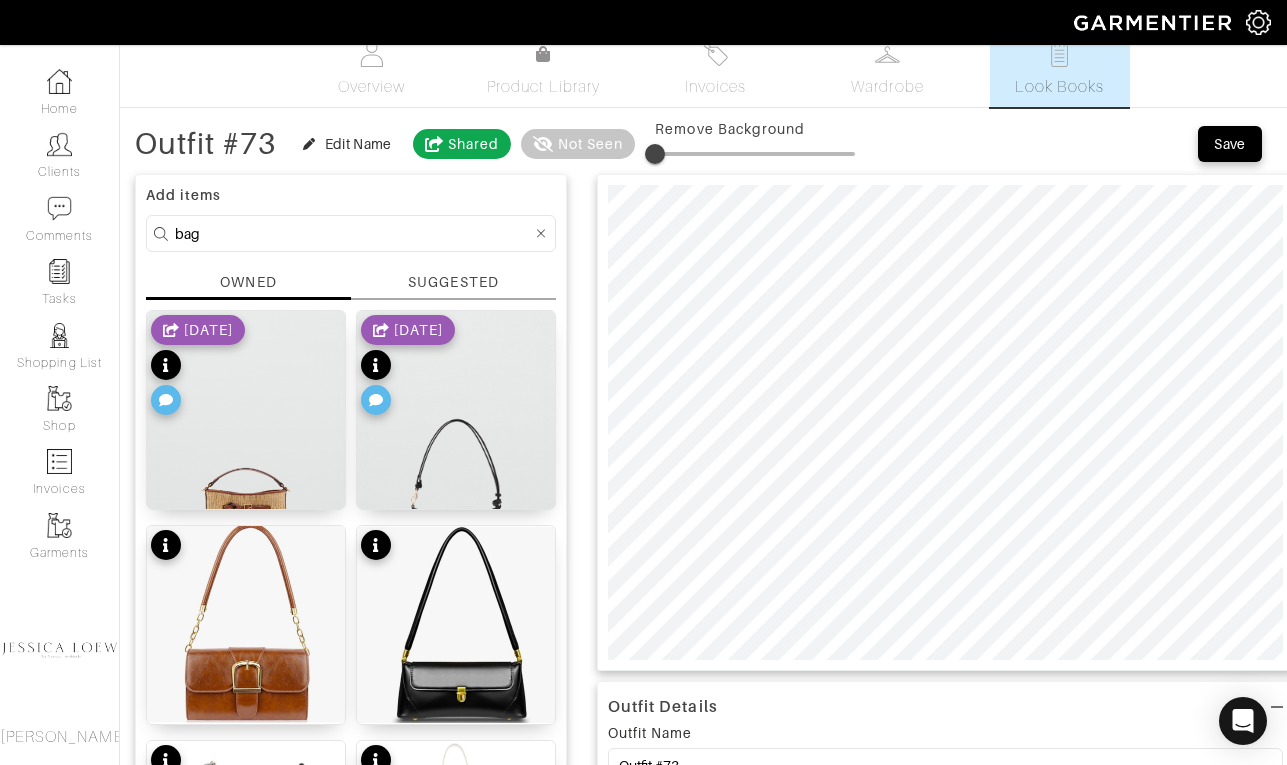 scroll, scrollTop: 163, scrollLeft: 0, axis: vertical 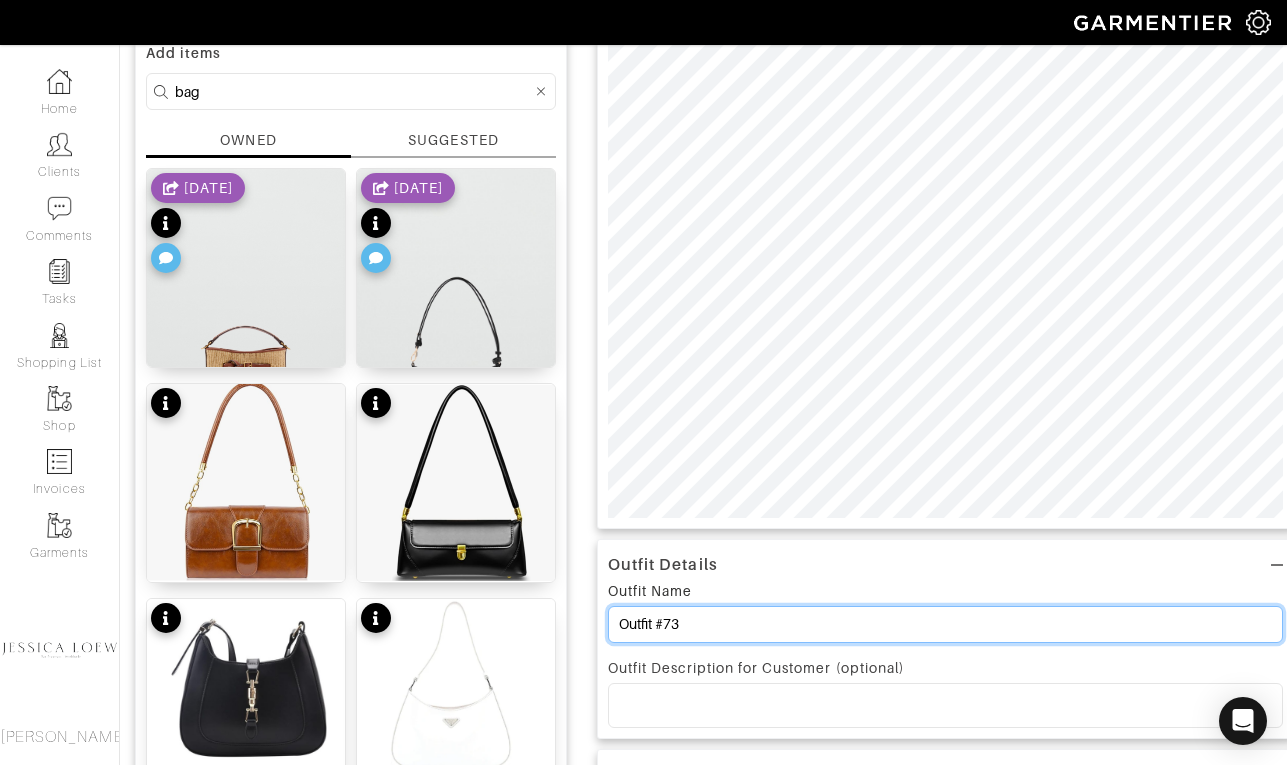 click on "Outfit #73" at bounding box center [945, 624] 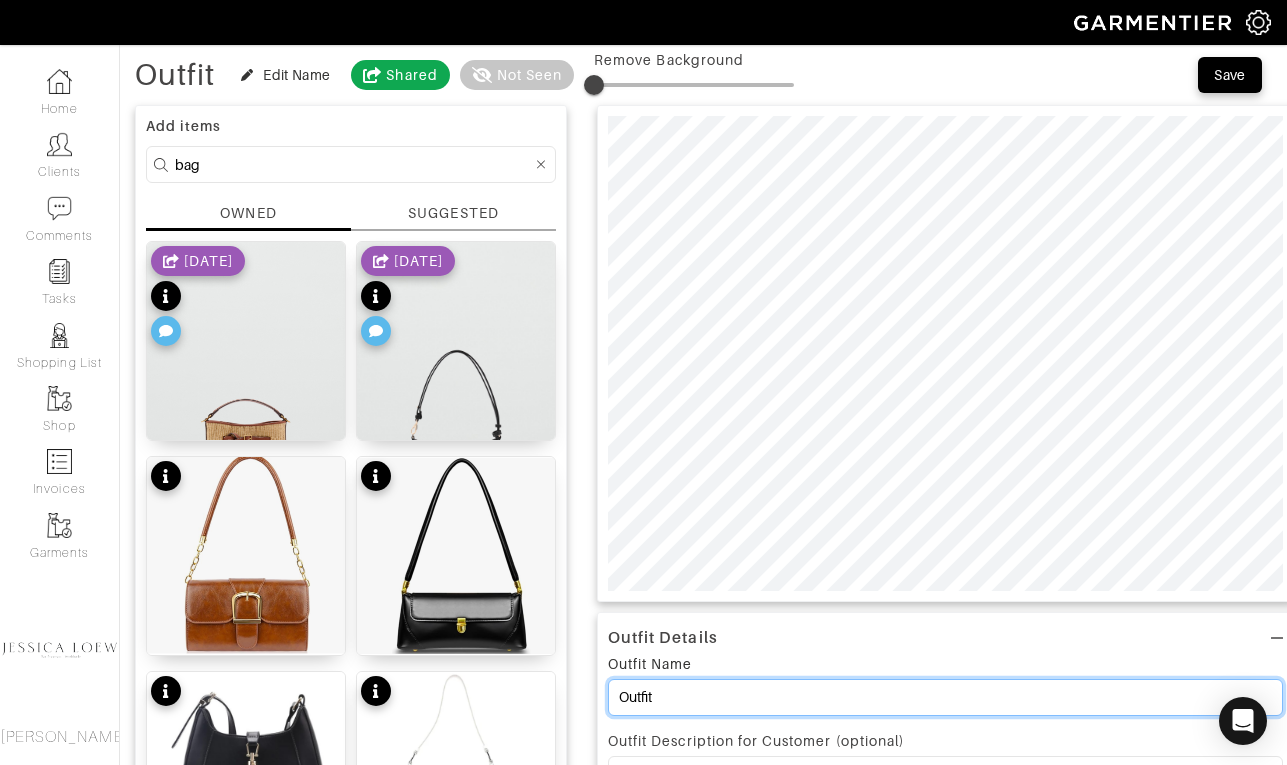 scroll, scrollTop: 0, scrollLeft: 0, axis: both 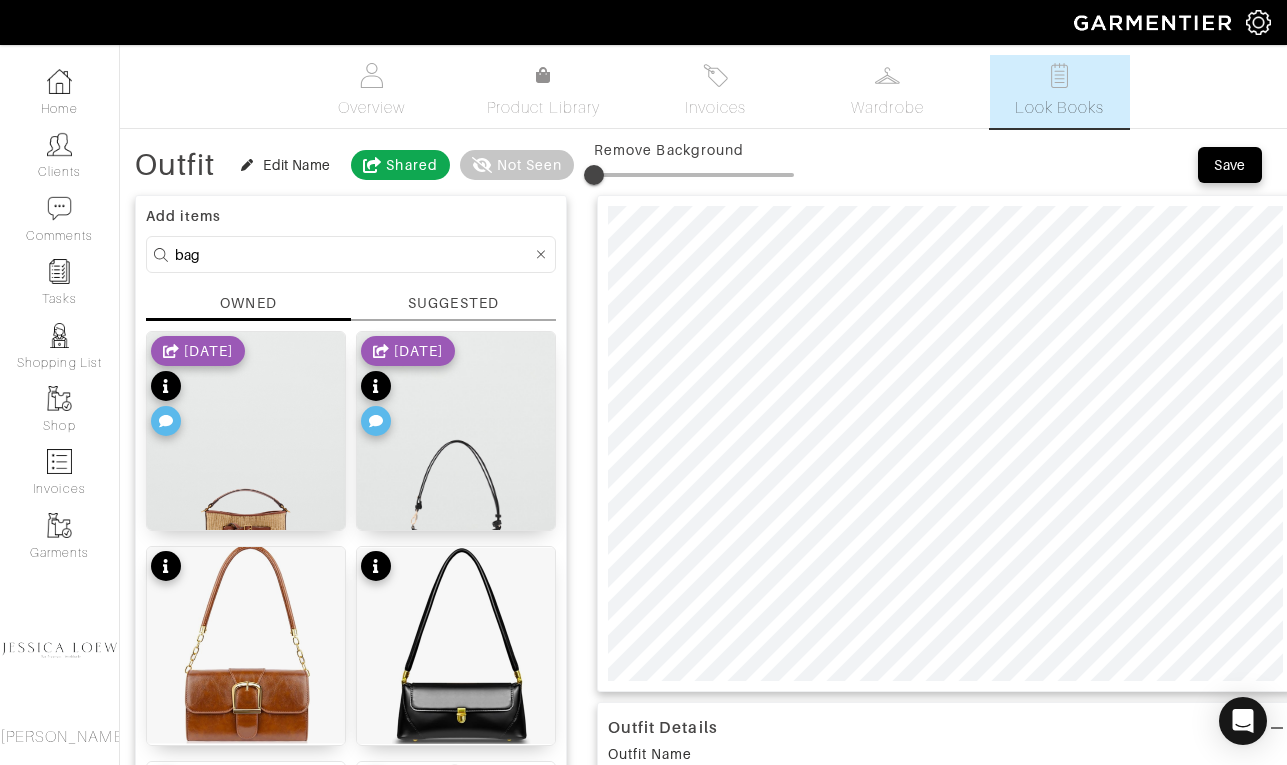 type on "Outfit" 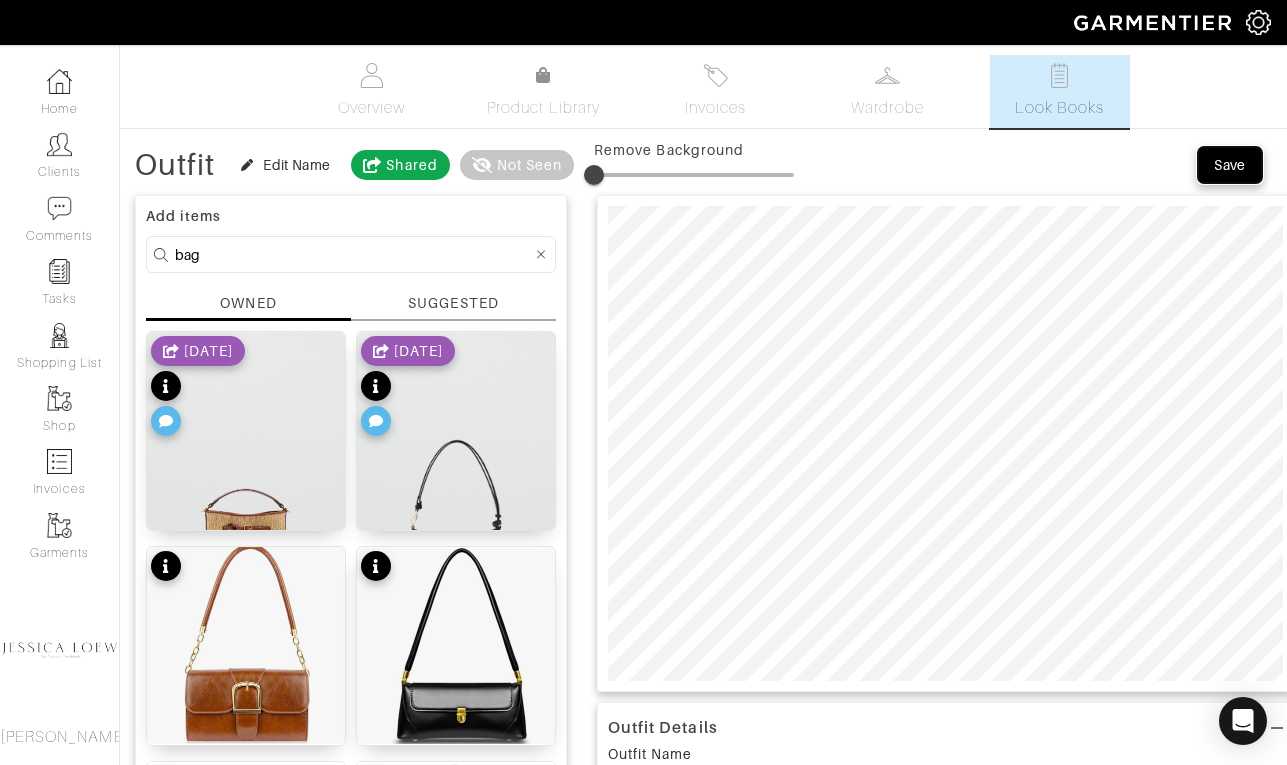click on "Save" at bounding box center (1230, 165) 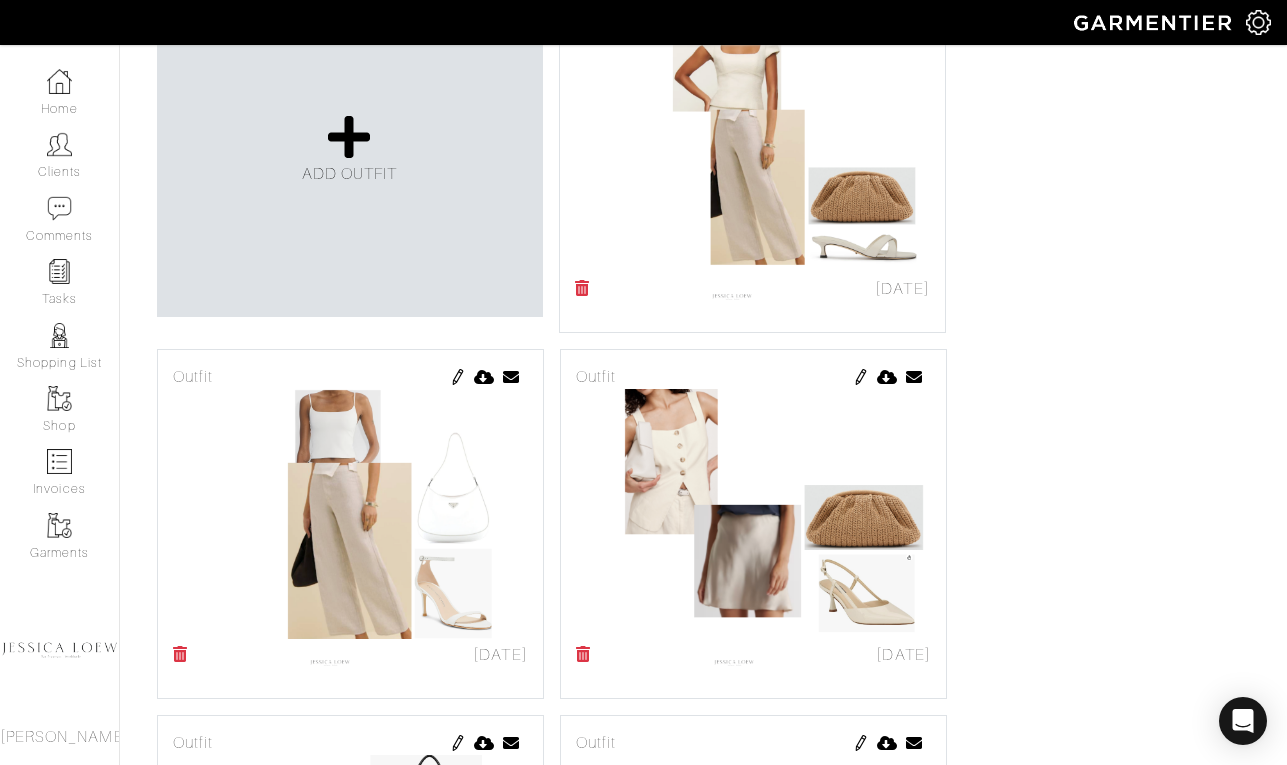 scroll, scrollTop: 0, scrollLeft: 0, axis: both 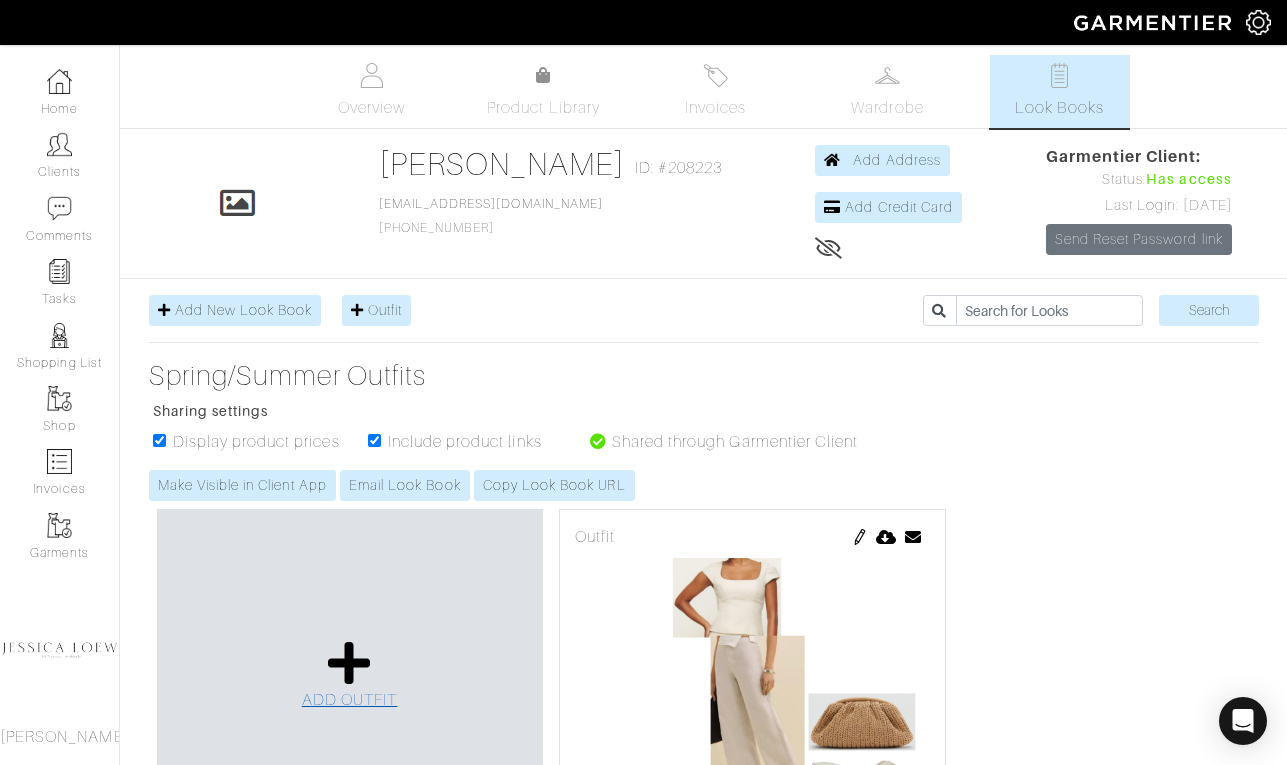 click at bounding box center (349, 663) 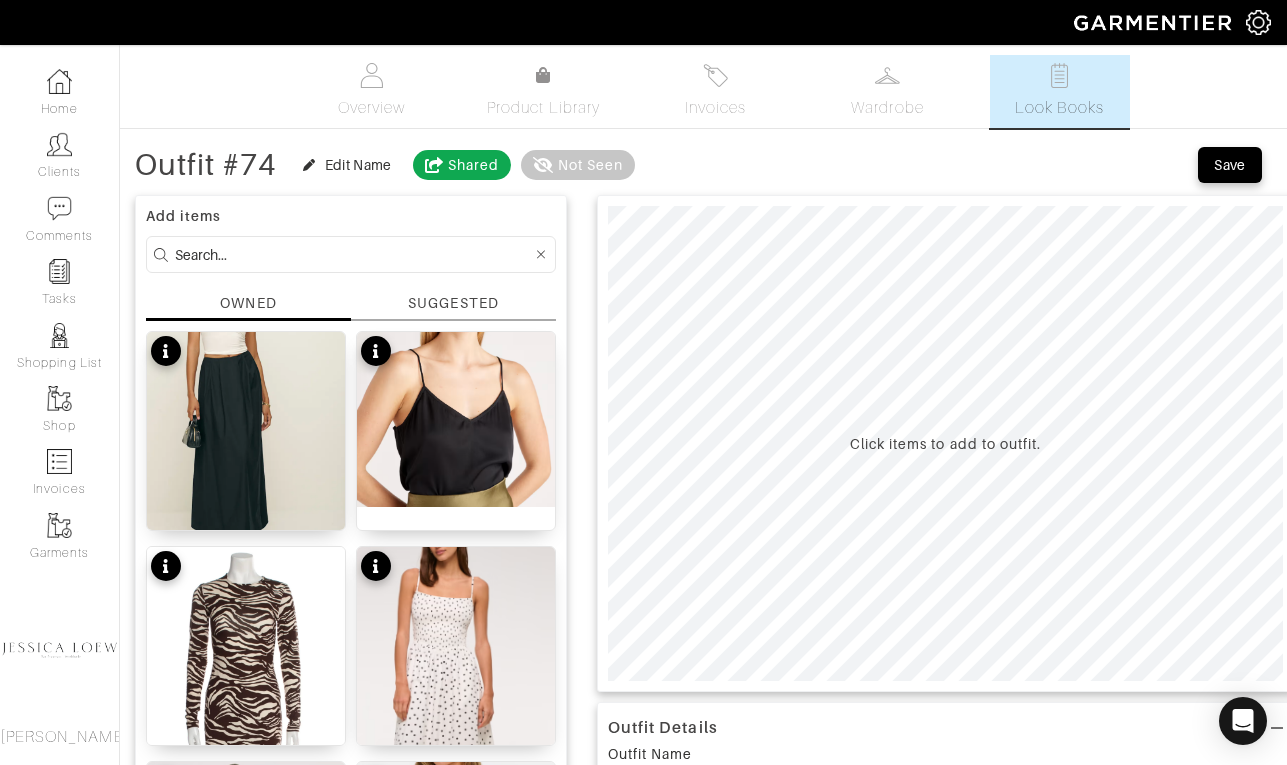 click at bounding box center (353, 254) 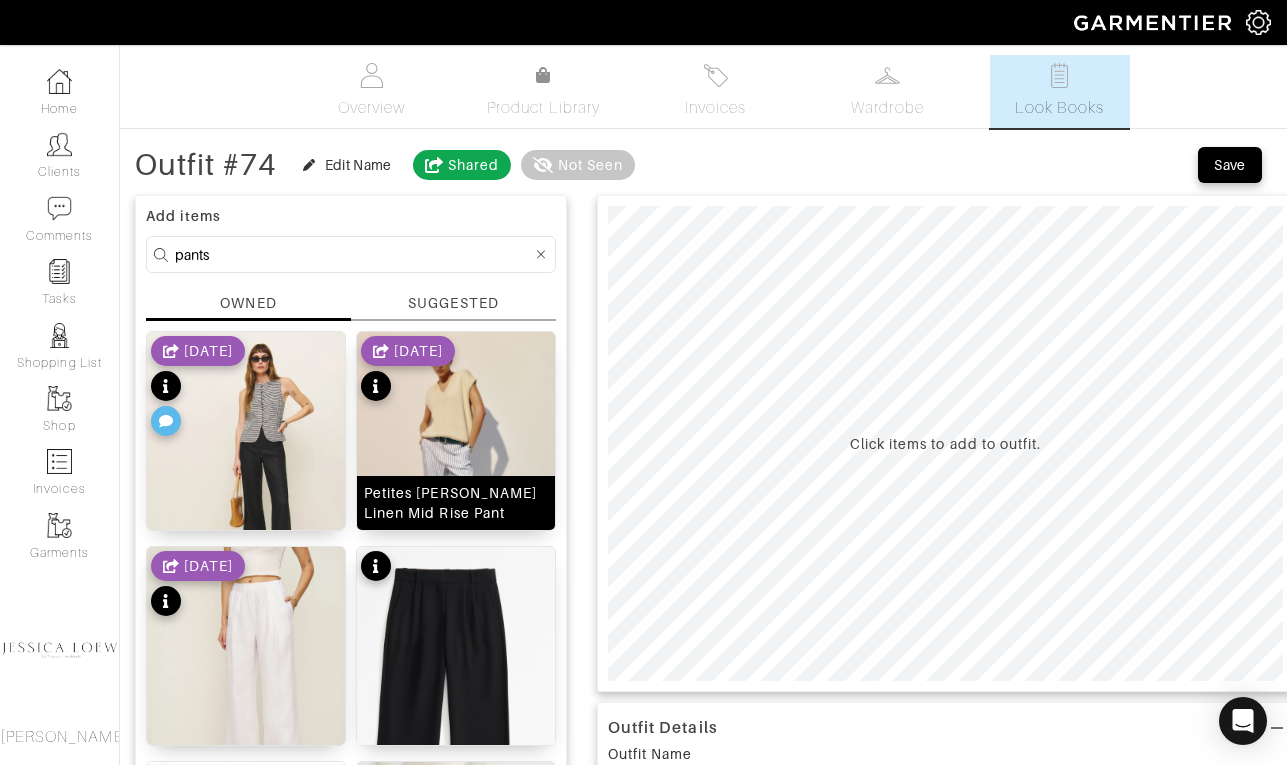 click at bounding box center (456, 464) 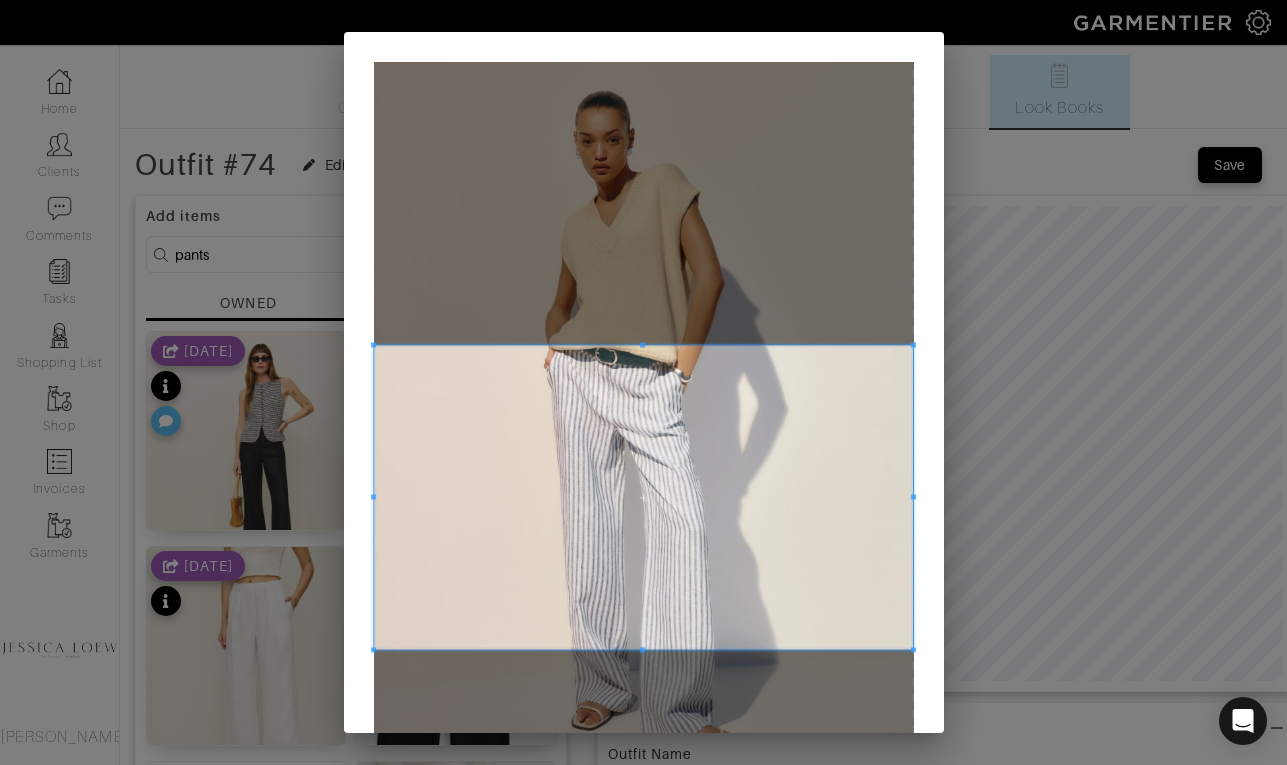 click at bounding box center [644, 497] 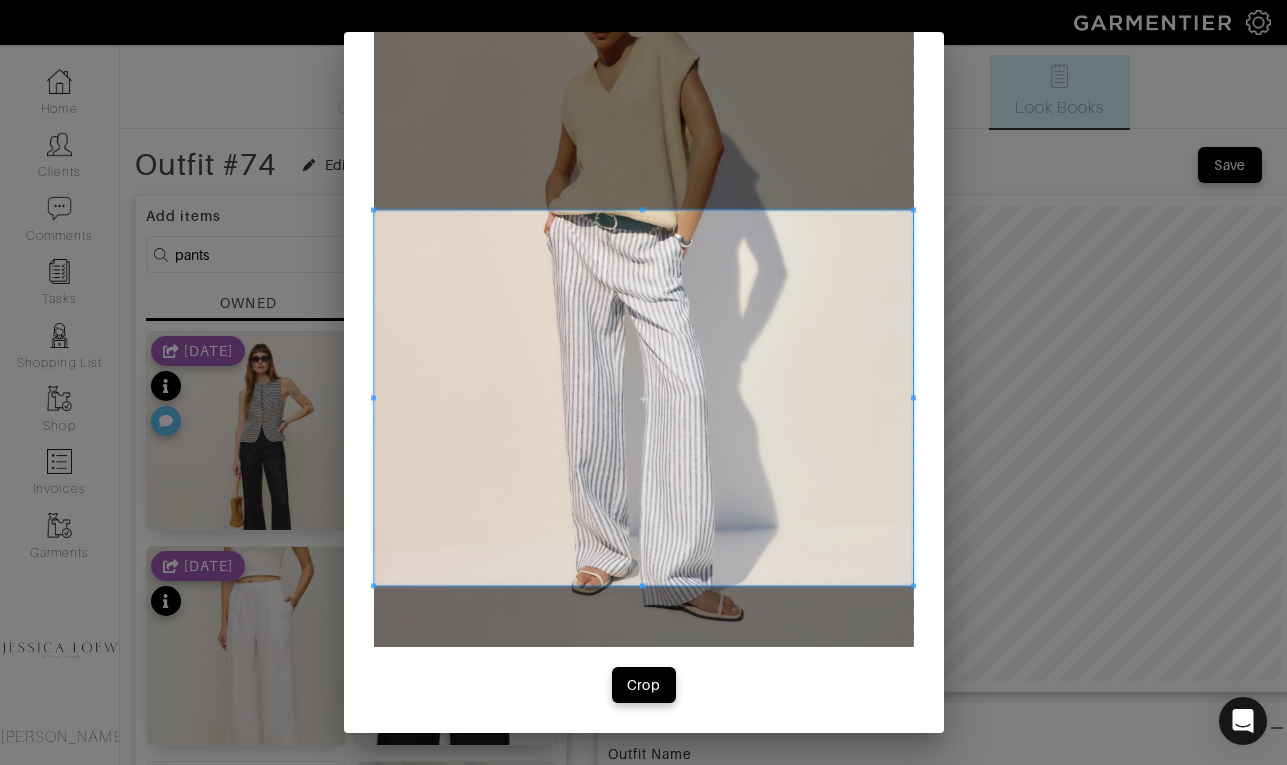 click at bounding box center (644, 287) 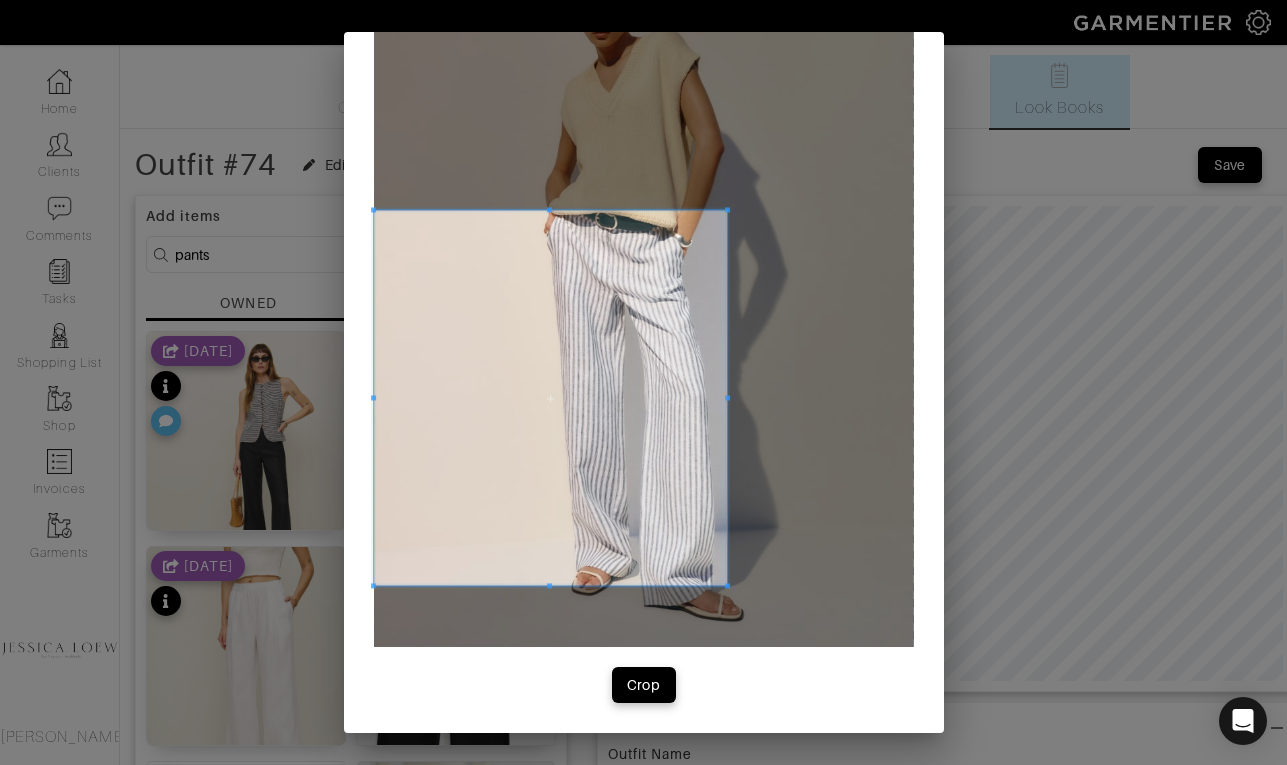 click at bounding box center [550, 397] 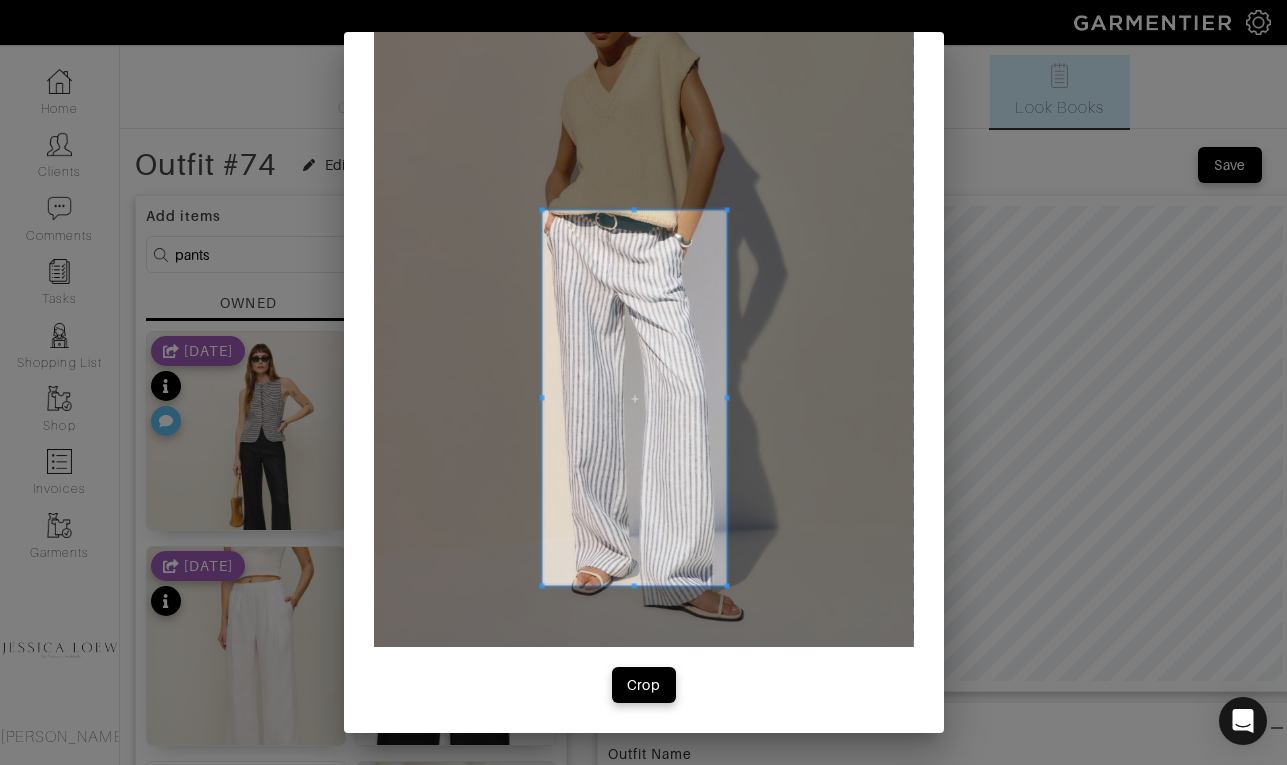 click at bounding box center [541, 397] 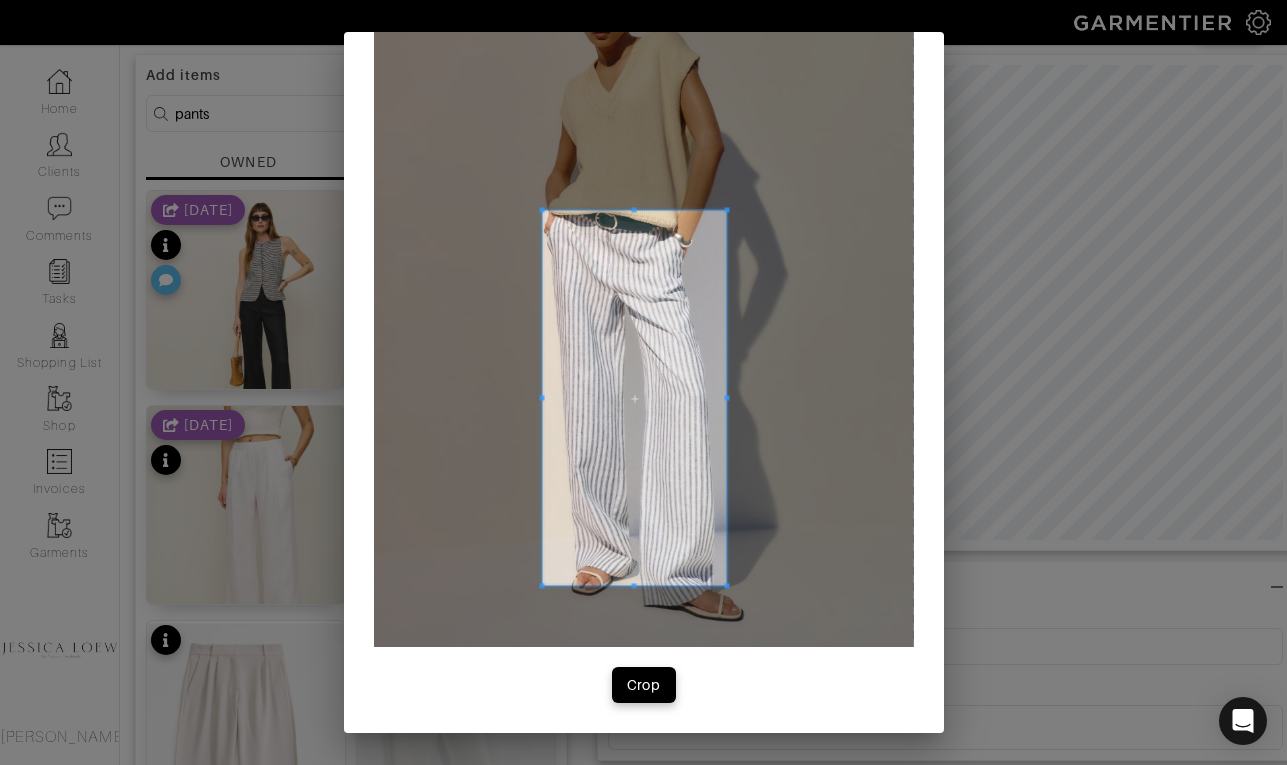 scroll, scrollTop: 785, scrollLeft: 0, axis: vertical 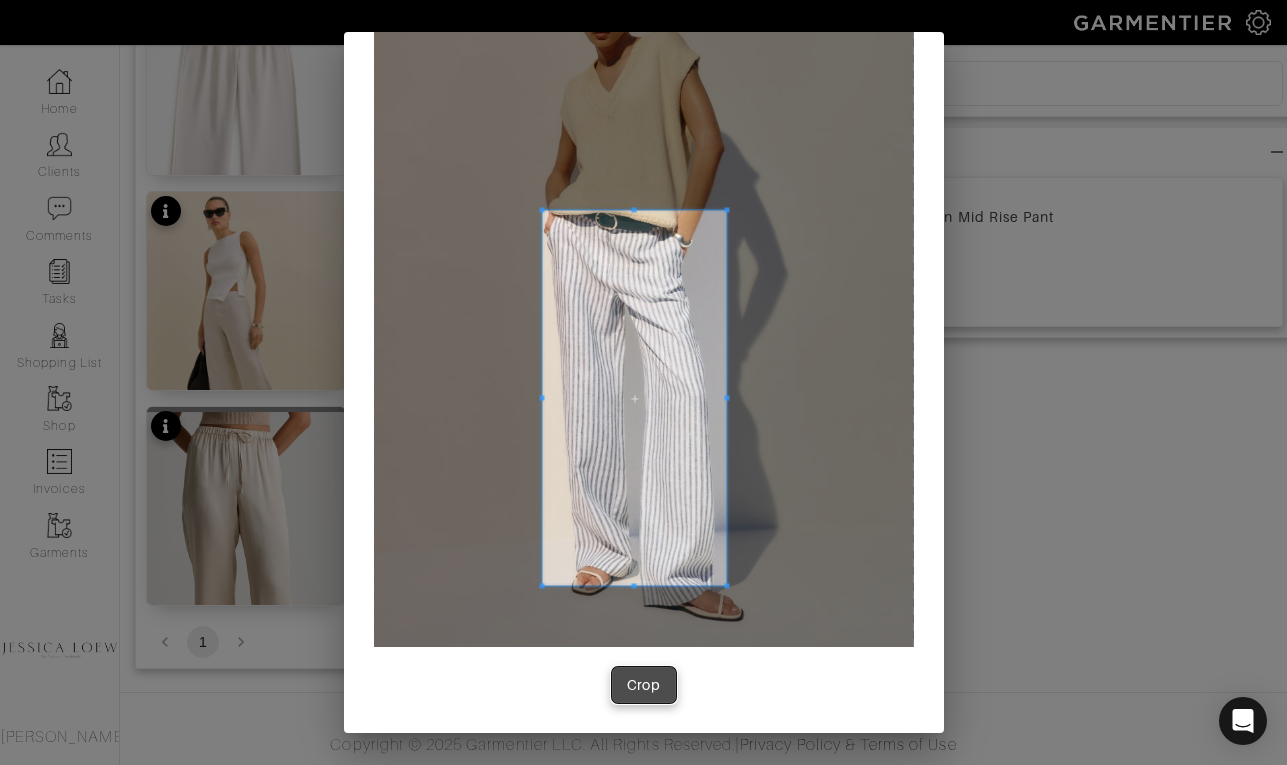 click on "Crop" at bounding box center [644, 685] 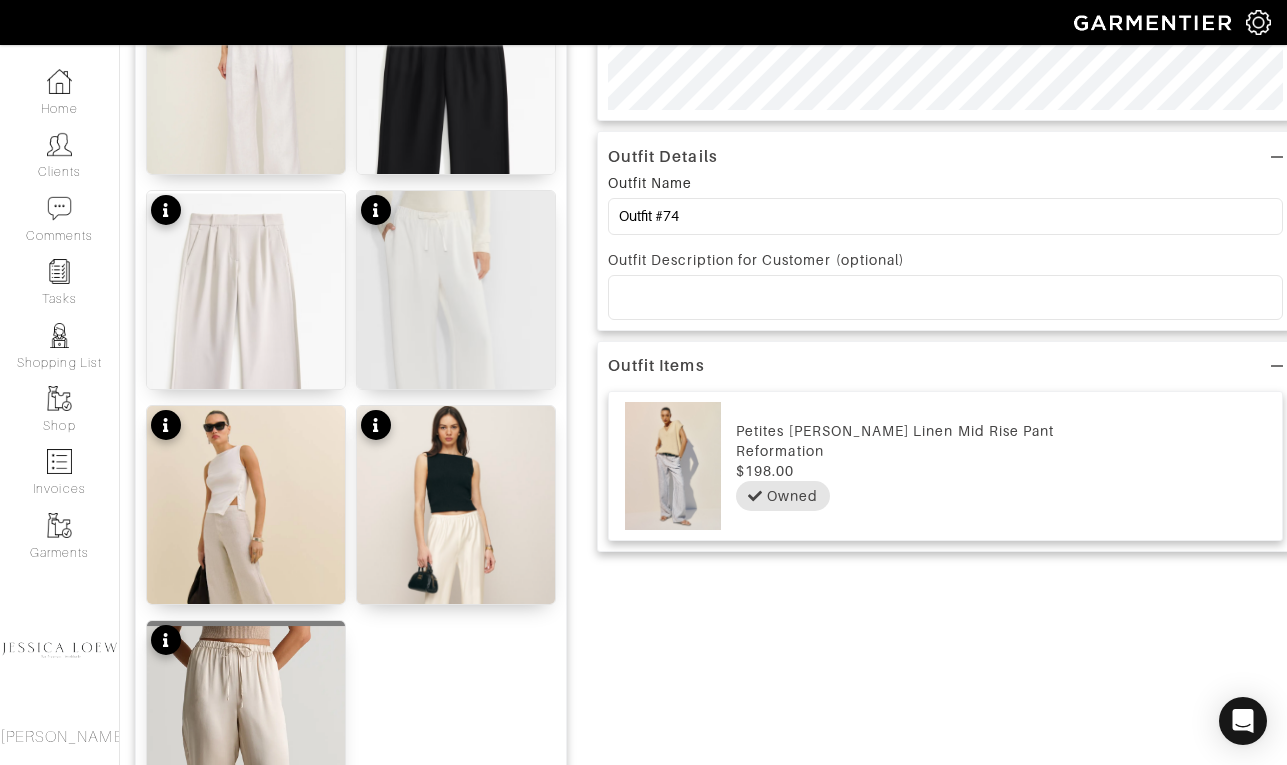 scroll, scrollTop: 0, scrollLeft: 0, axis: both 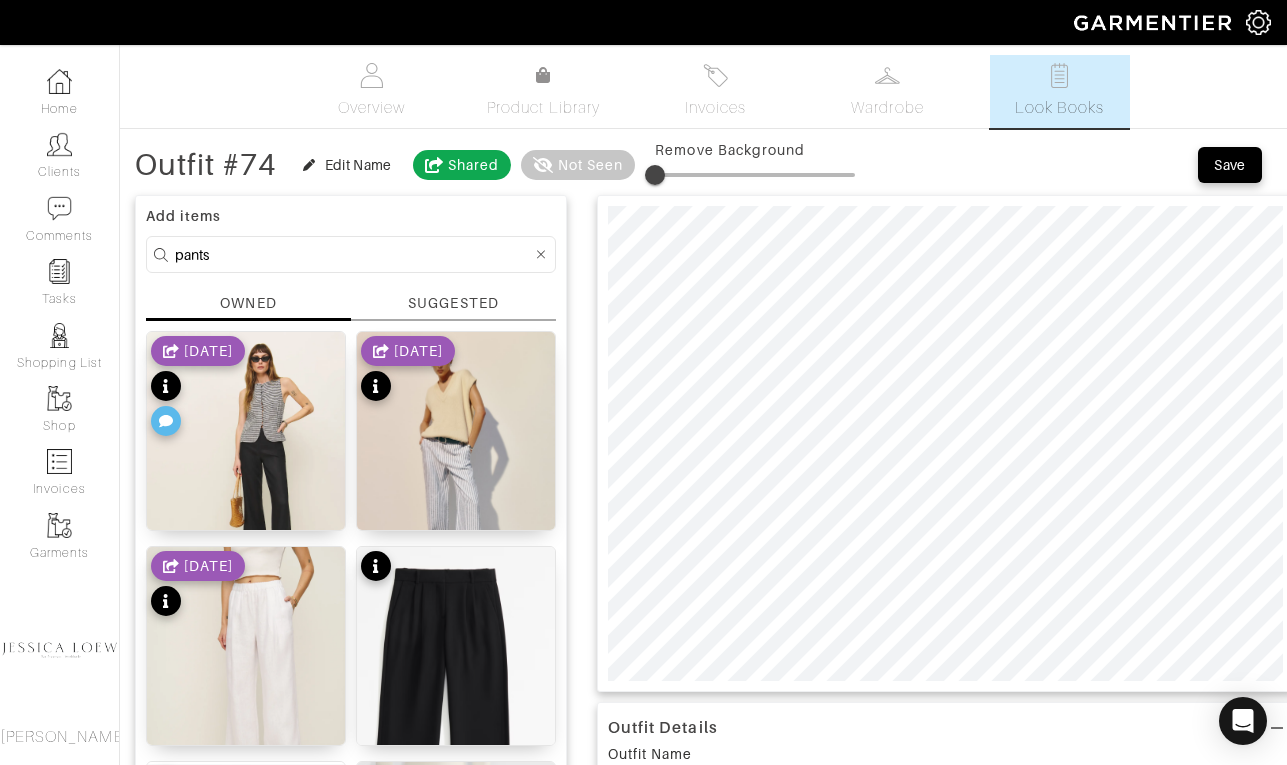 click on "pants" at bounding box center [353, 254] 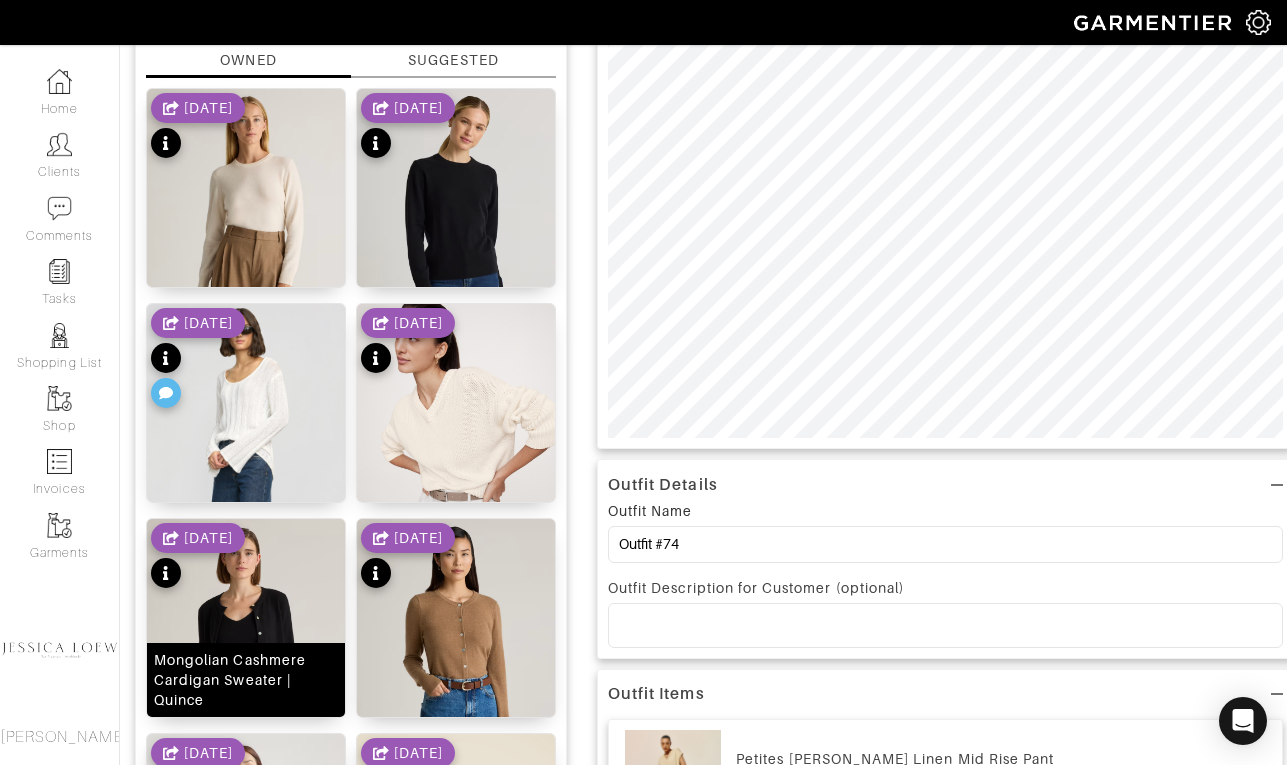 scroll, scrollTop: 245, scrollLeft: 0, axis: vertical 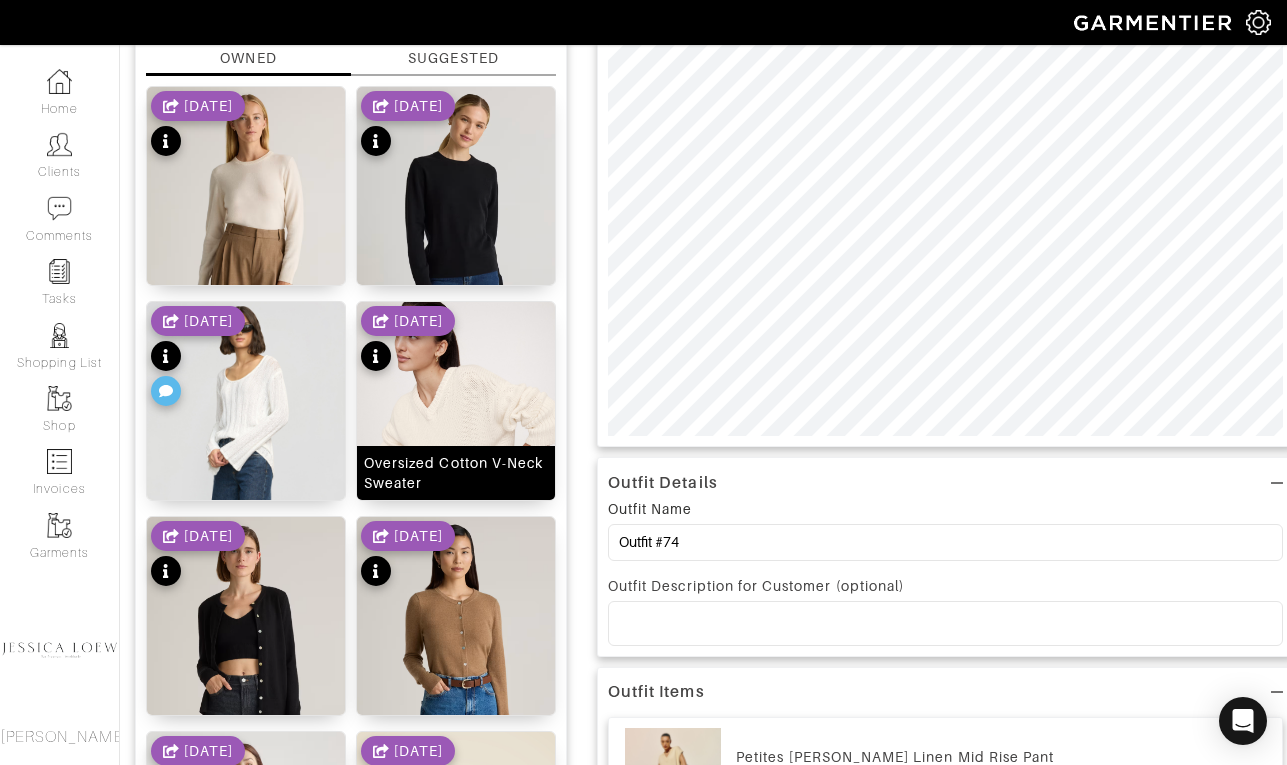 click at bounding box center (456, 434) 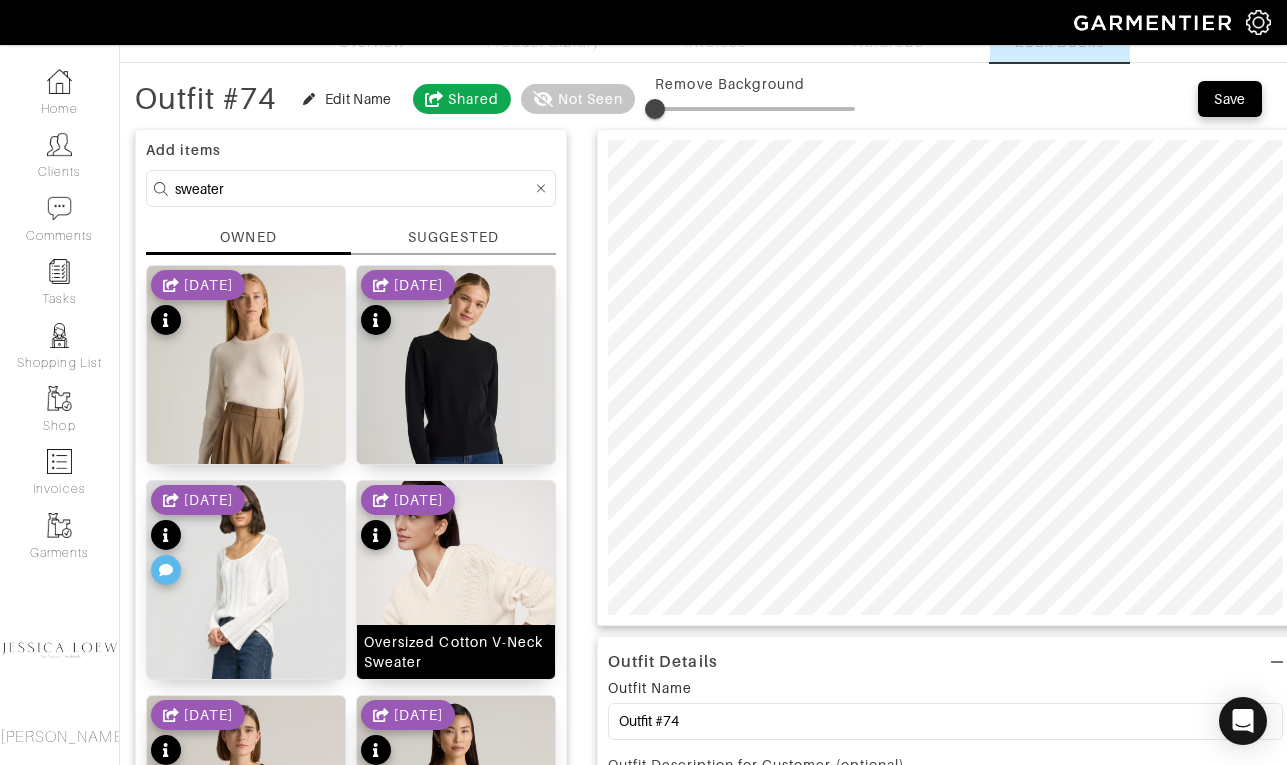 scroll, scrollTop: 63, scrollLeft: 0, axis: vertical 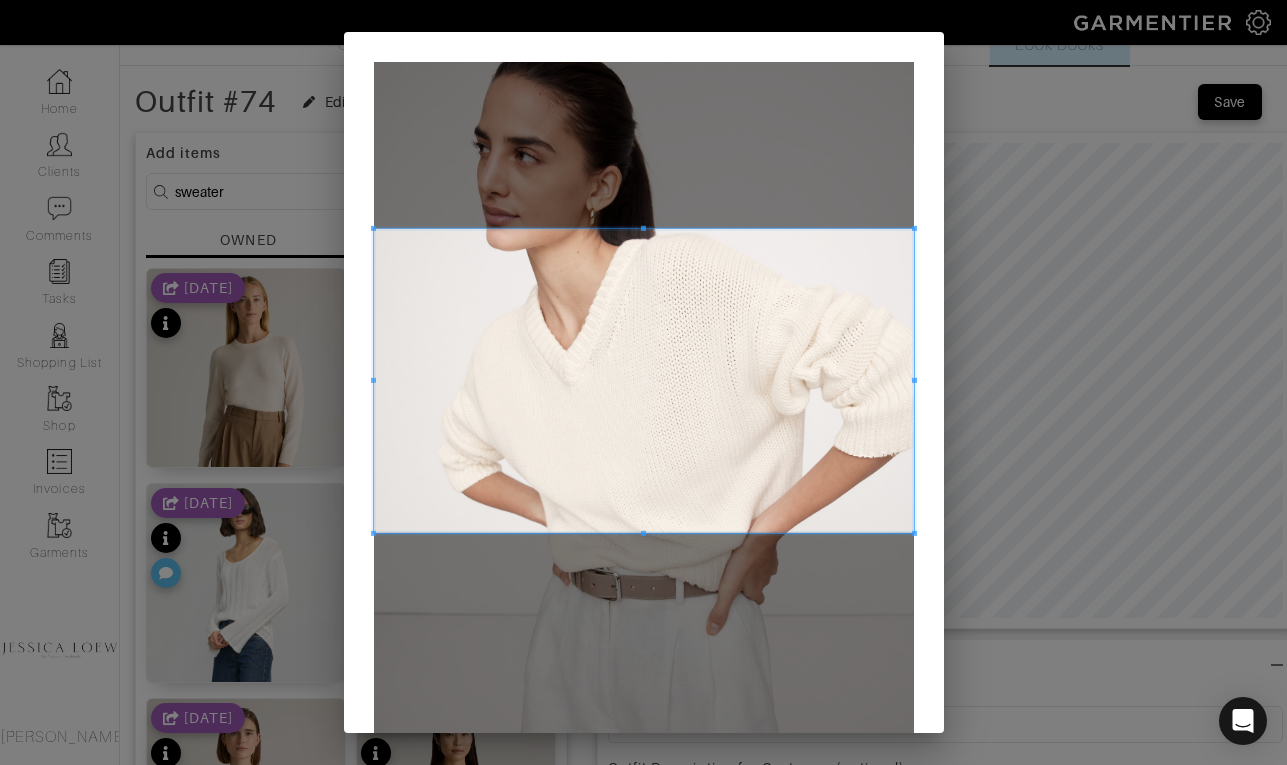 click at bounding box center (644, 381) 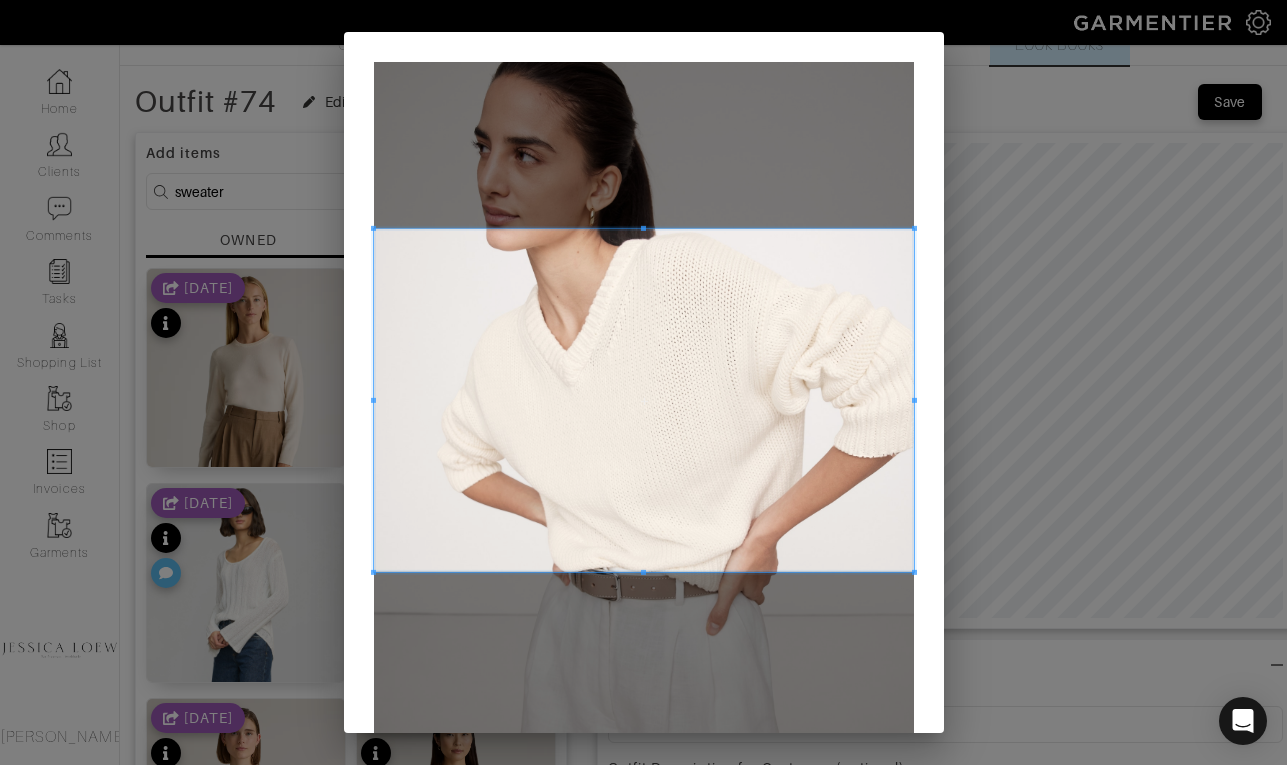 click at bounding box center (644, 400) 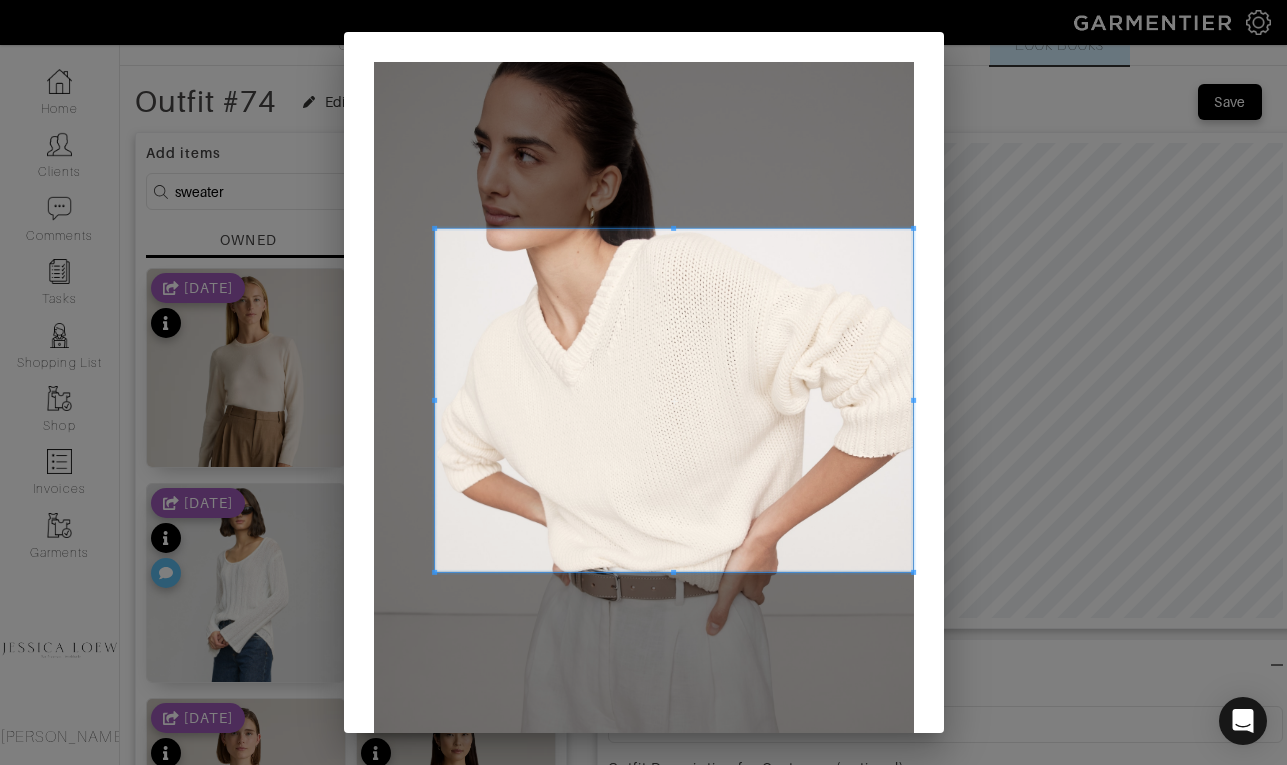click at bounding box center [674, 400] 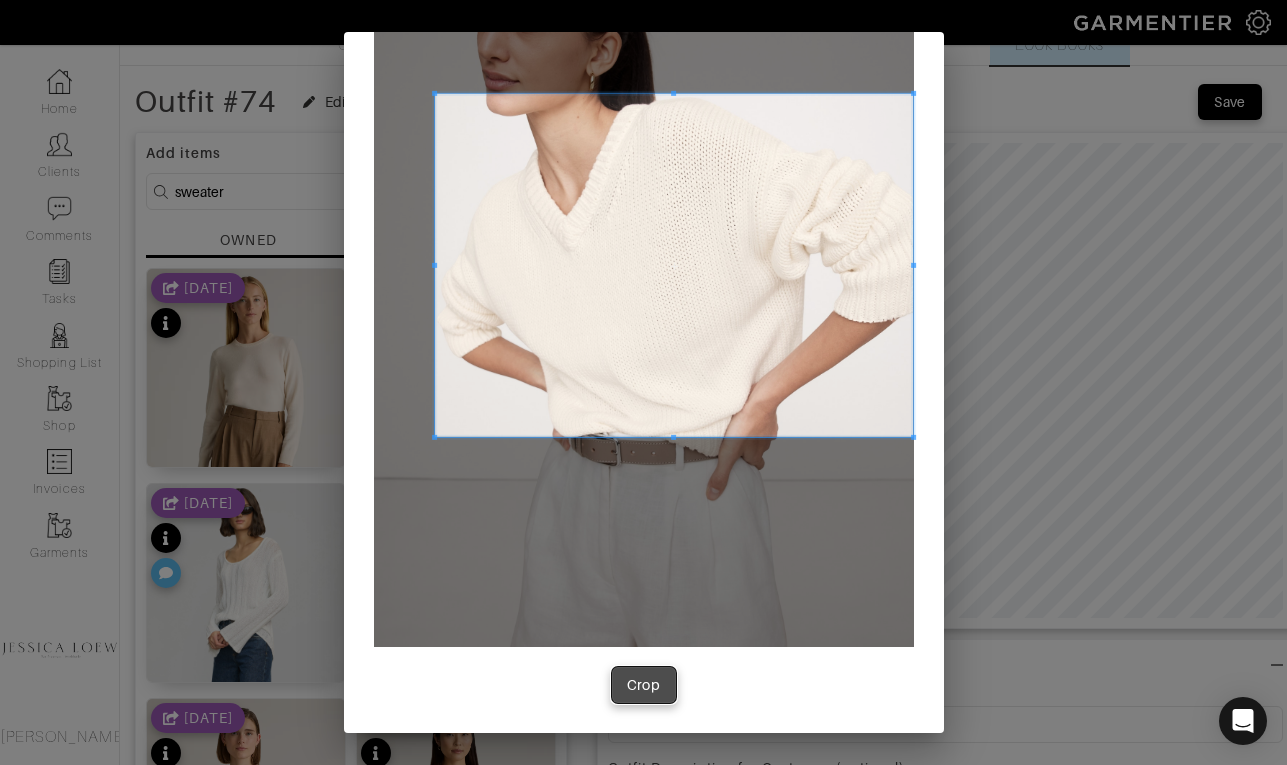 click on "Crop" at bounding box center [644, 685] 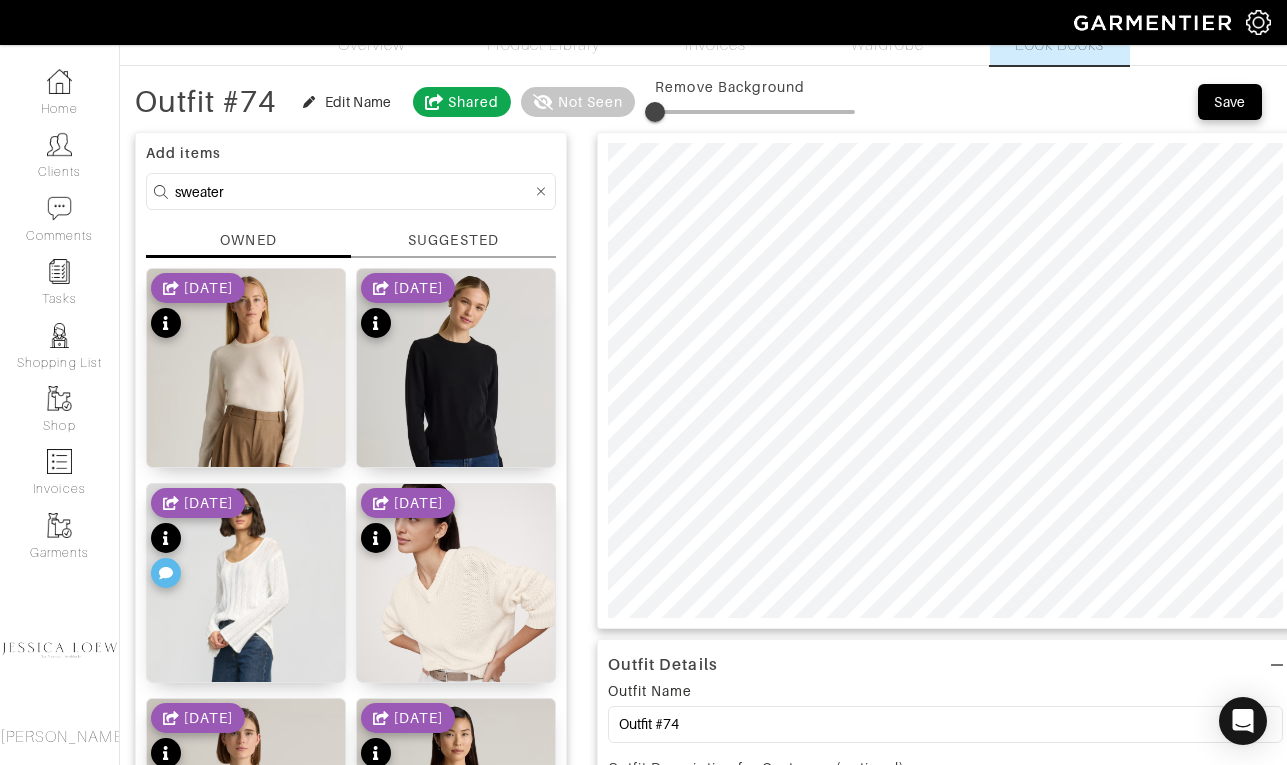 click on "sweater" at bounding box center [353, 191] 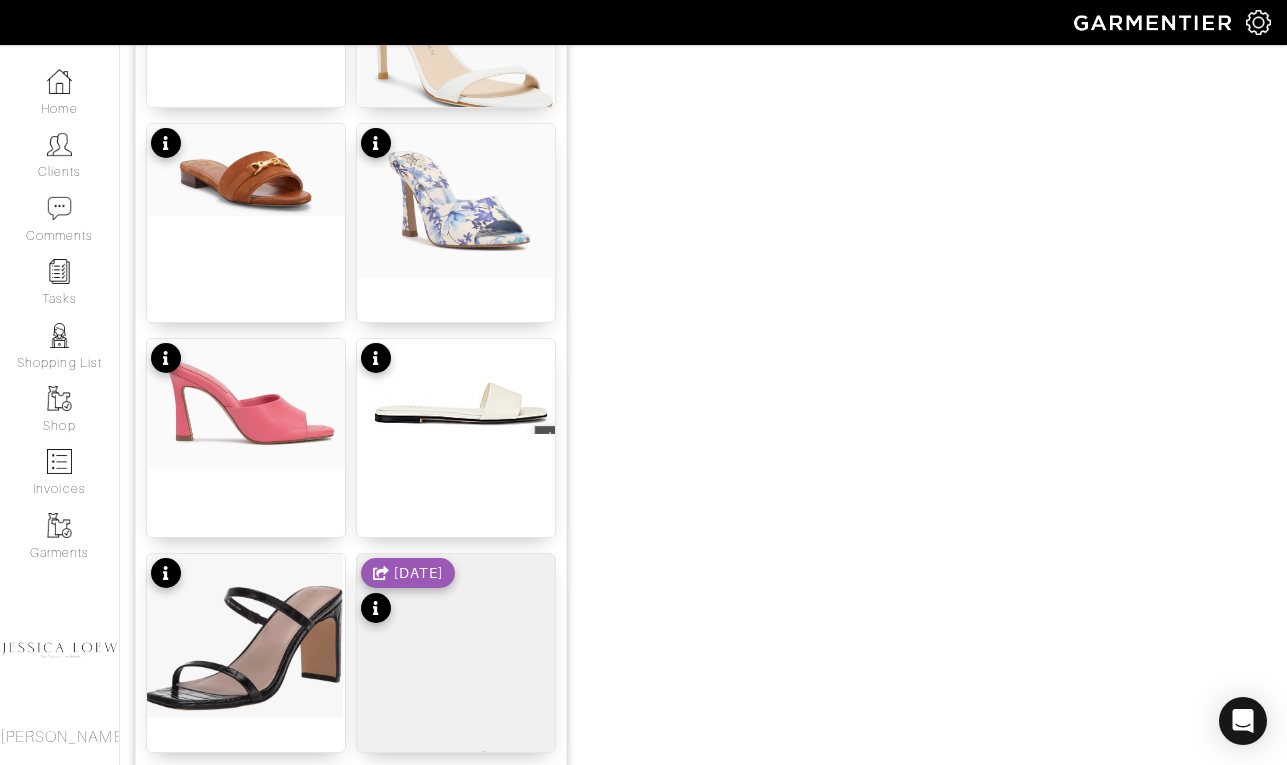 scroll, scrollTop: 2117, scrollLeft: 0, axis: vertical 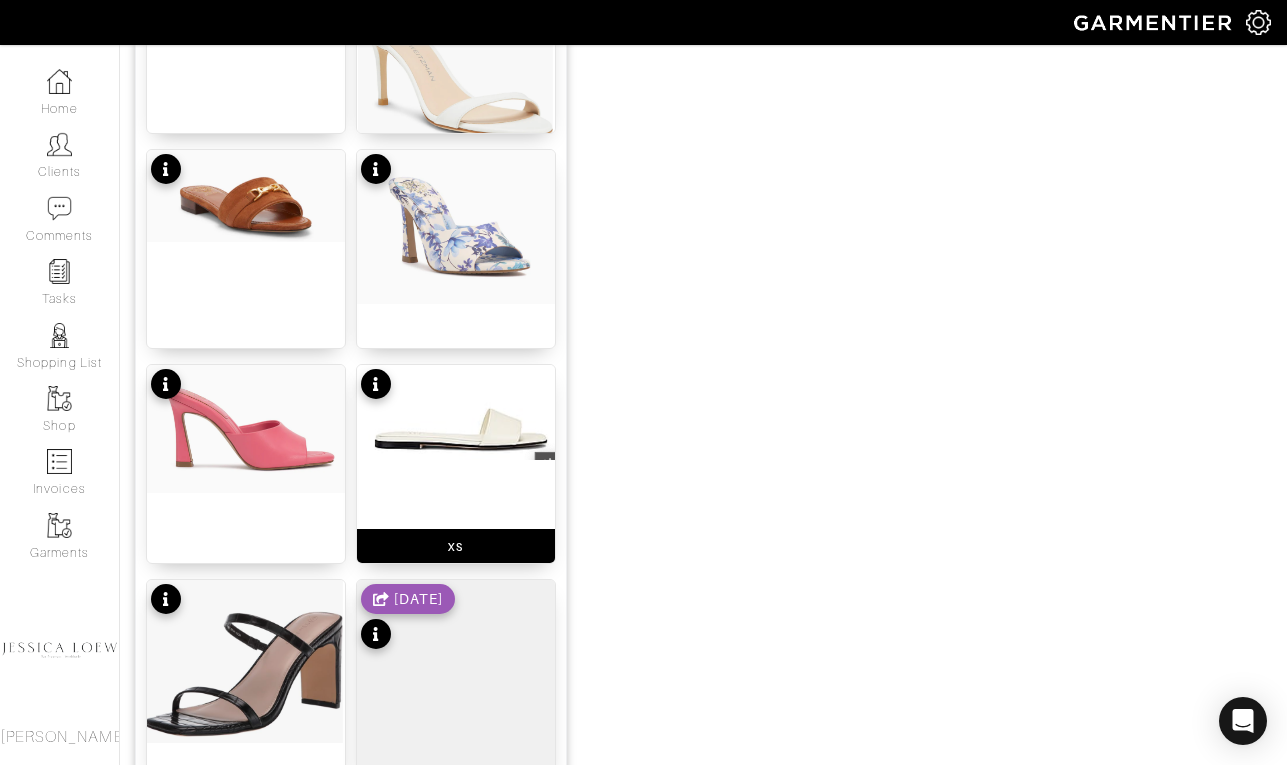 click at bounding box center [456, 412] 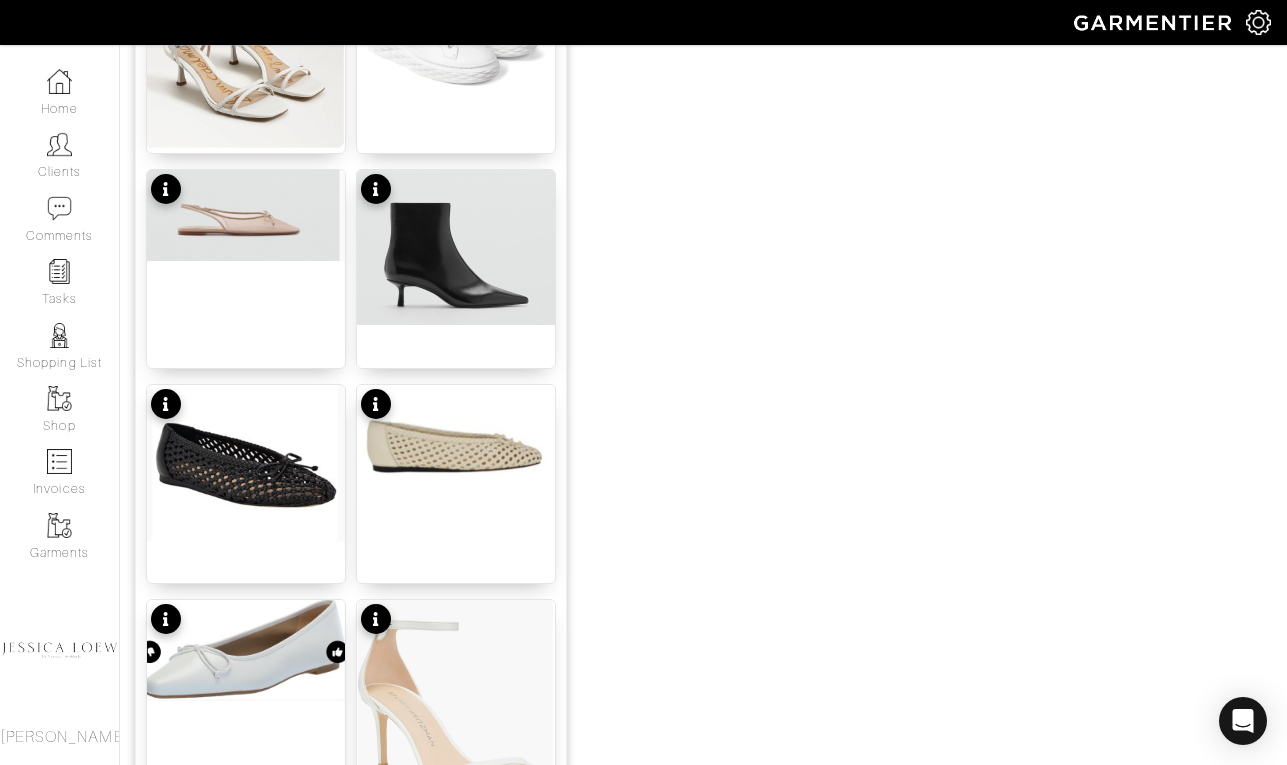 scroll, scrollTop: 0, scrollLeft: 0, axis: both 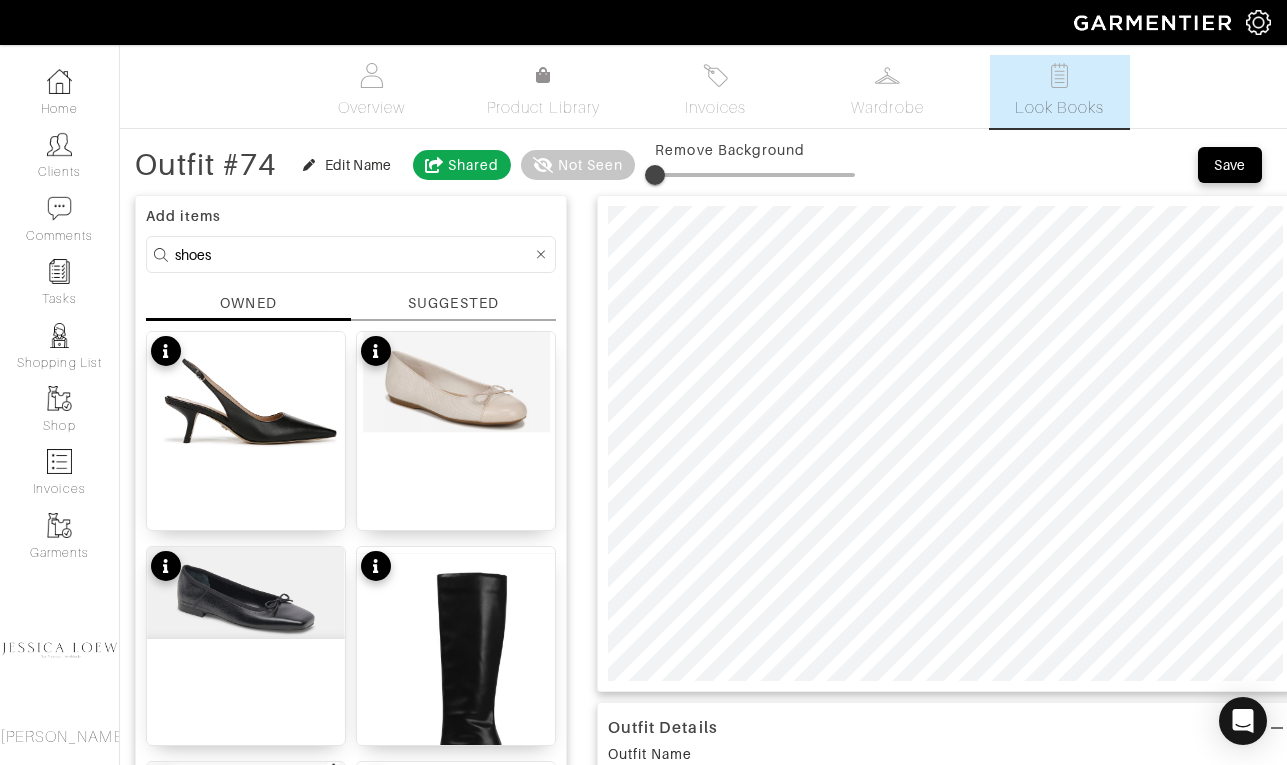 click on "shoes" at bounding box center [353, 254] 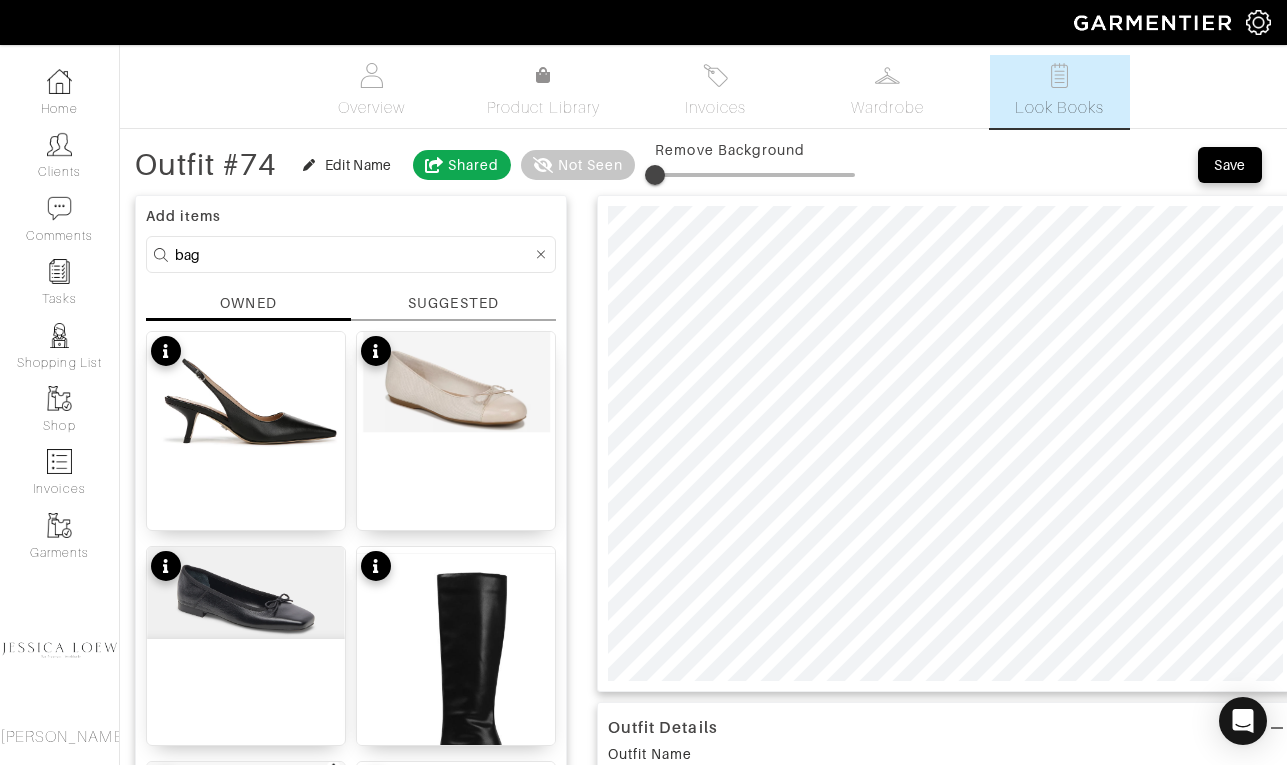 type on "bag" 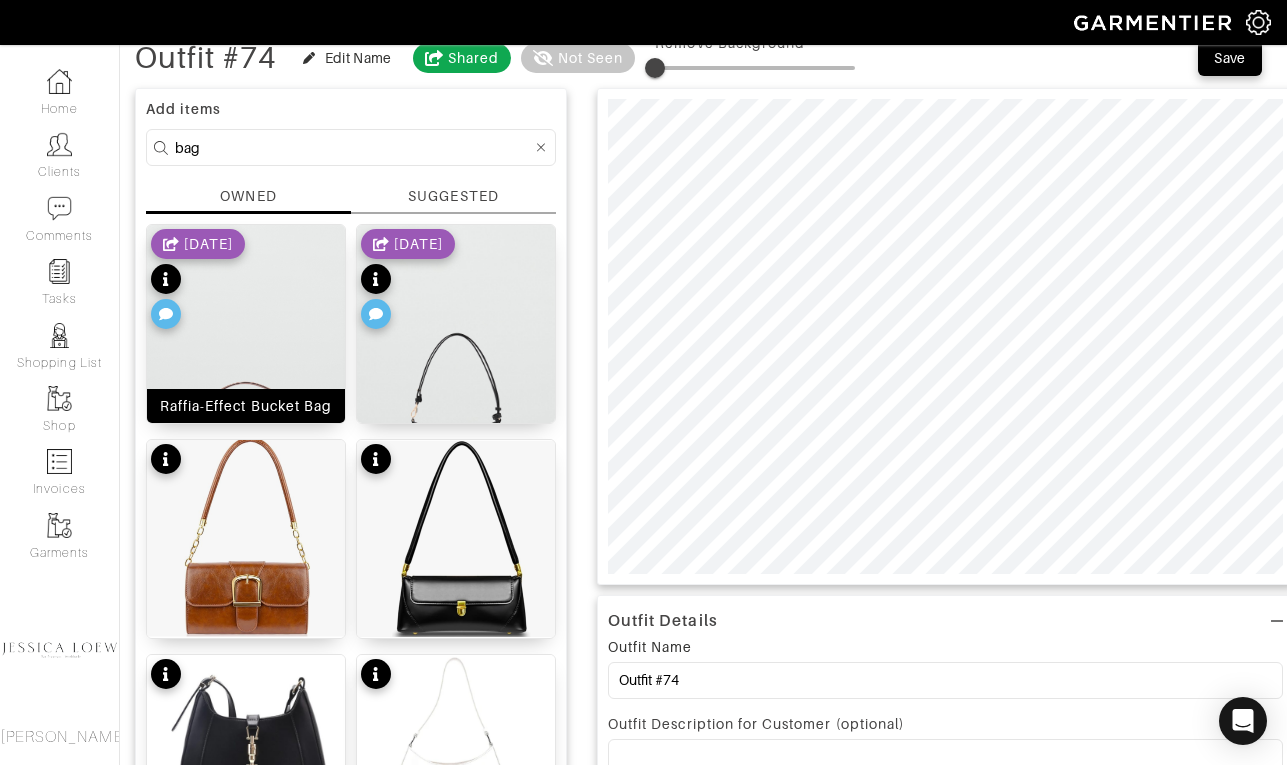 scroll, scrollTop: 106, scrollLeft: 0, axis: vertical 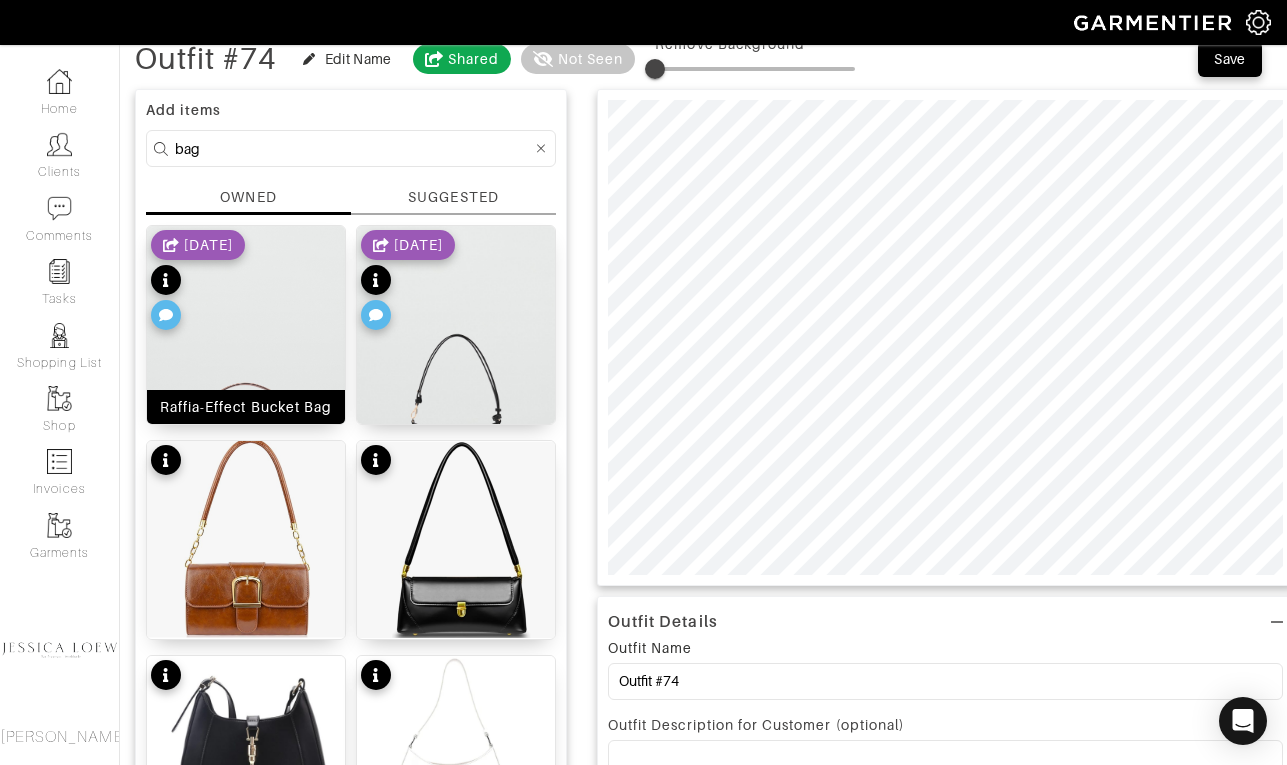 click at bounding box center [246, 364] 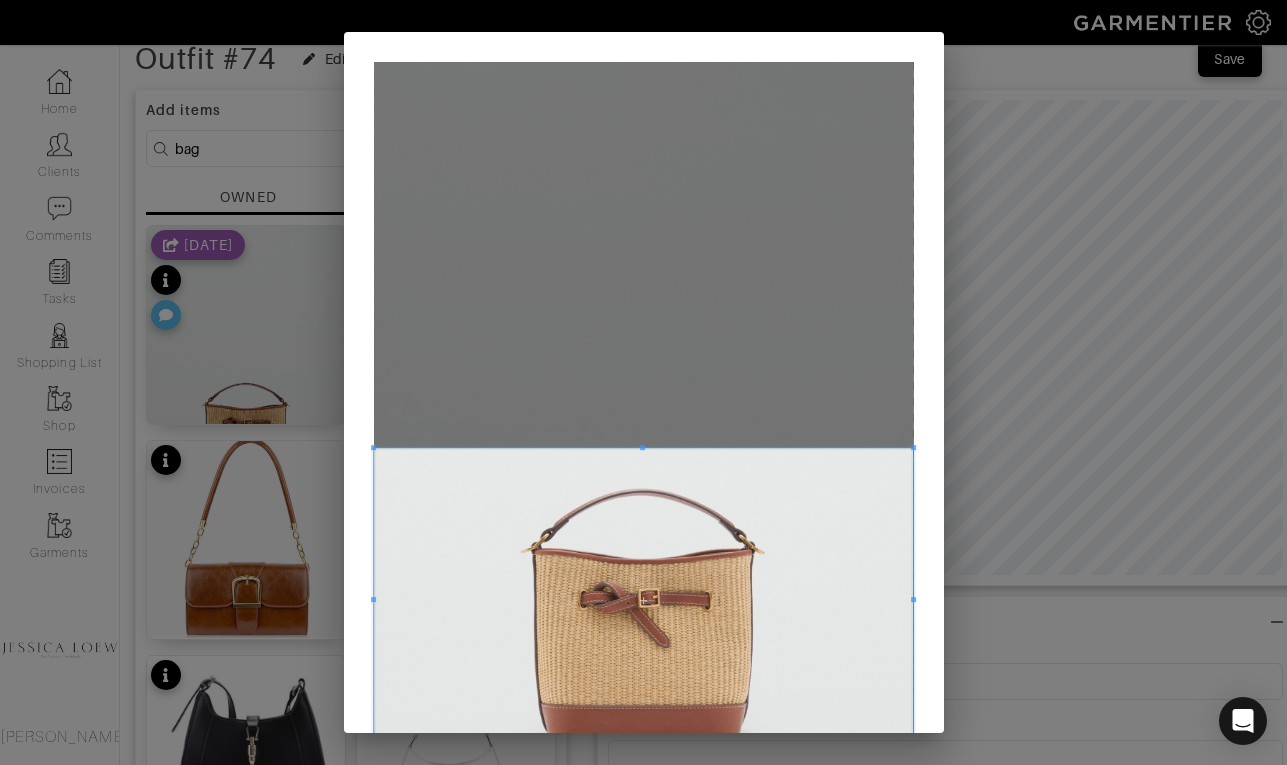 click at bounding box center [644, 600] 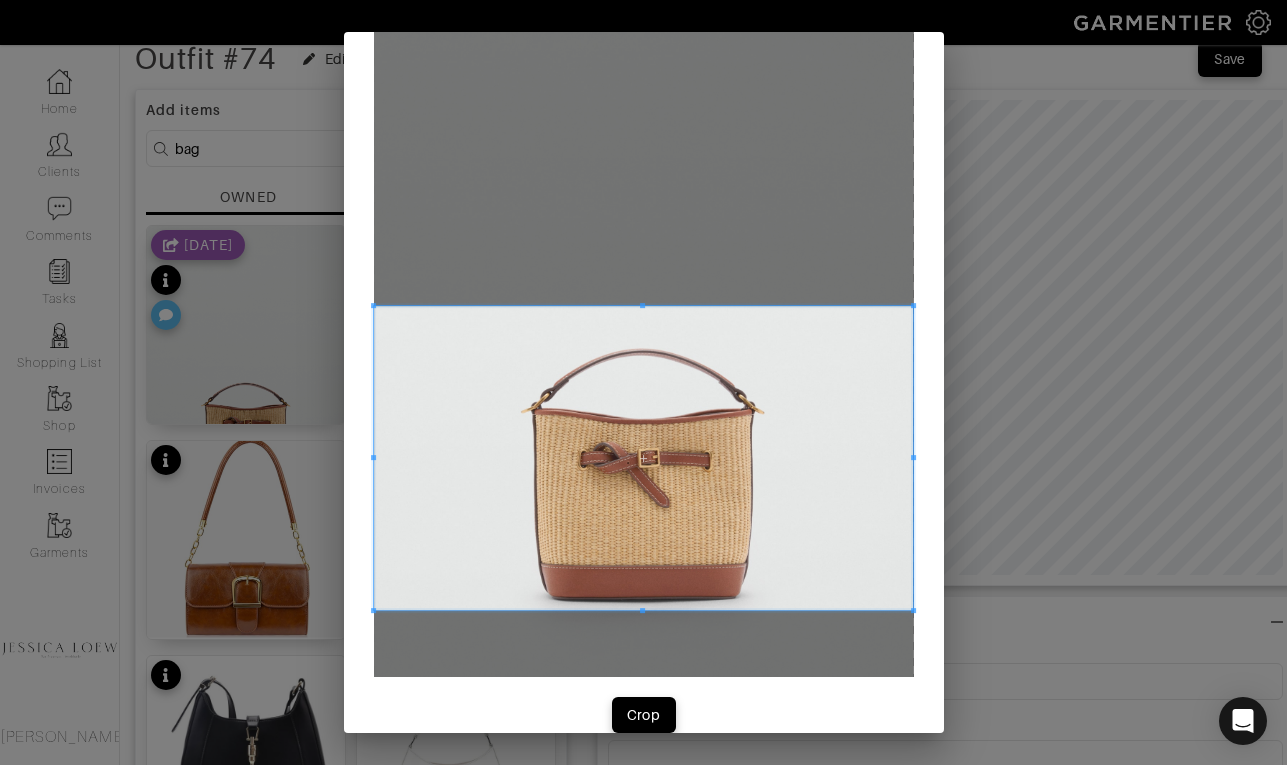 scroll, scrollTop: 142, scrollLeft: 0, axis: vertical 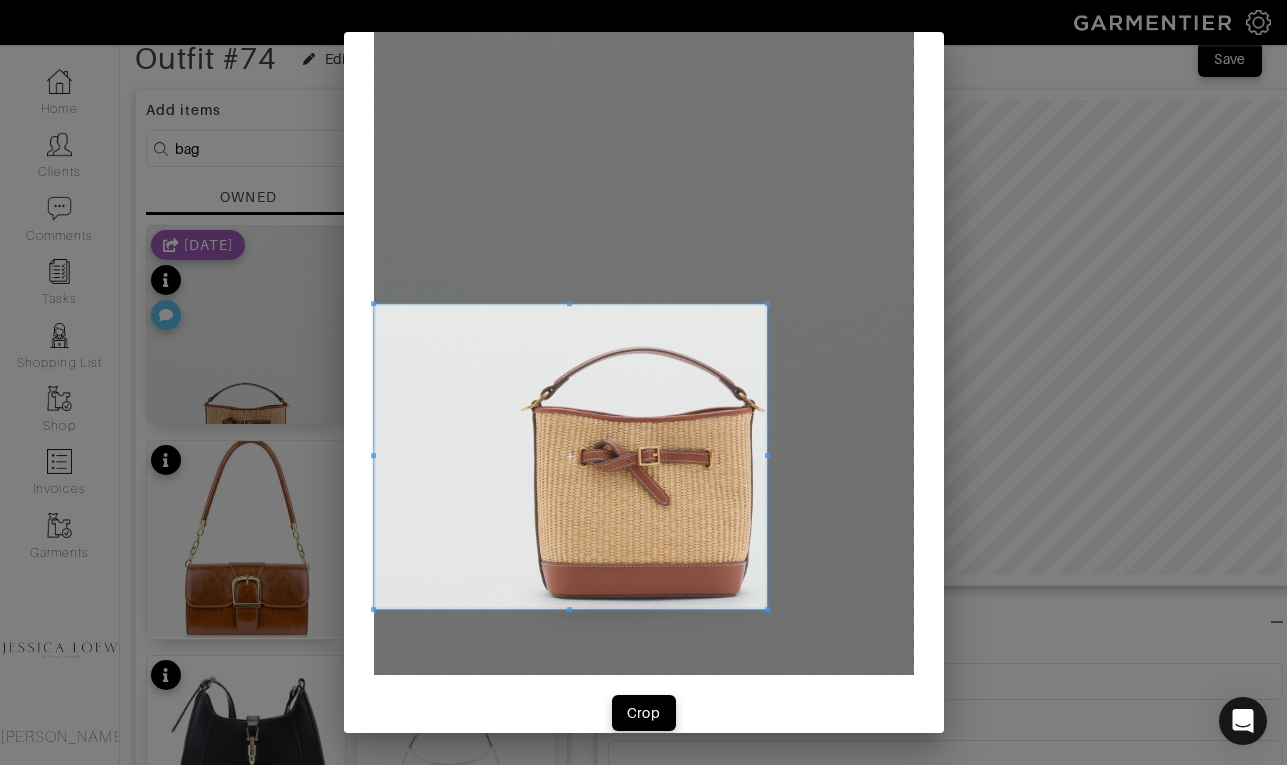 click at bounding box center [767, 609] 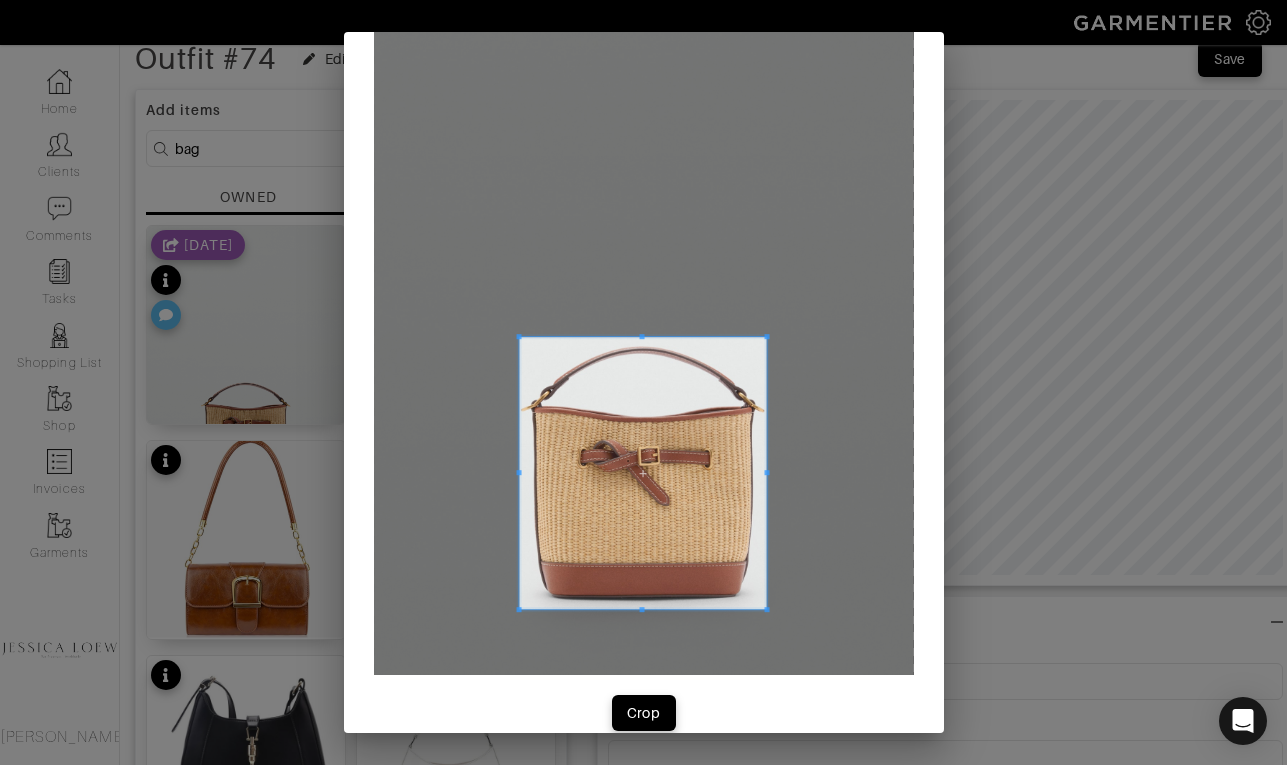 click at bounding box center [518, 336] 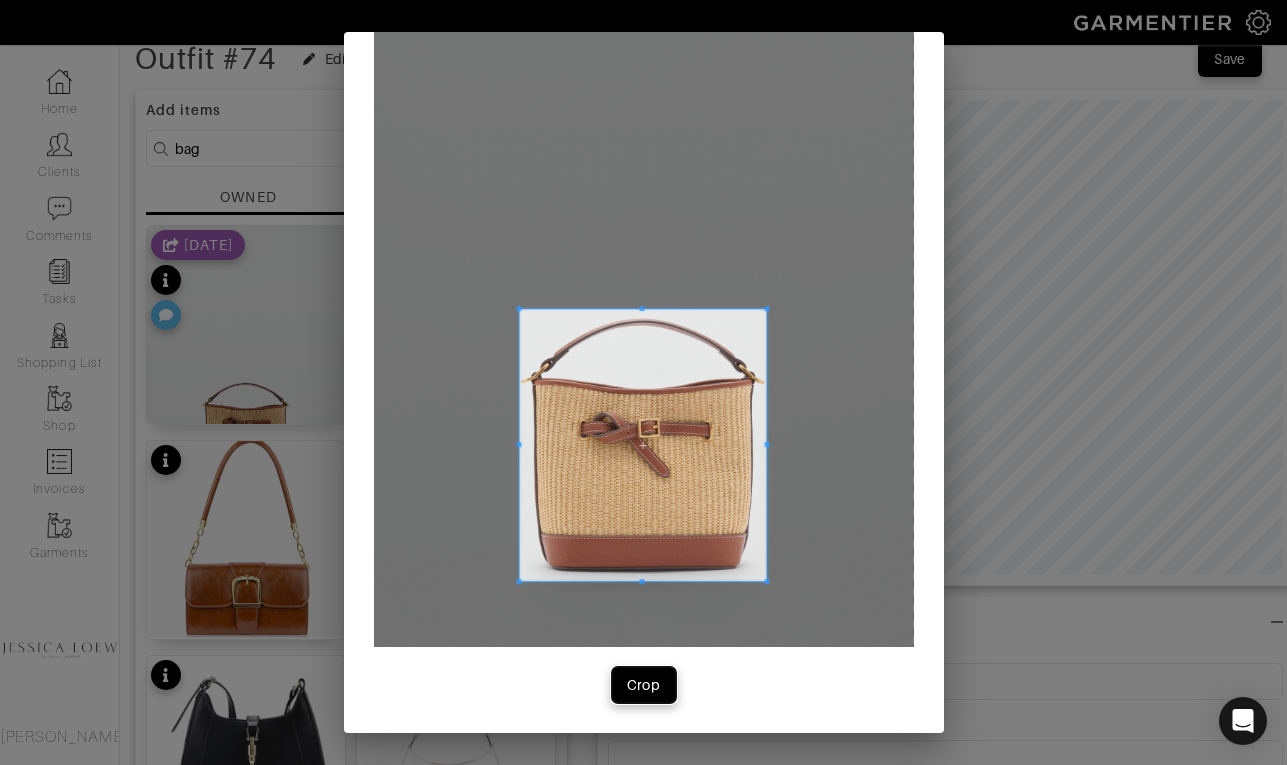click on "Crop" at bounding box center (644, 685) 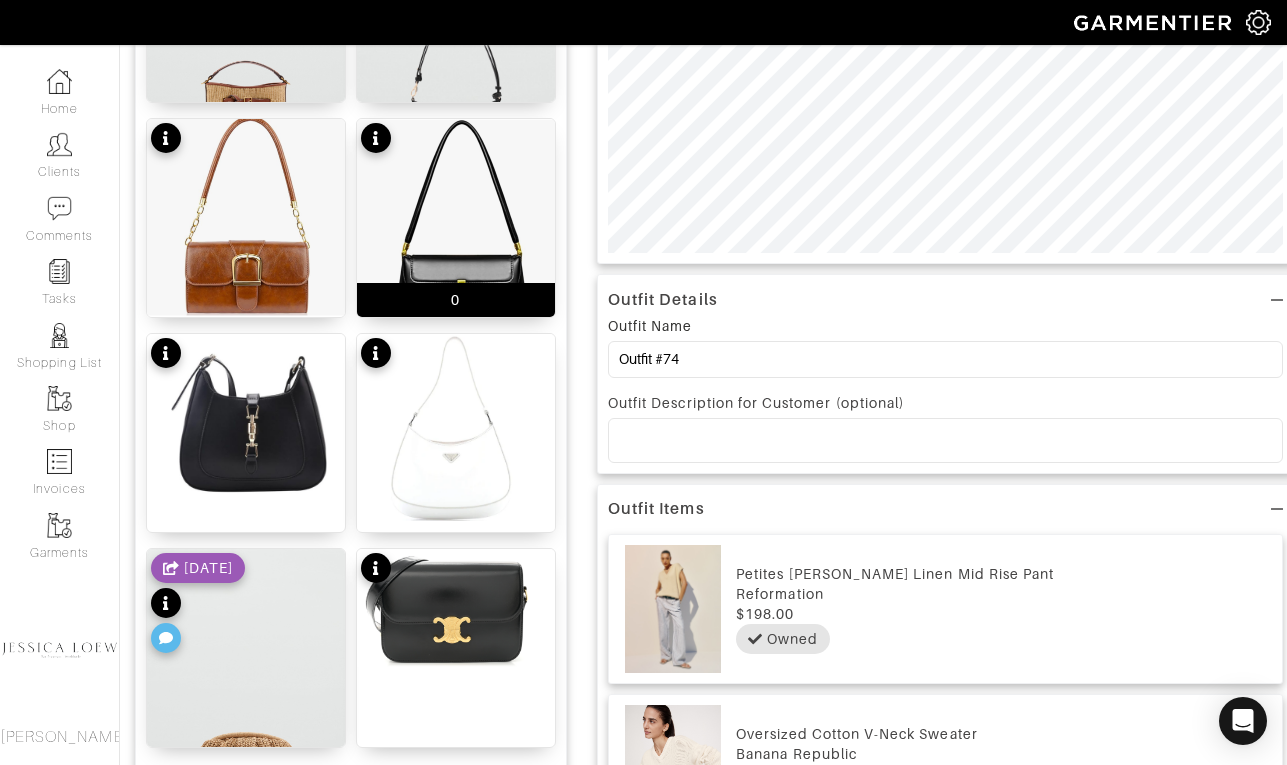 scroll, scrollTop: 464, scrollLeft: 0, axis: vertical 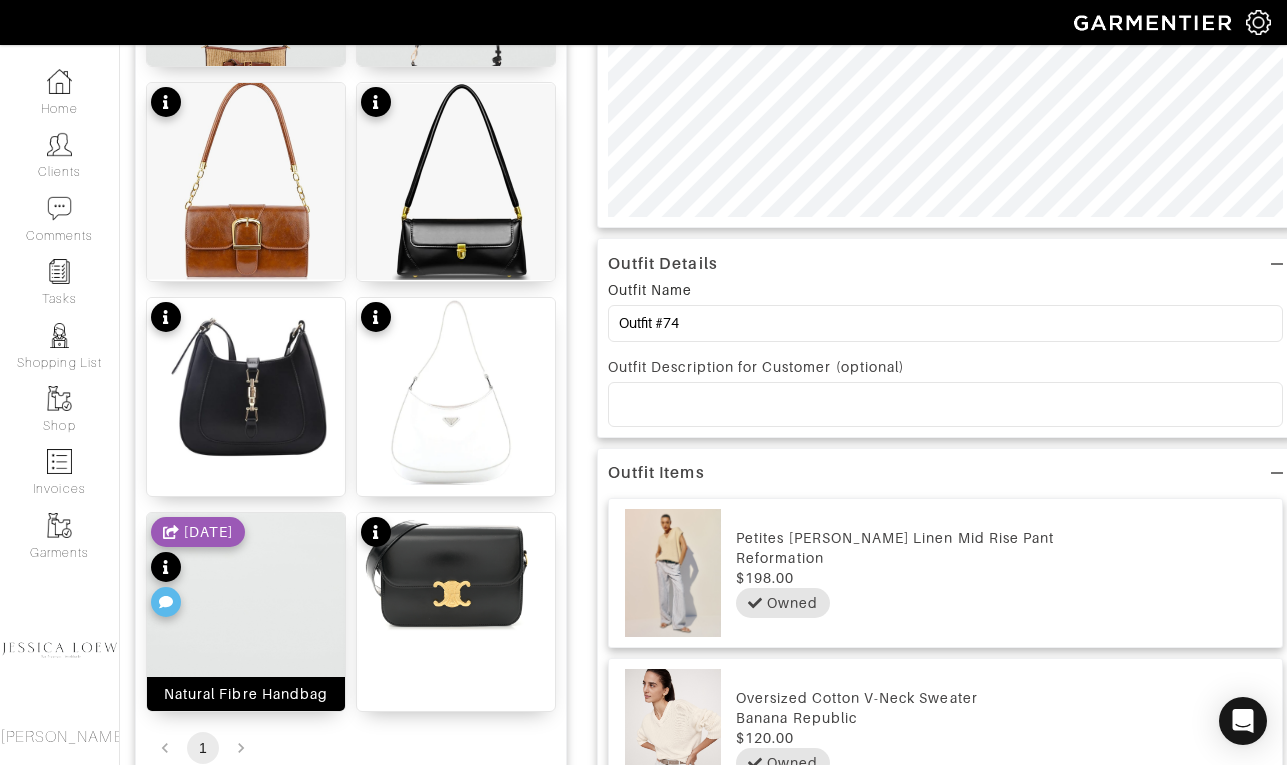 click at bounding box center (246, 651) 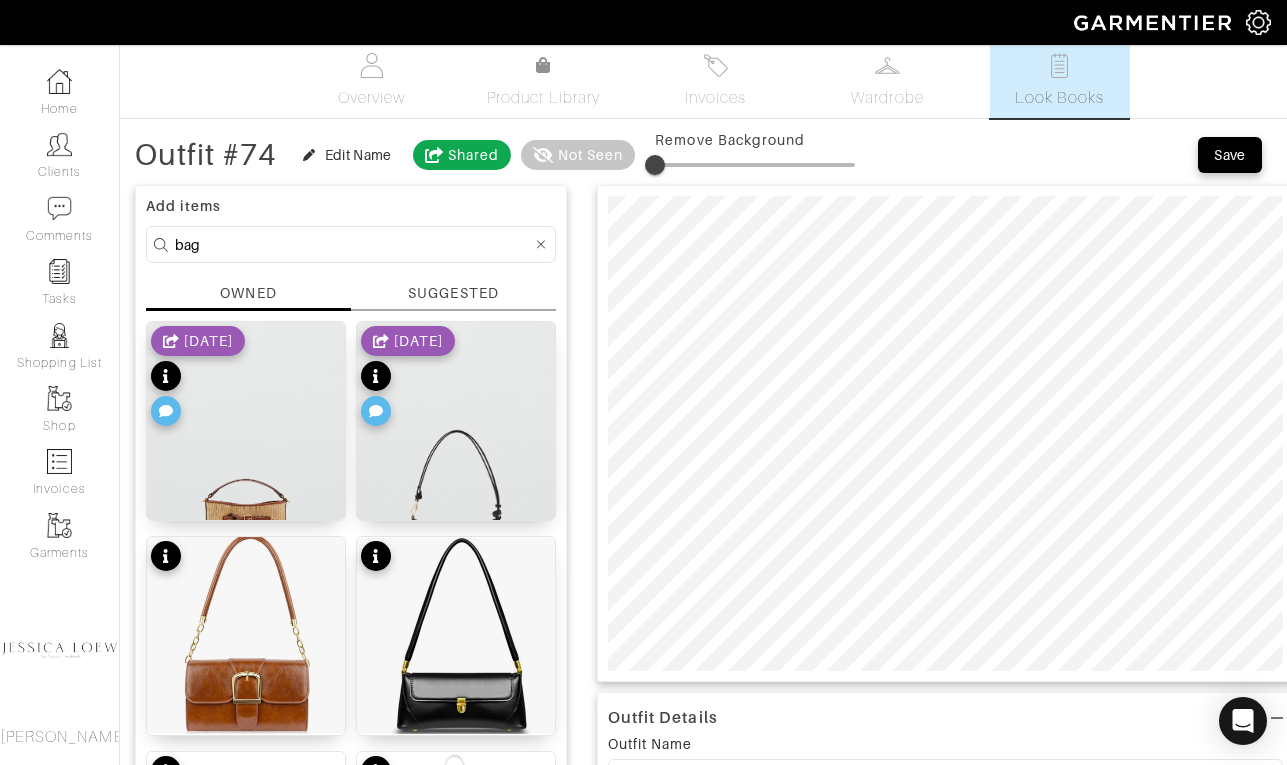 scroll, scrollTop: 0, scrollLeft: 0, axis: both 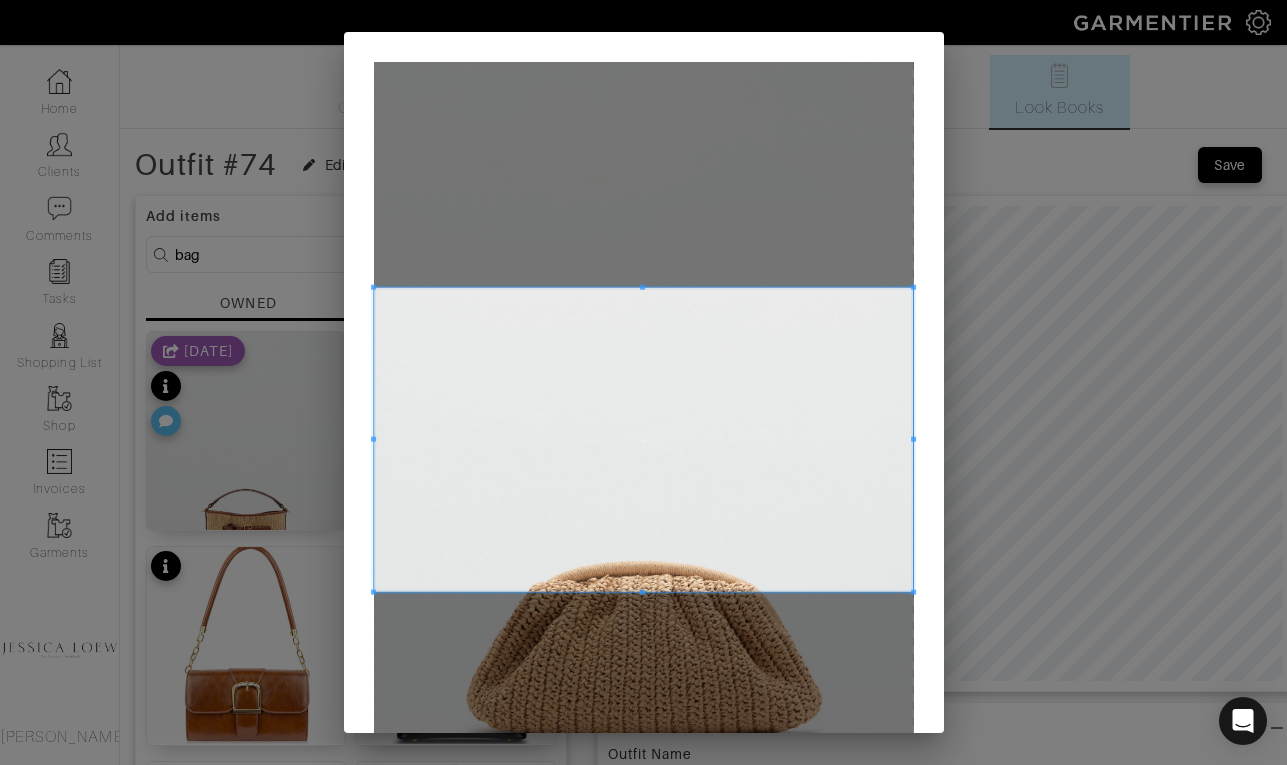 click at bounding box center (644, 440) 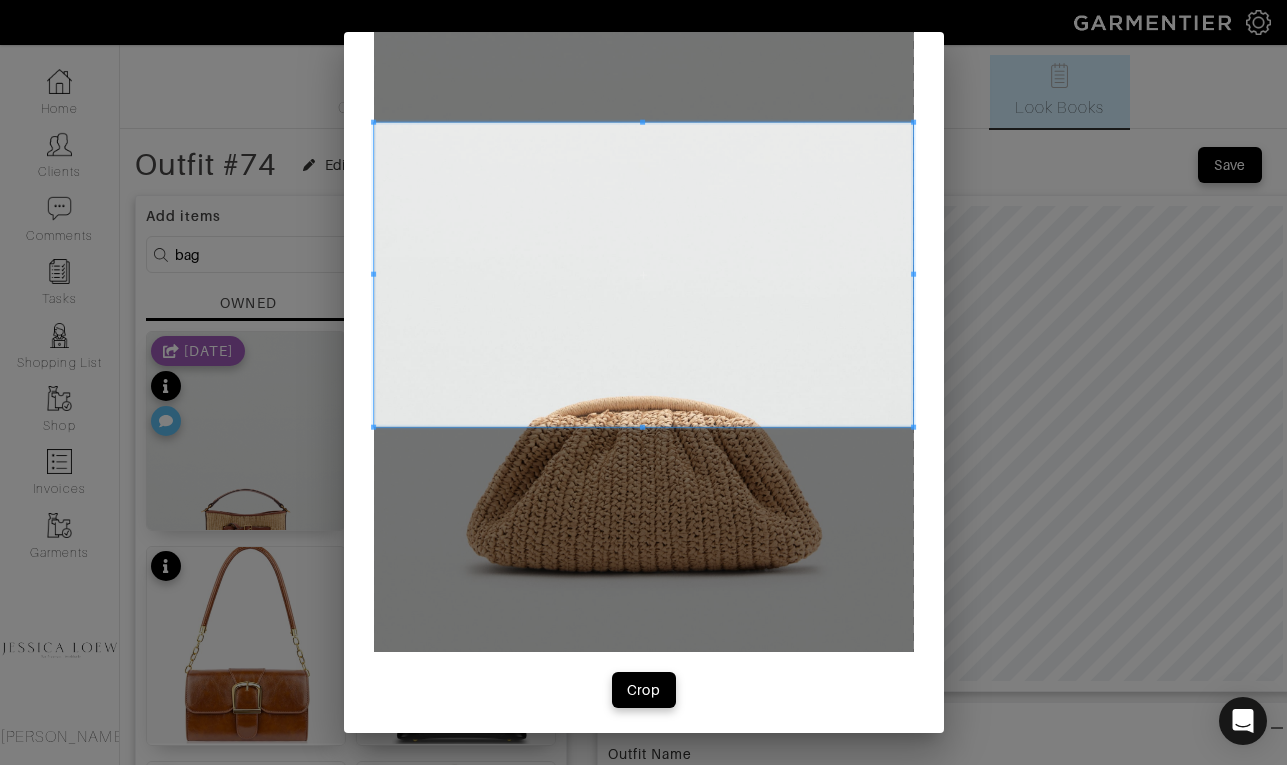 scroll, scrollTop: 168, scrollLeft: 0, axis: vertical 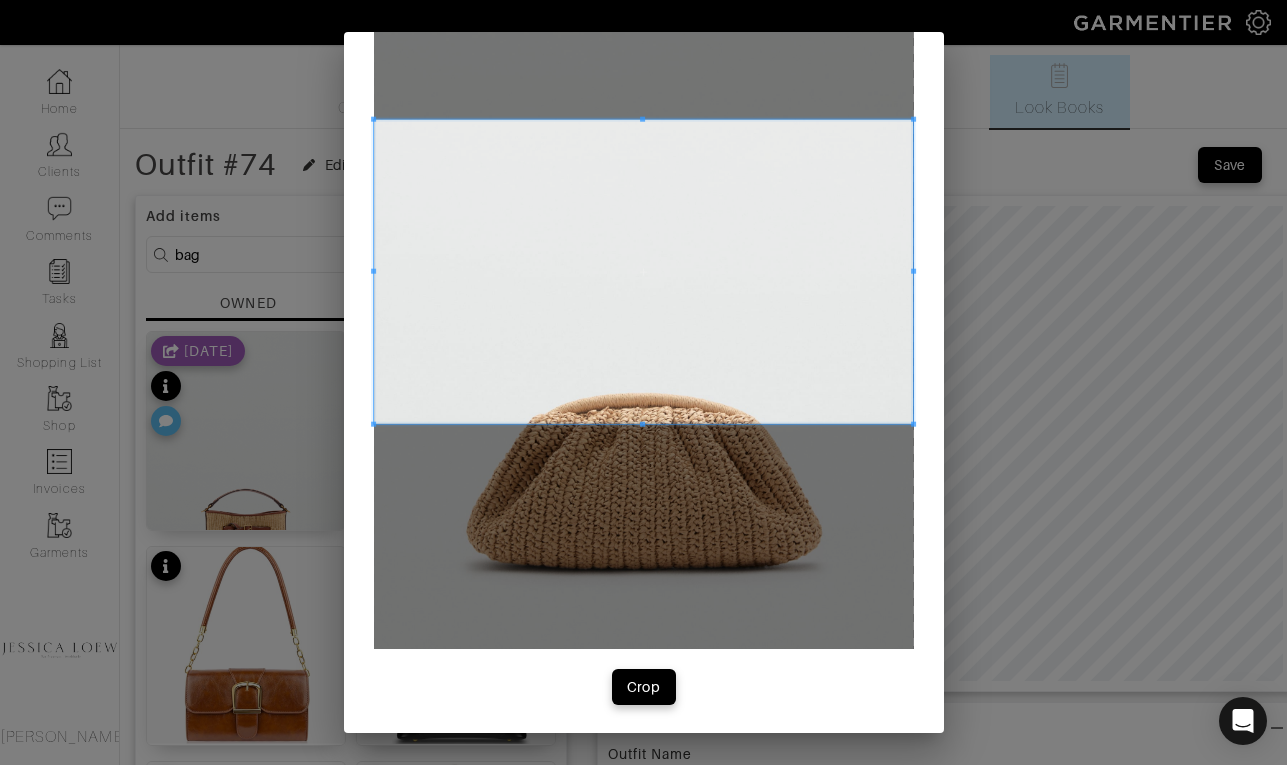 click at bounding box center [644, 272] 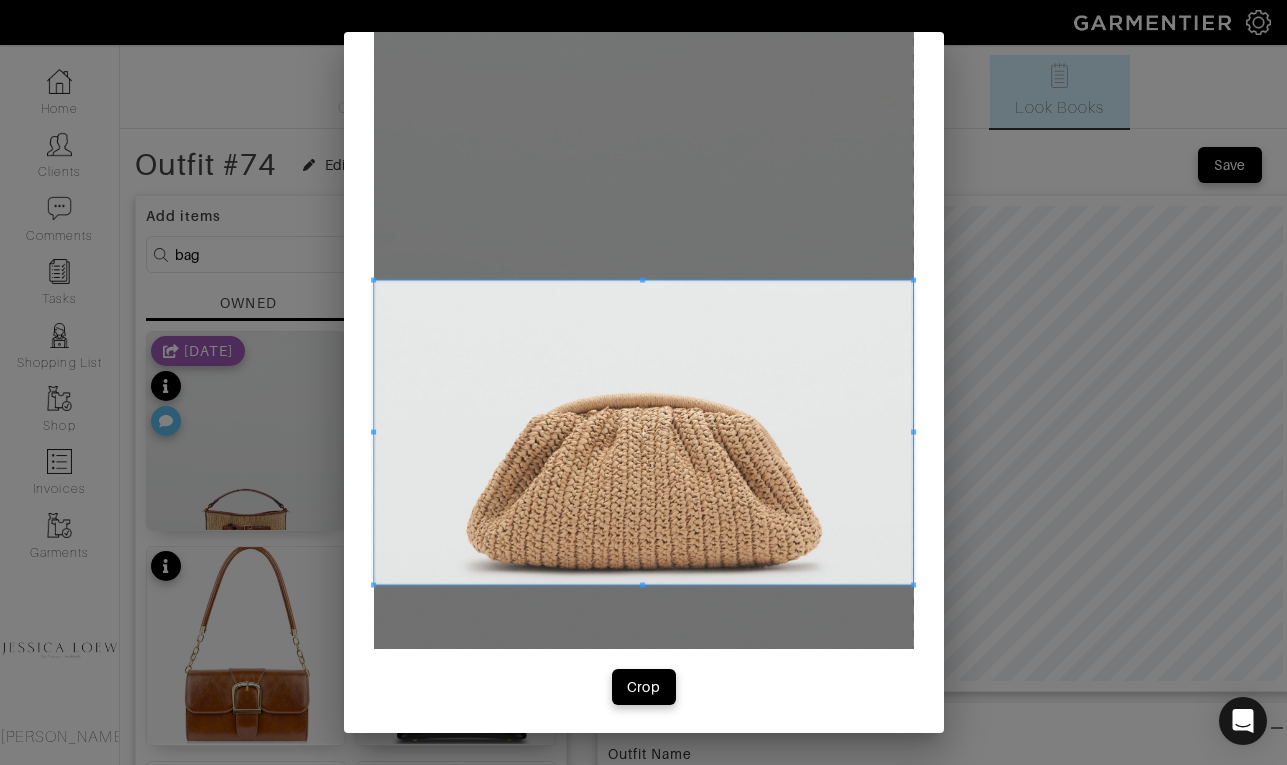 click at bounding box center (644, 433) 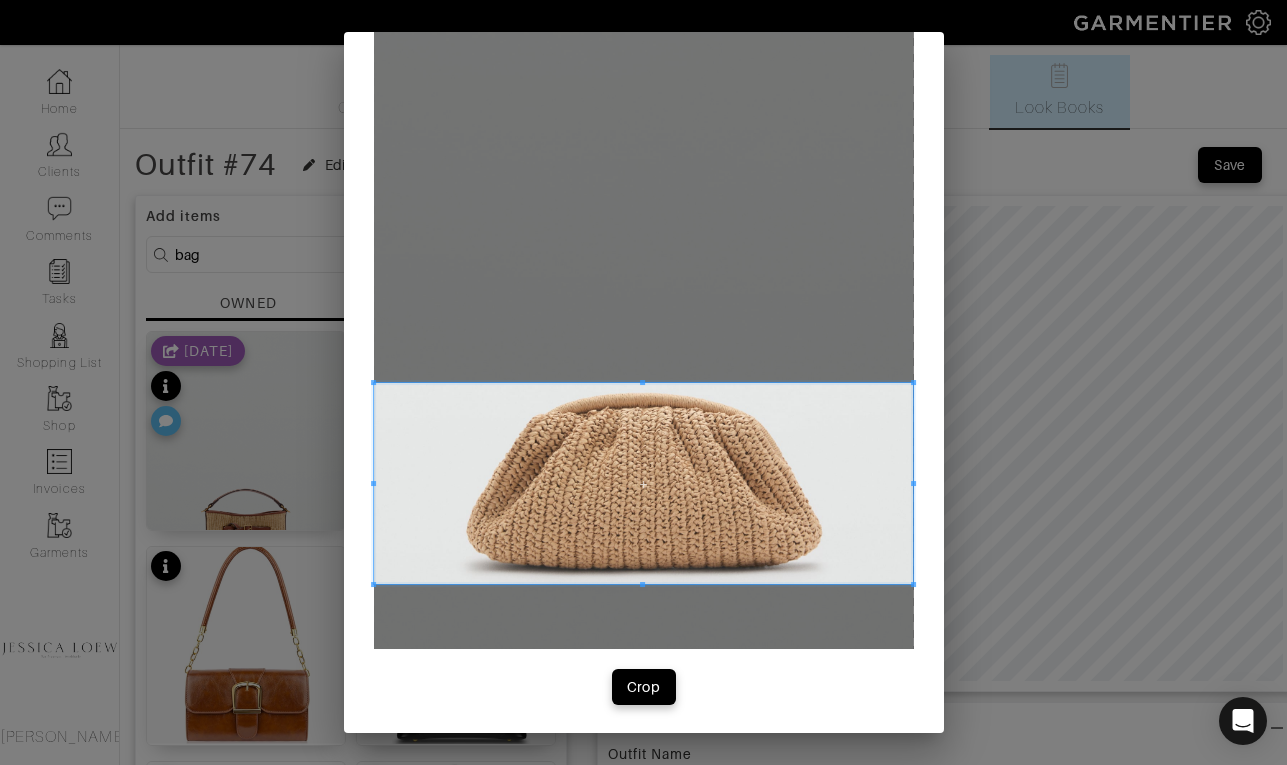 click at bounding box center [644, 382] 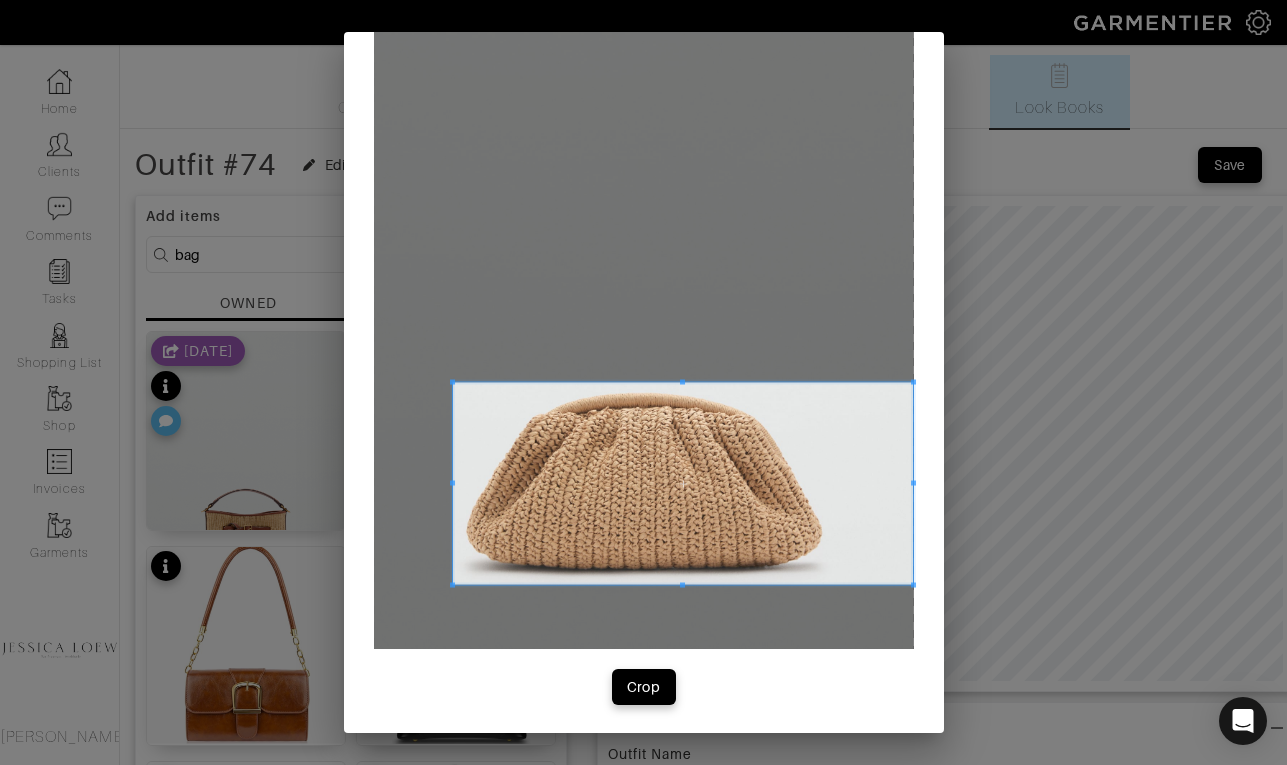click at bounding box center (452, 482) 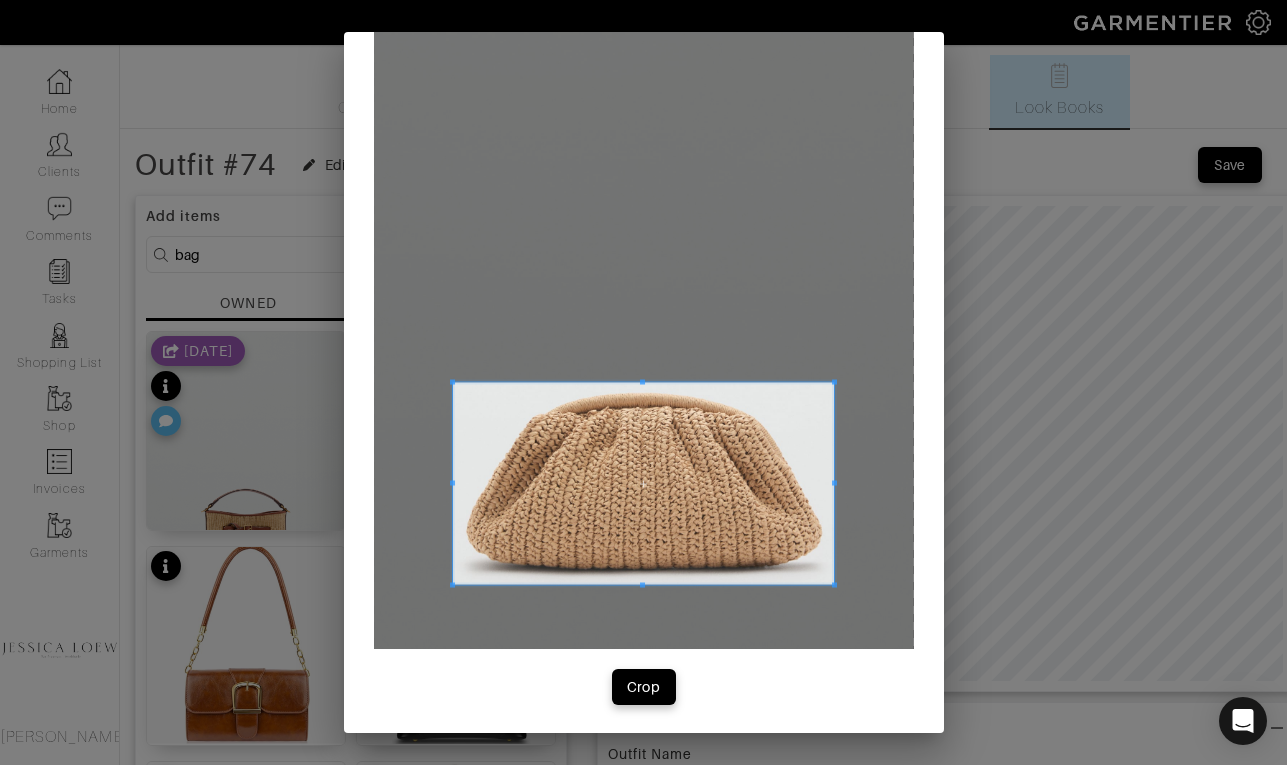 click at bounding box center (644, 484) 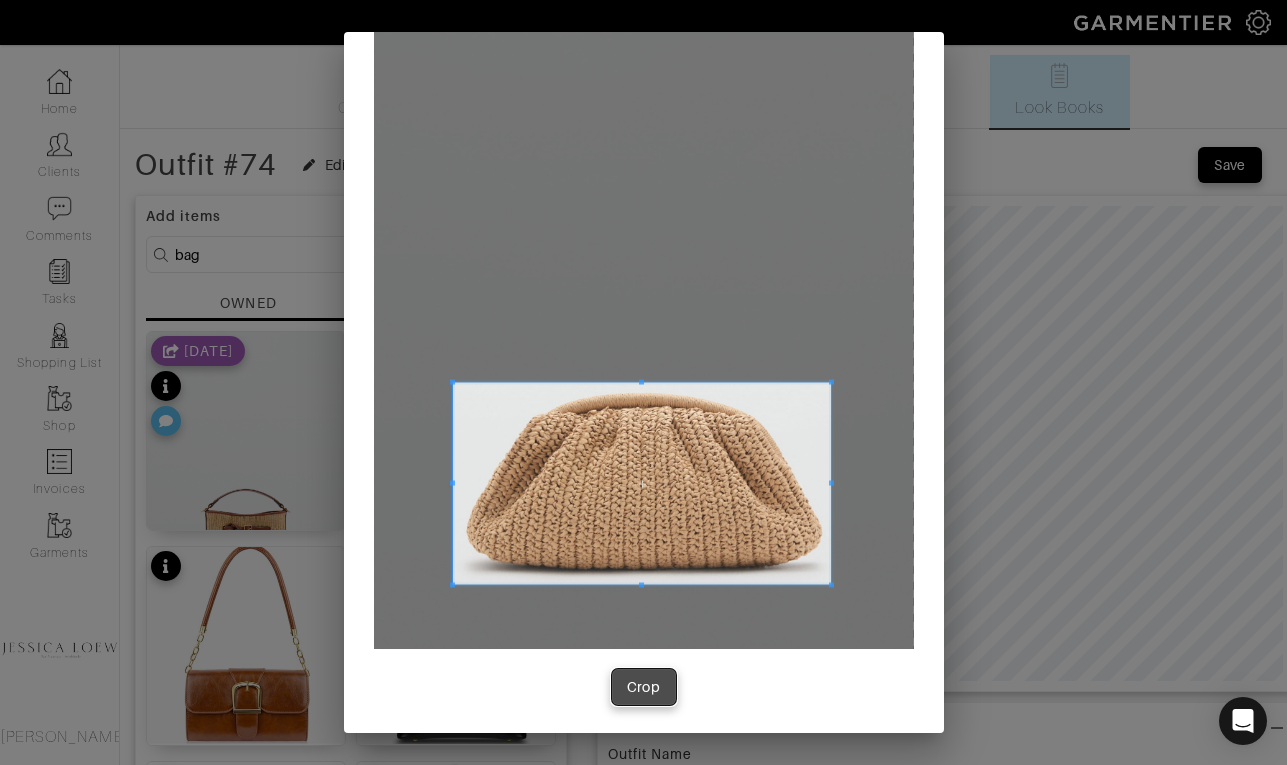 click on "Crop" at bounding box center [644, 687] 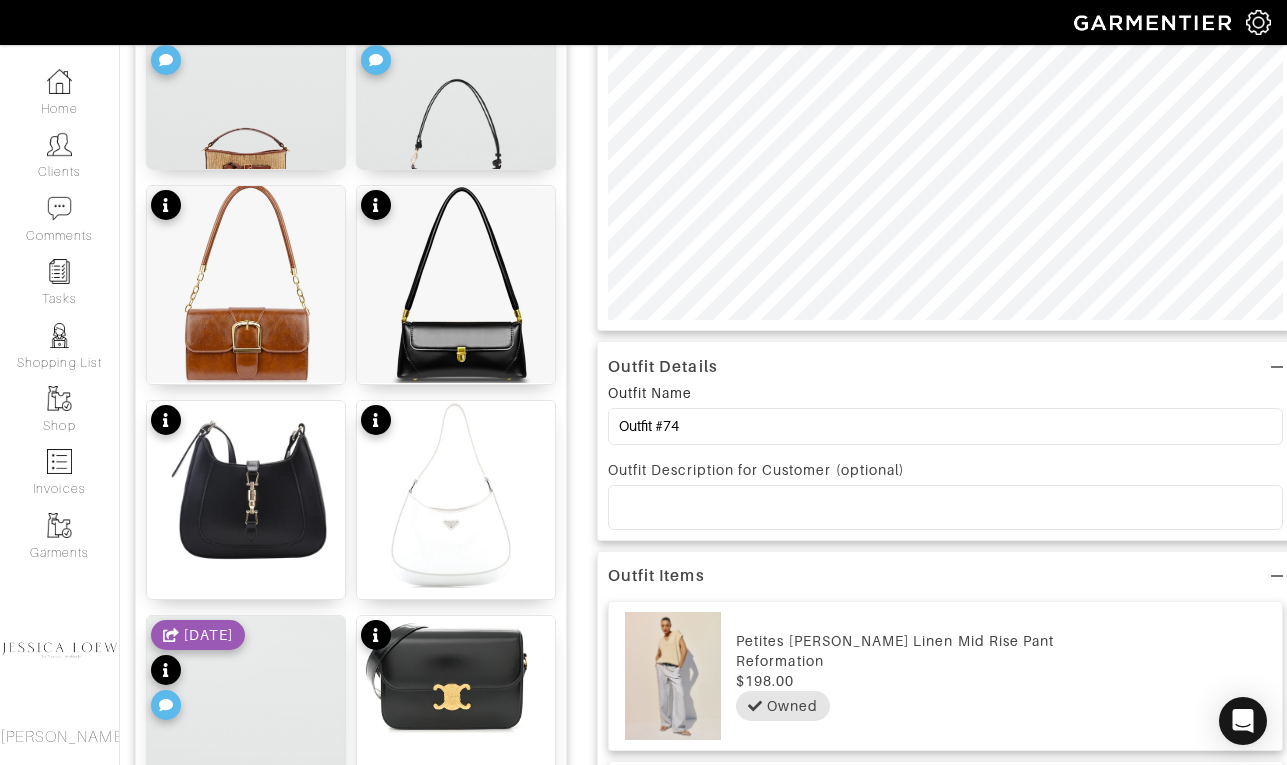 scroll, scrollTop: 502, scrollLeft: 0, axis: vertical 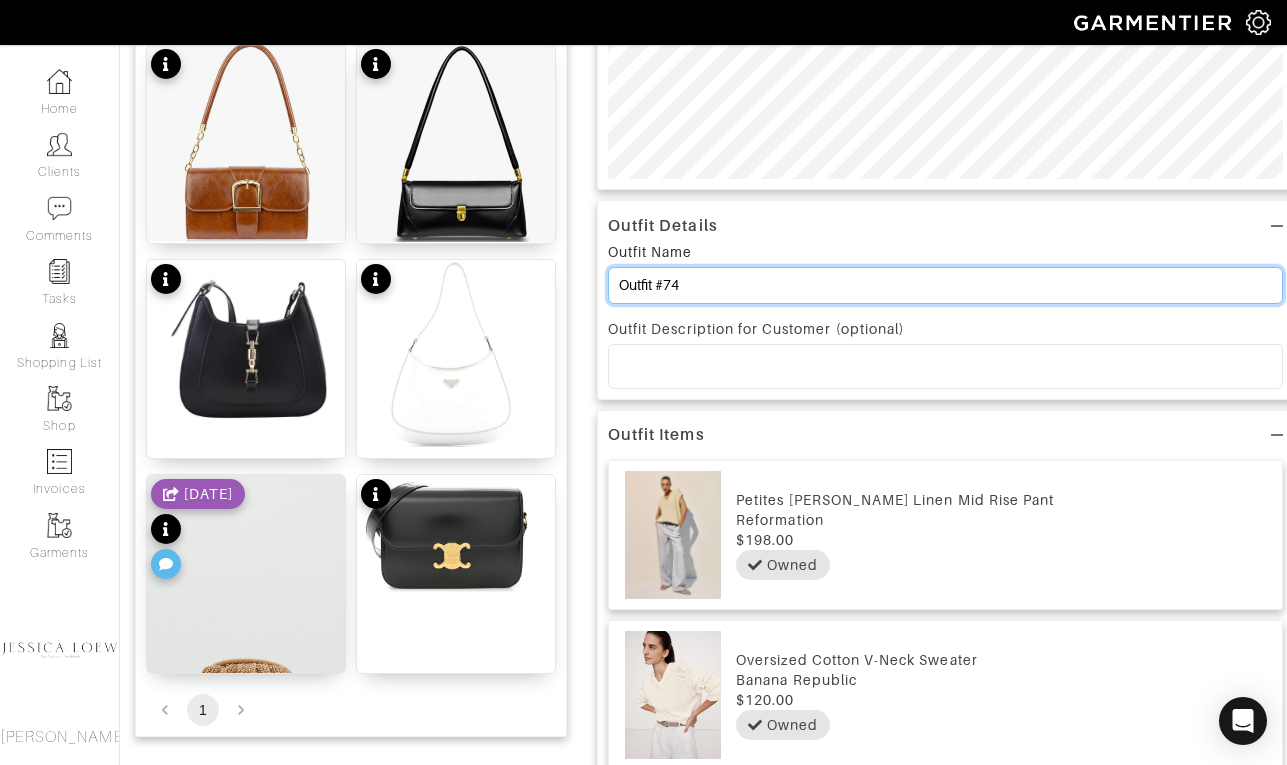 click on "Outfit #74" at bounding box center [945, 285] 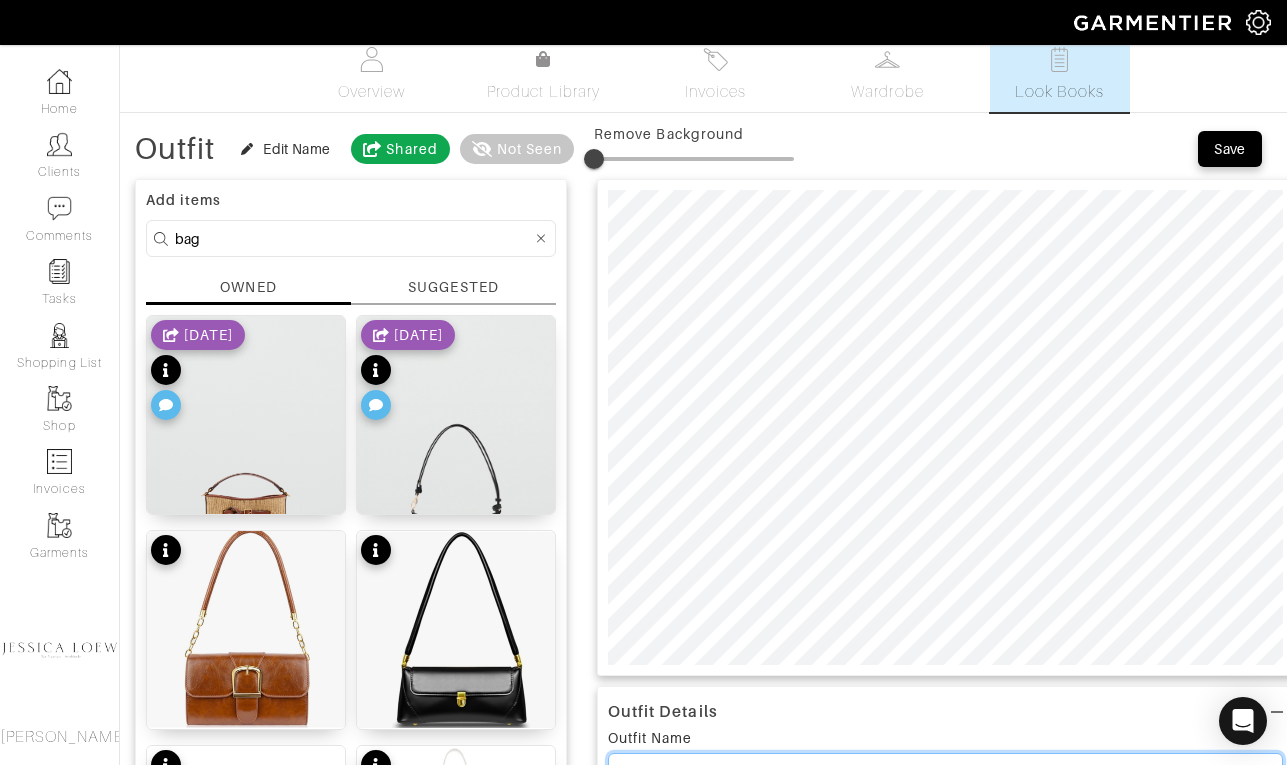scroll, scrollTop: 0, scrollLeft: 0, axis: both 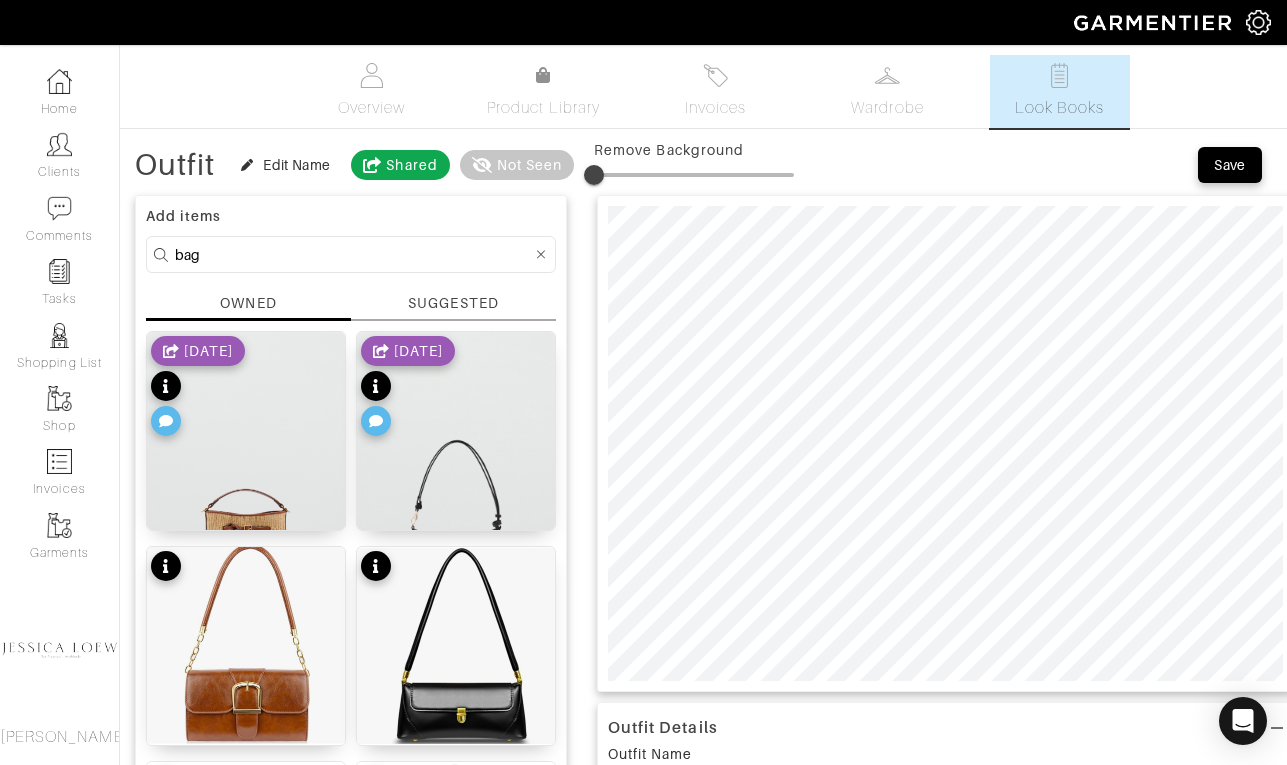 type on "Outfit" 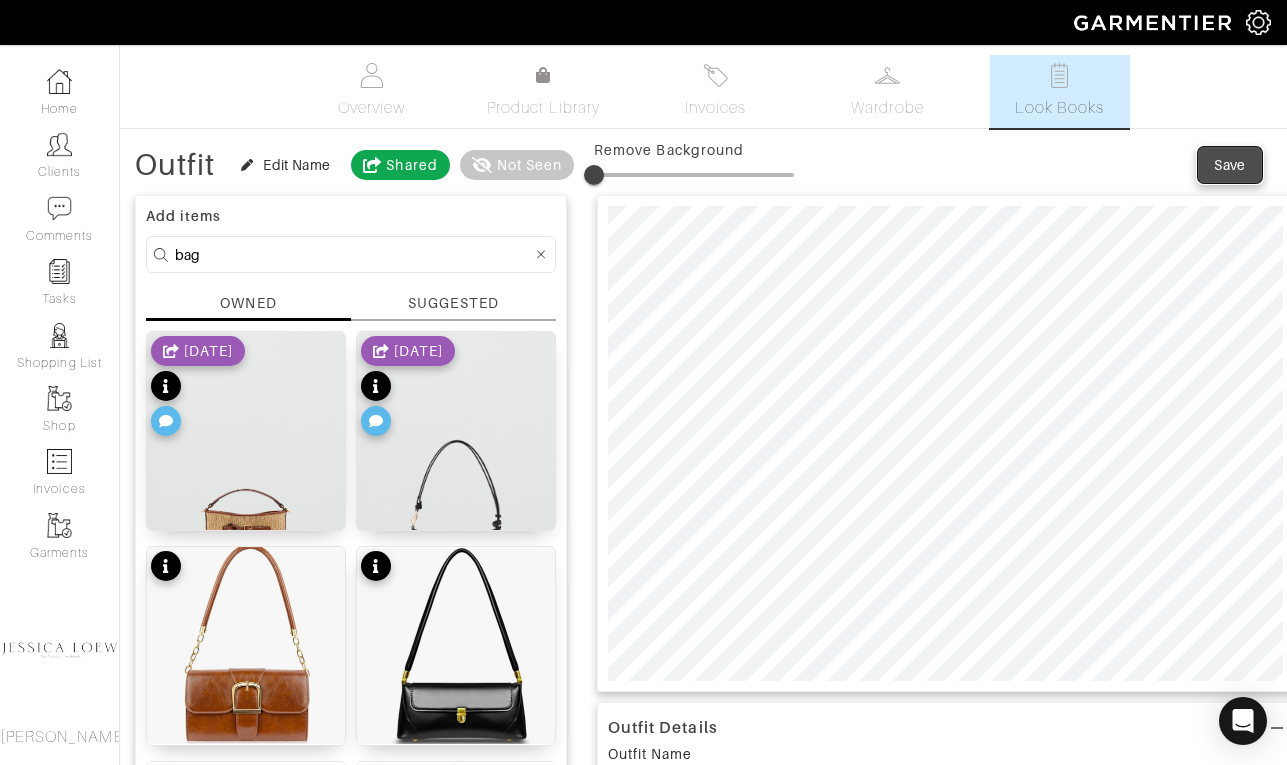 click on "Save" at bounding box center (1230, 165) 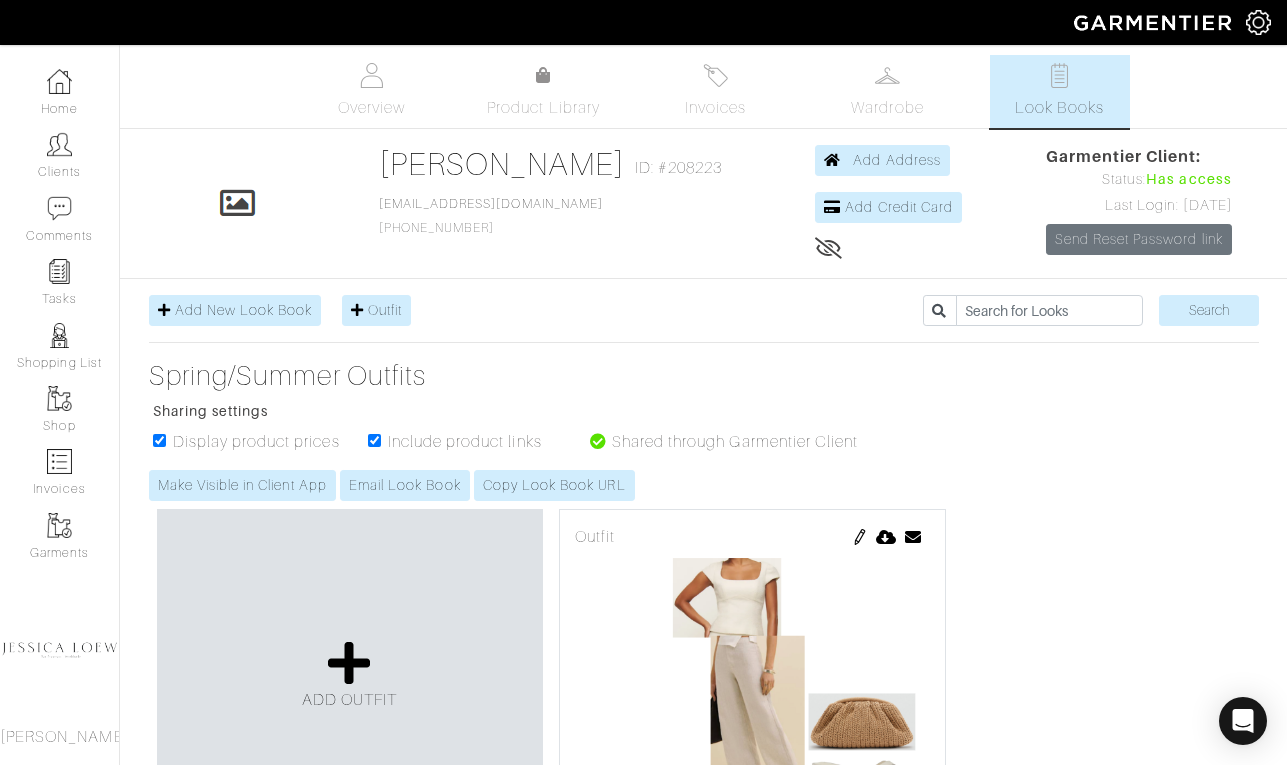 scroll, scrollTop: 0, scrollLeft: 0, axis: both 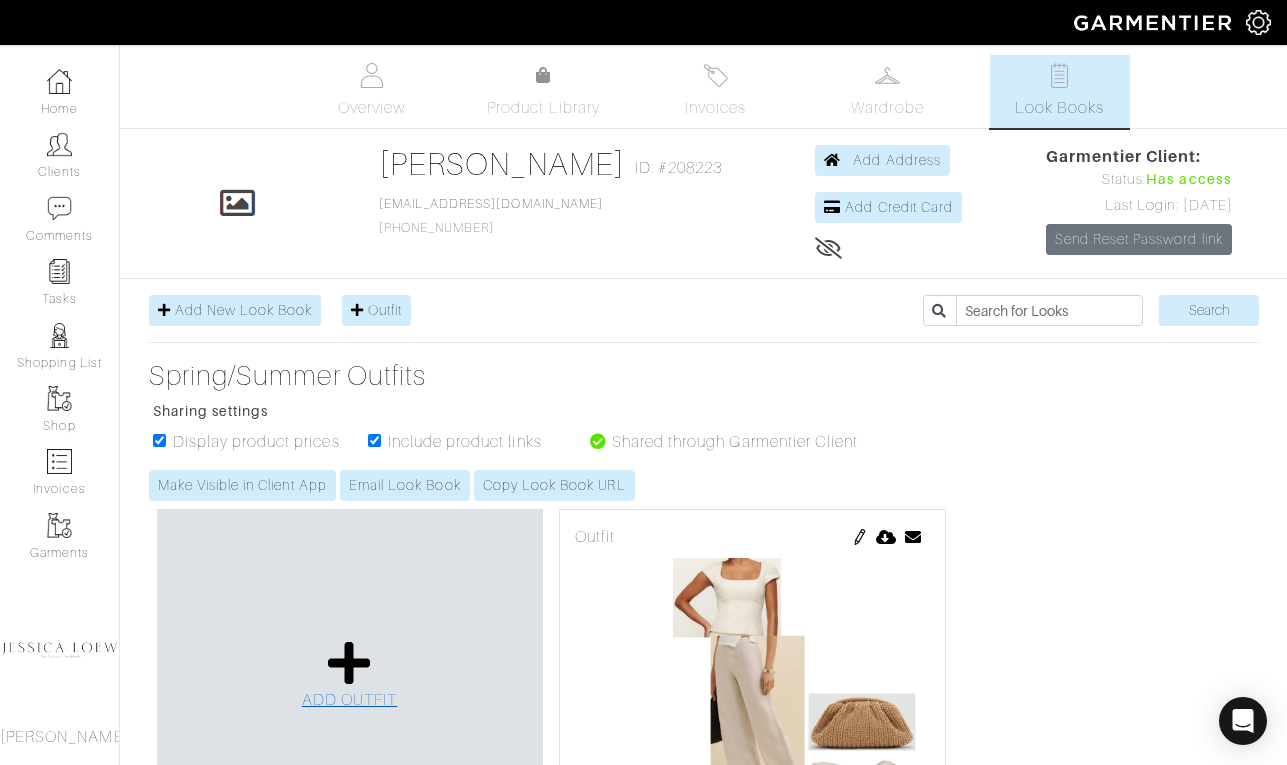 click at bounding box center [349, 663] 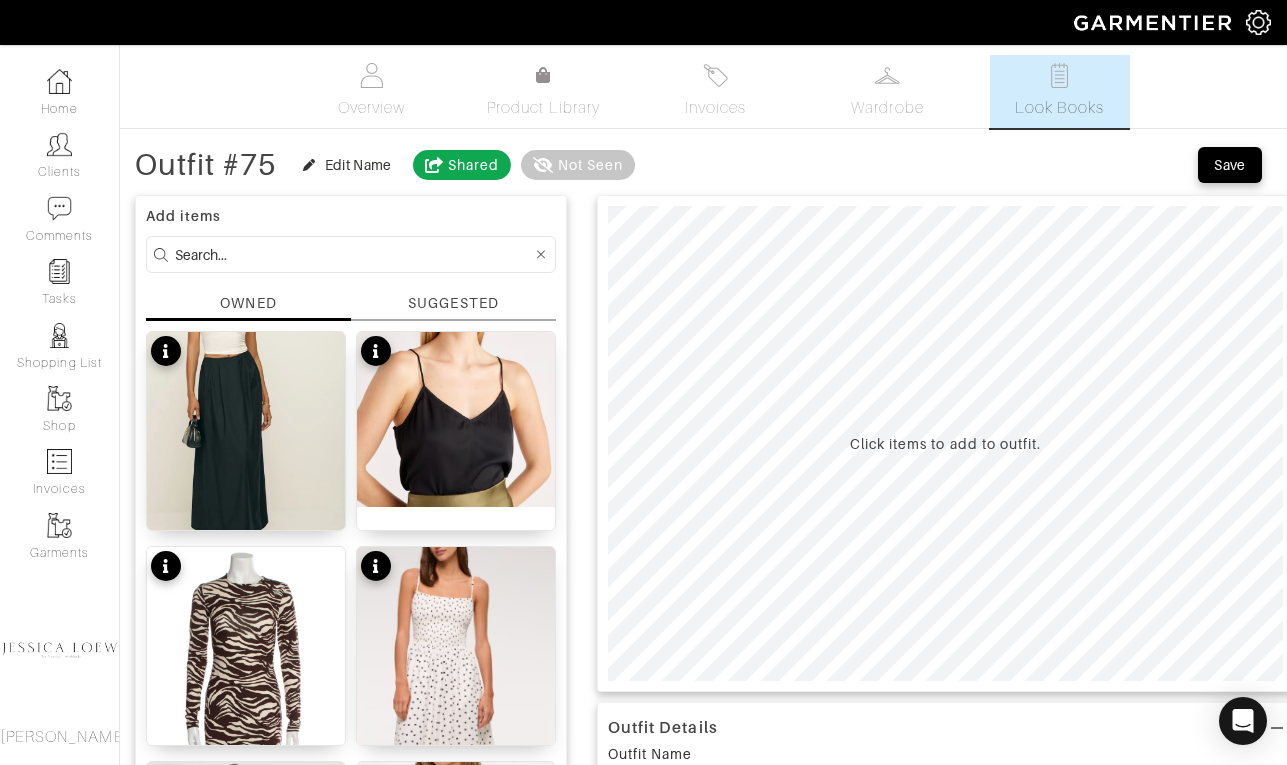 click at bounding box center [351, 254] 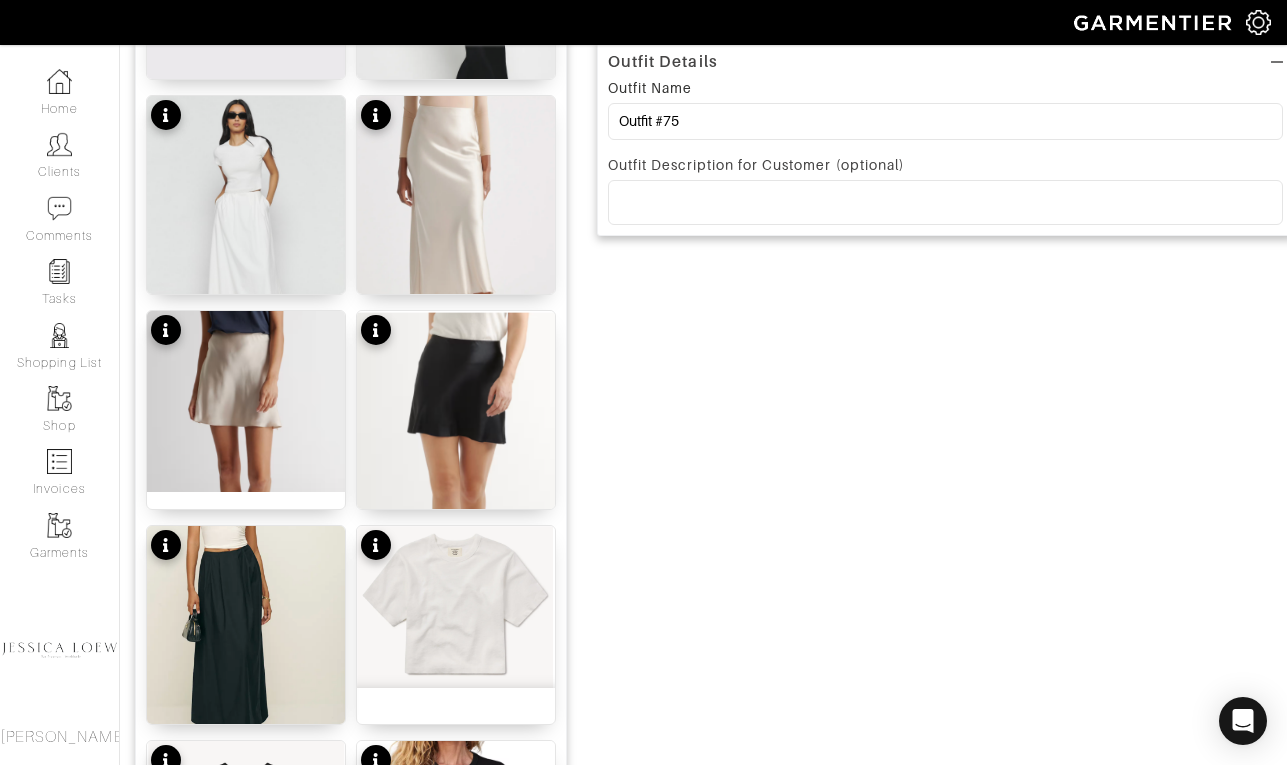 scroll, scrollTop: 668, scrollLeft: 0, axis: vertical 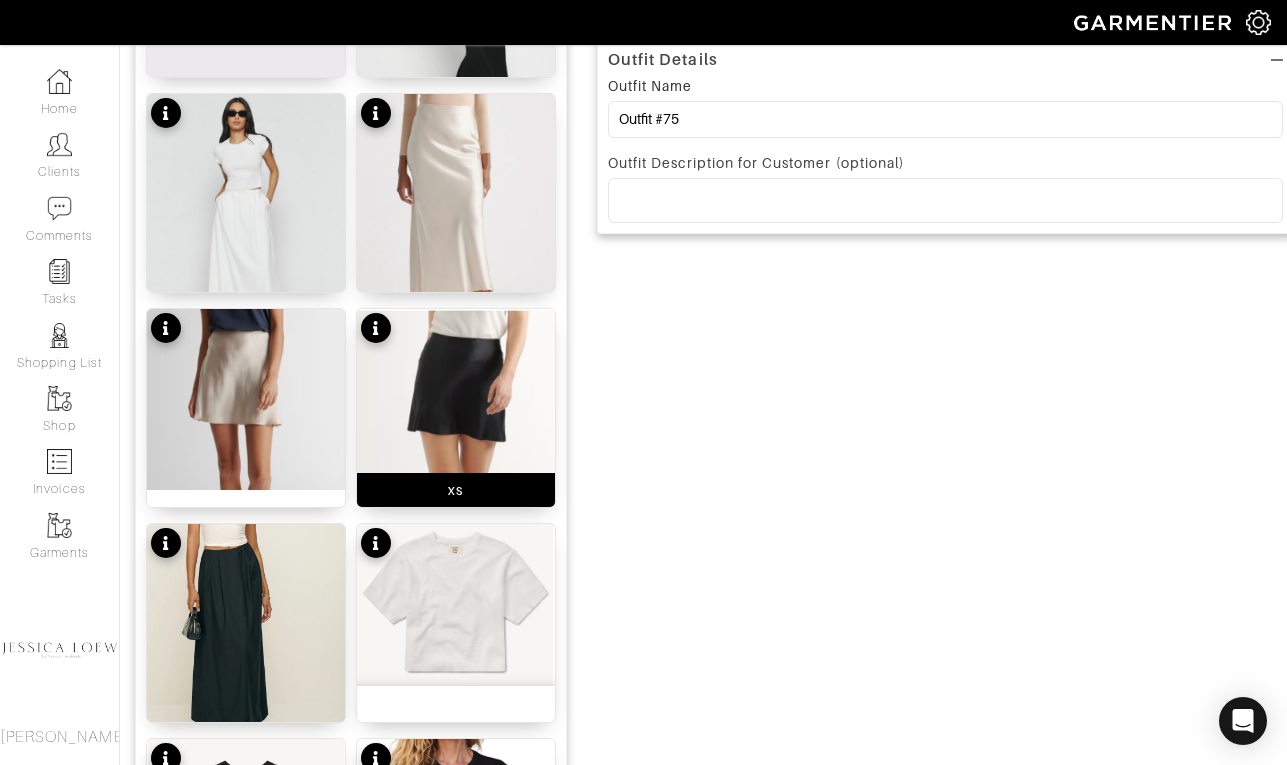 click at bounding box center [456, 426] 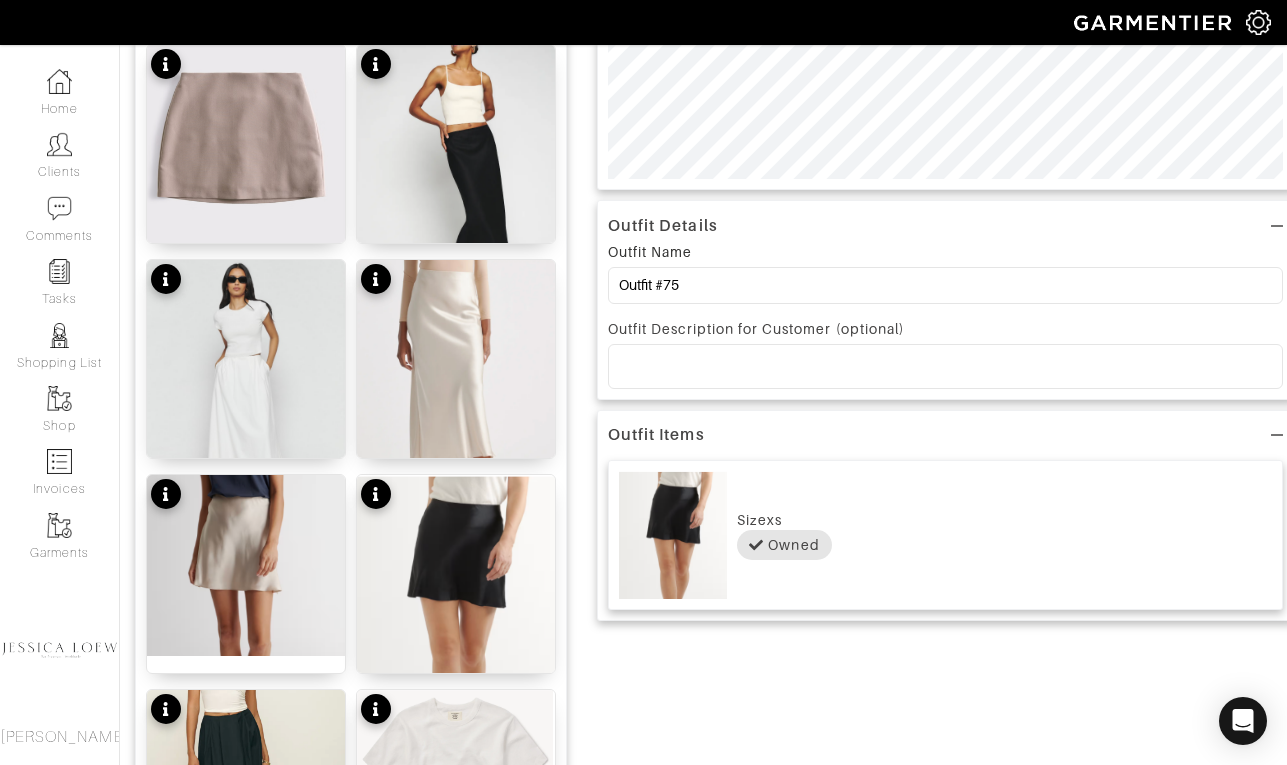 scroll, scrollTop: 0, scrollLeft: 0, axis: both 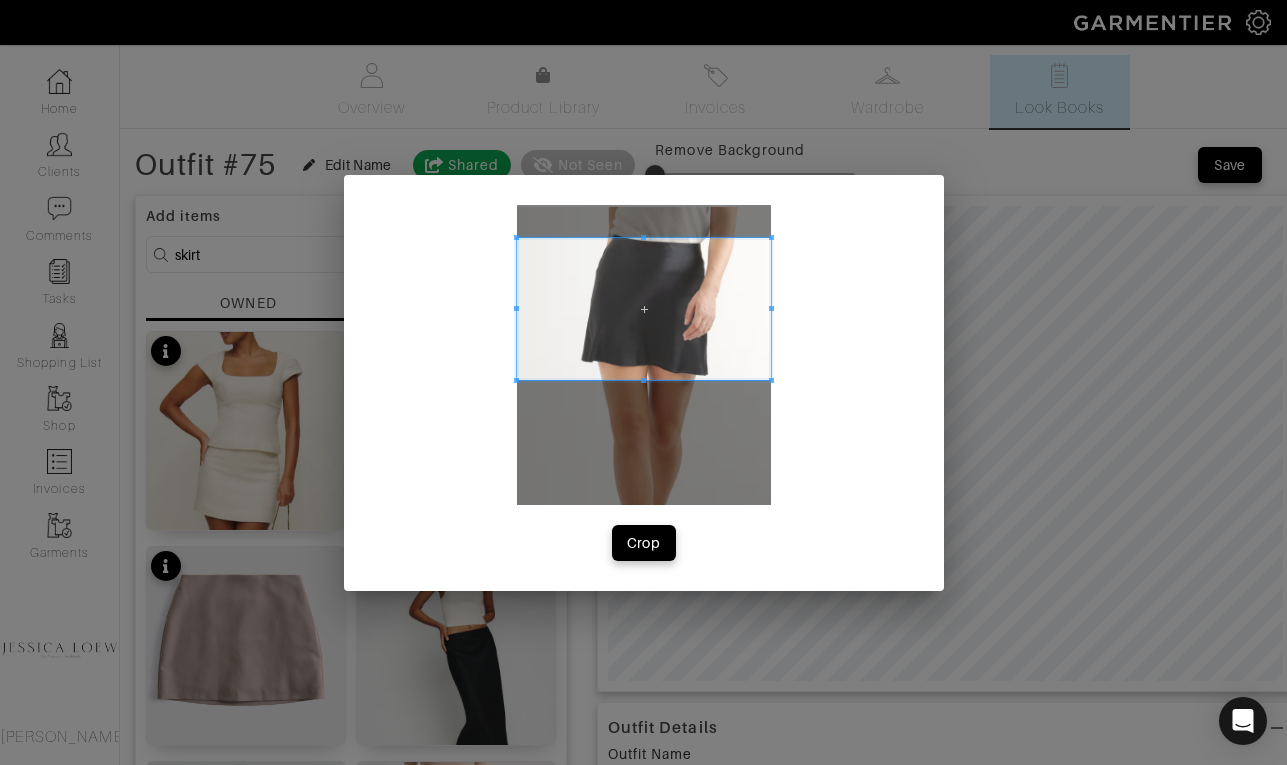 click at bounding box center [644, 309] 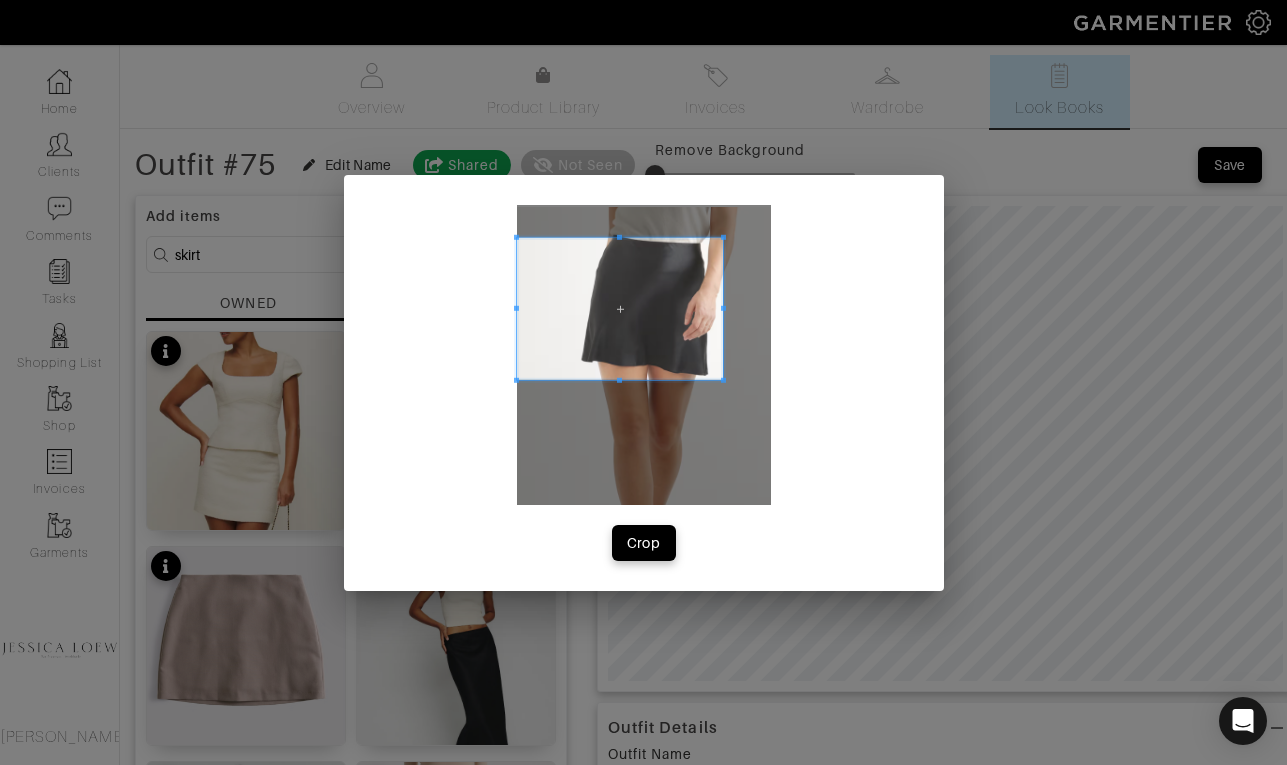 click at bounding box center (620, 308) 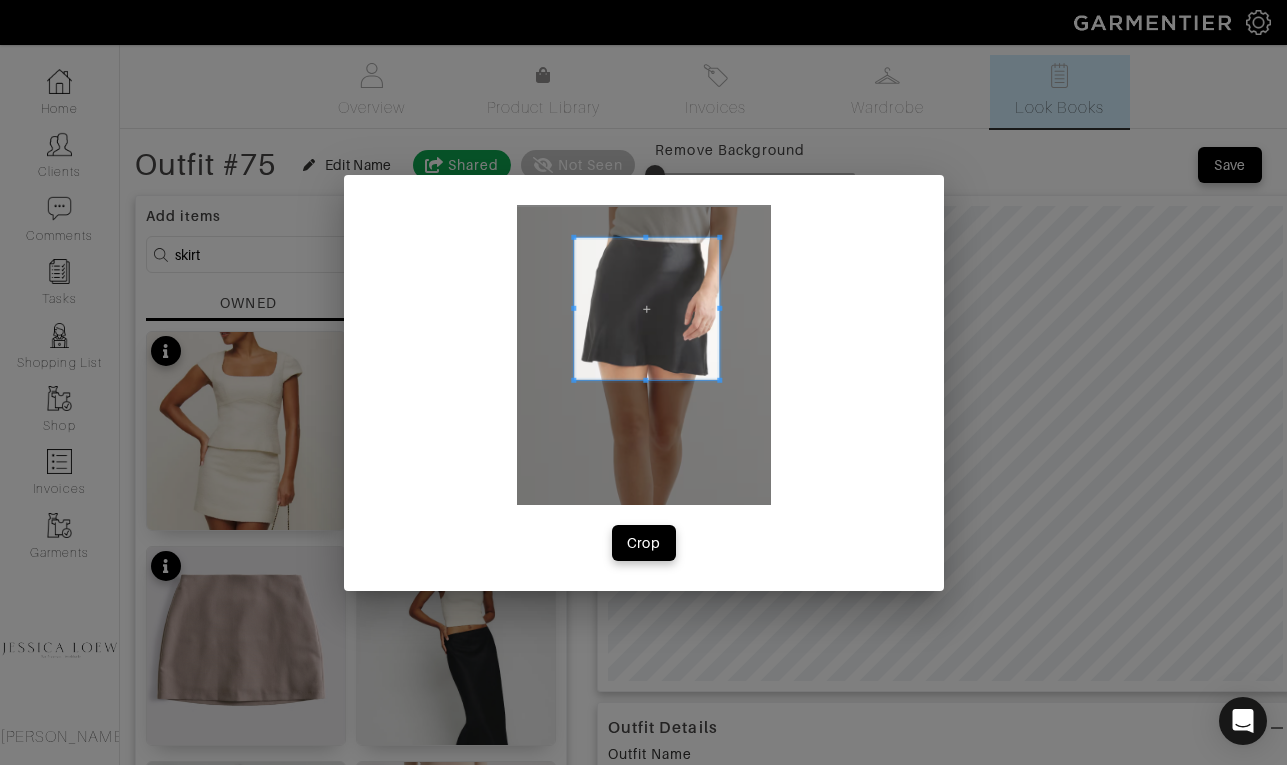 click at bounding box center [573, 308] 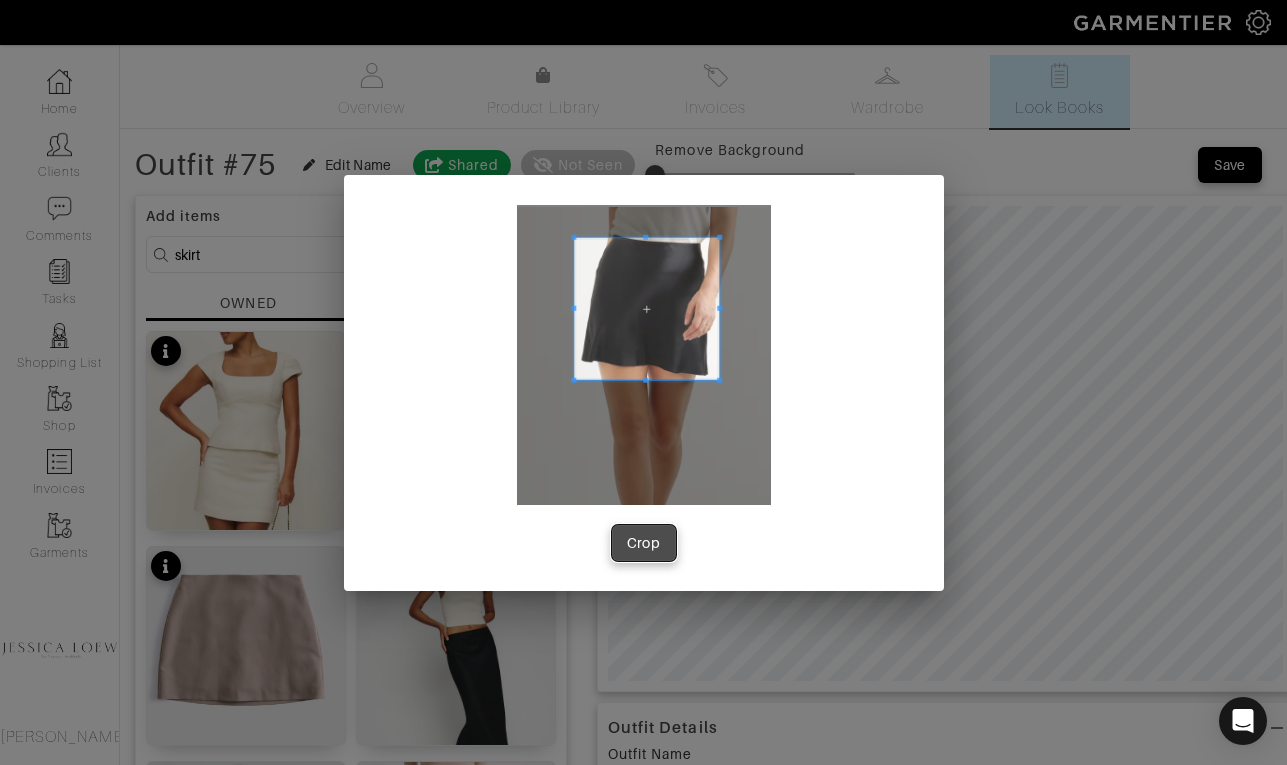 click on "Crop" at bounding box center [644, 543] 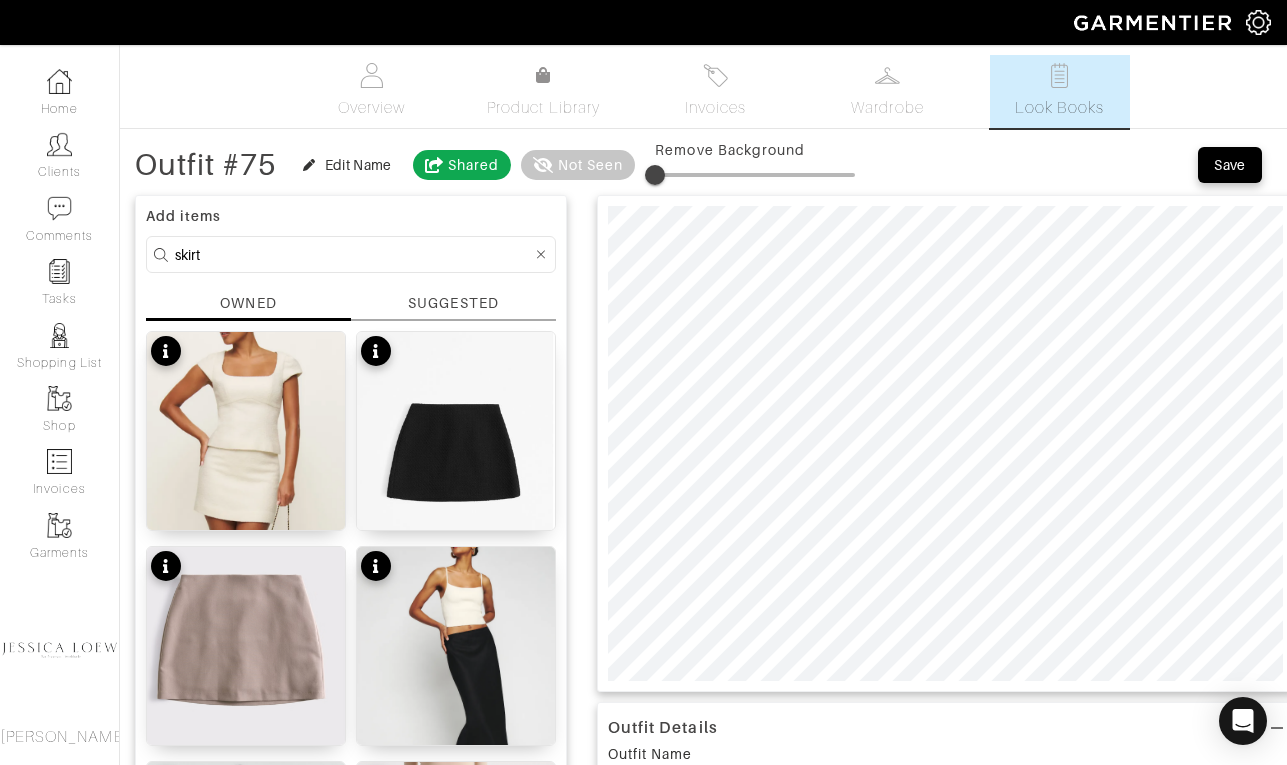 click on "skirt" at bounding box center [353, 254] 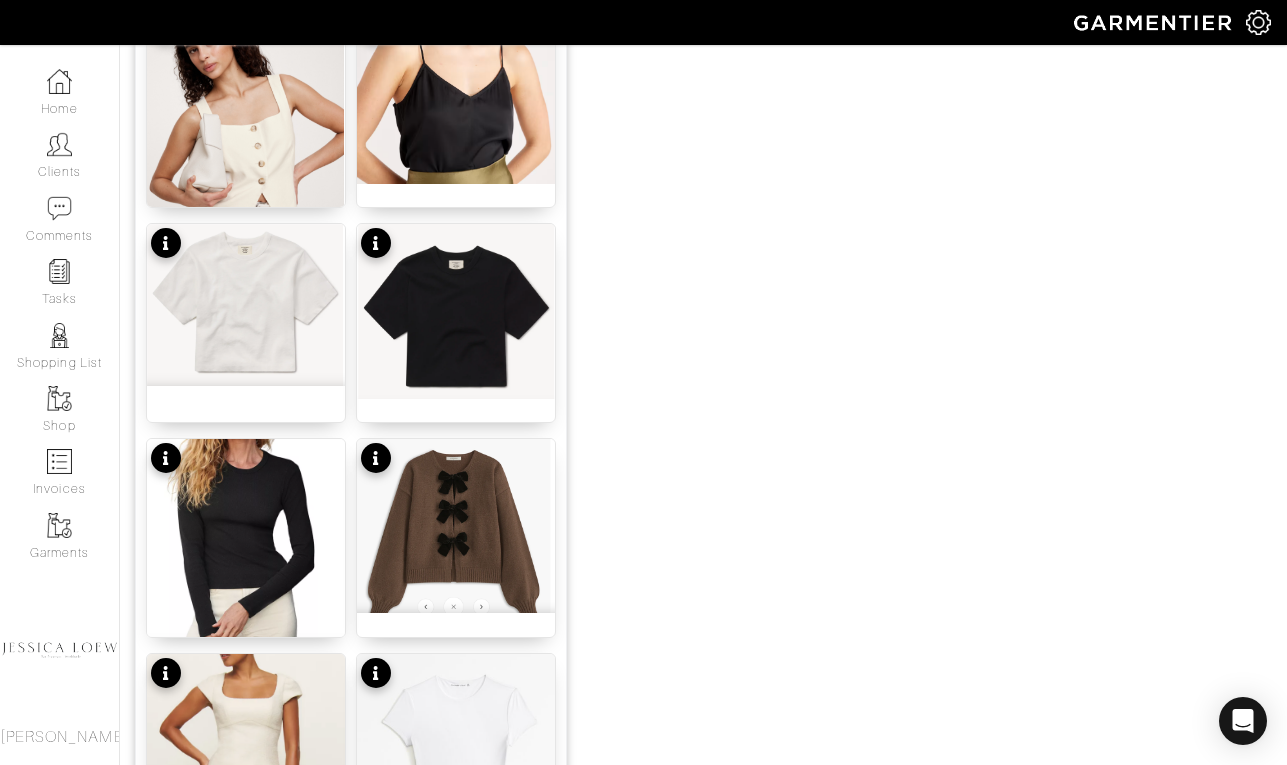 scroll, scrollTop: 1187, scrollLeft: 0, axis: vertical 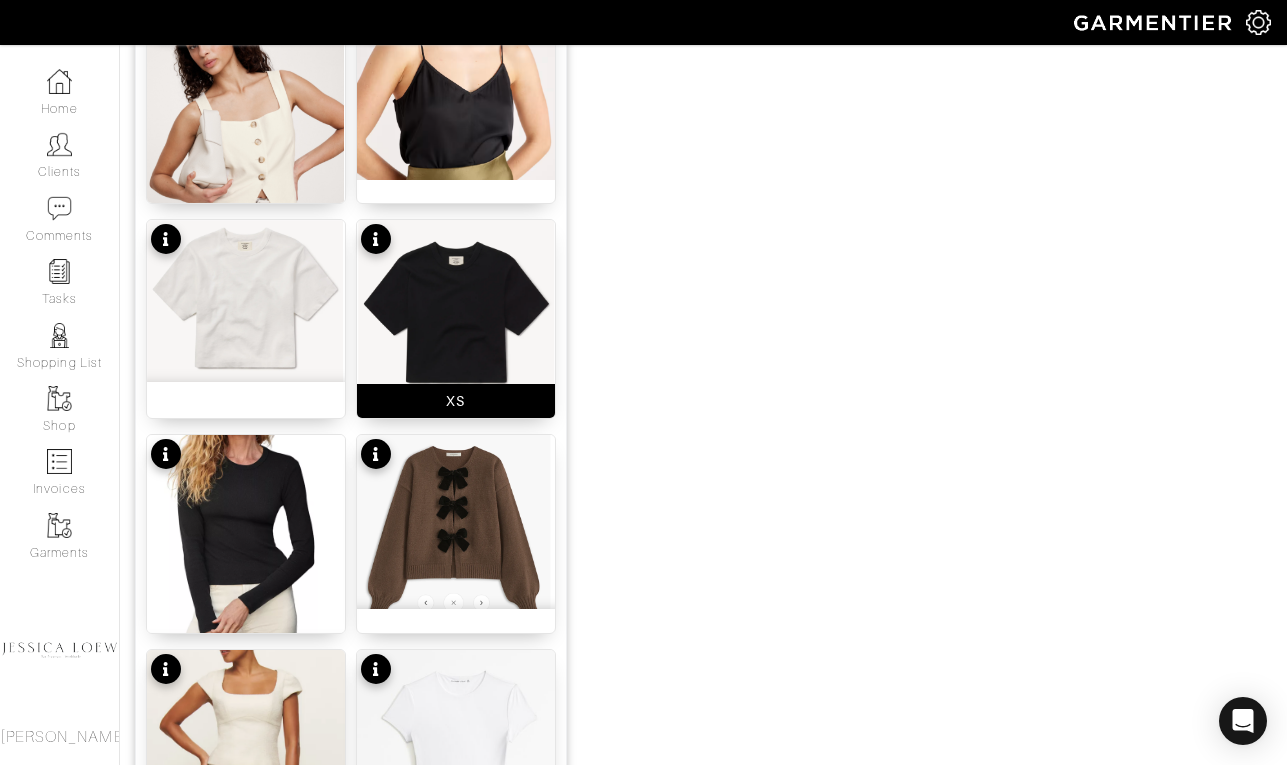 click at bounding box center [456, 307] 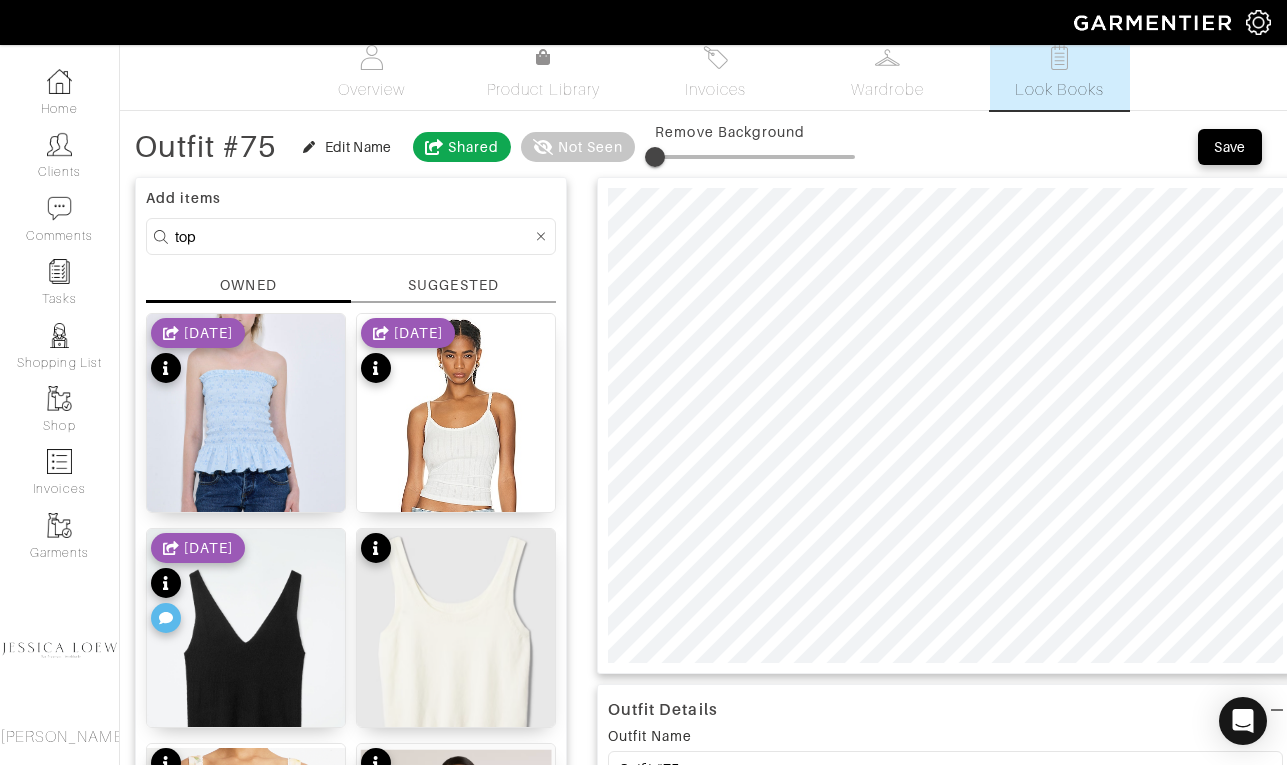 scroll, scrollTop: 0, scrollLeft: 0, axis: both 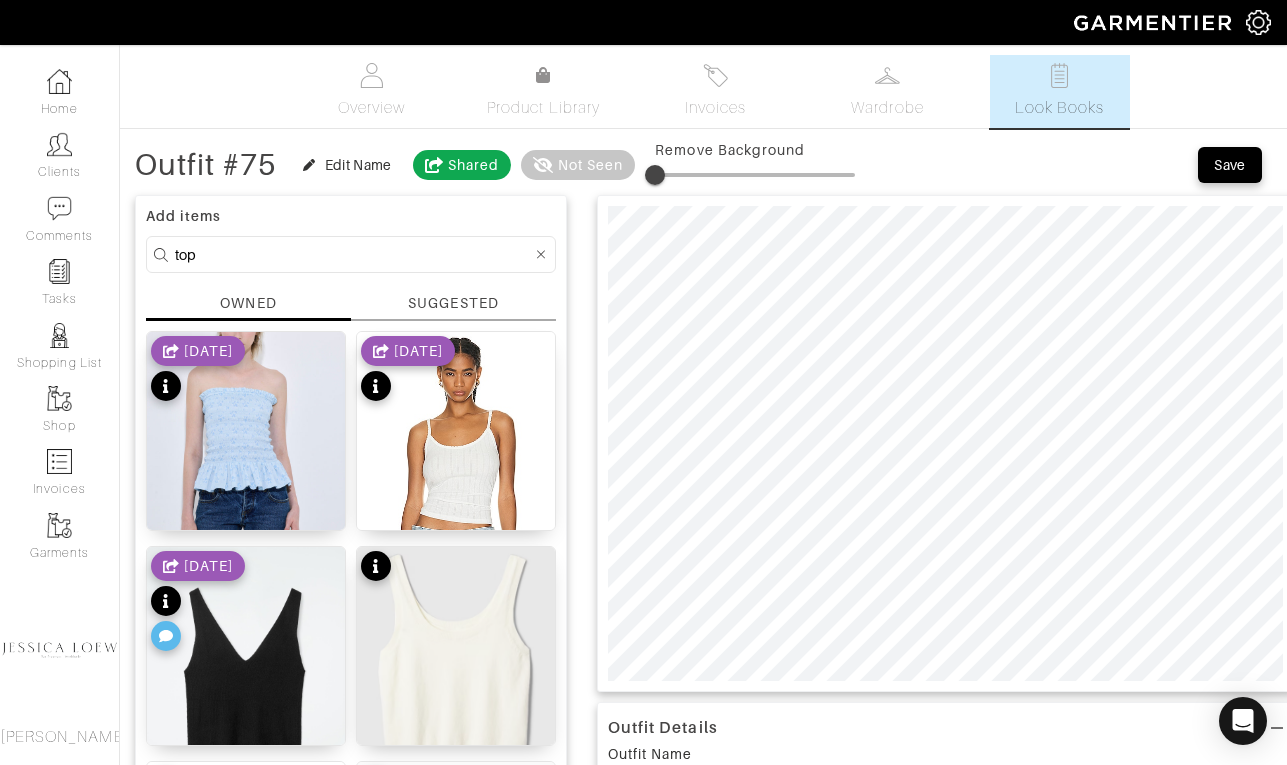 click on "top" at bounding box center [353, 254] 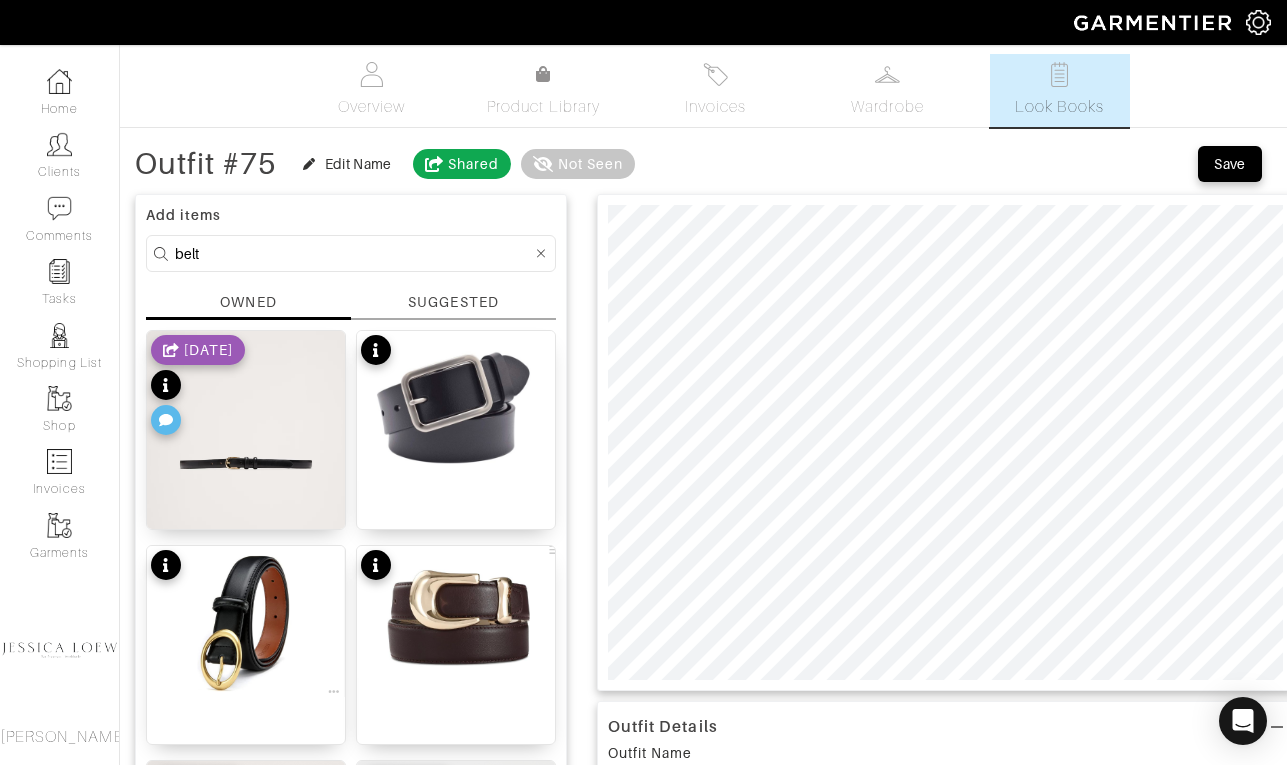 scroll, scrollTop: 0, scrollLeft: 0, axis: both 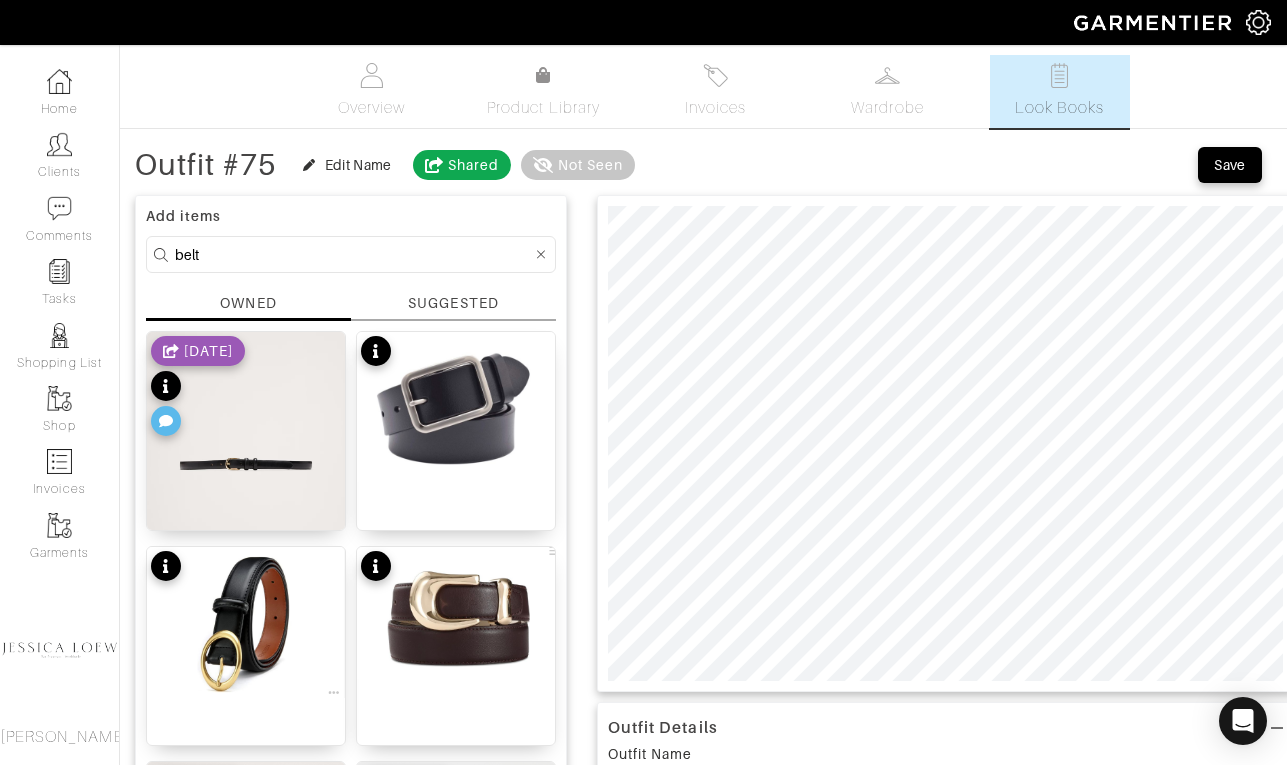 click on "belt" at bounding box center (351, 254) 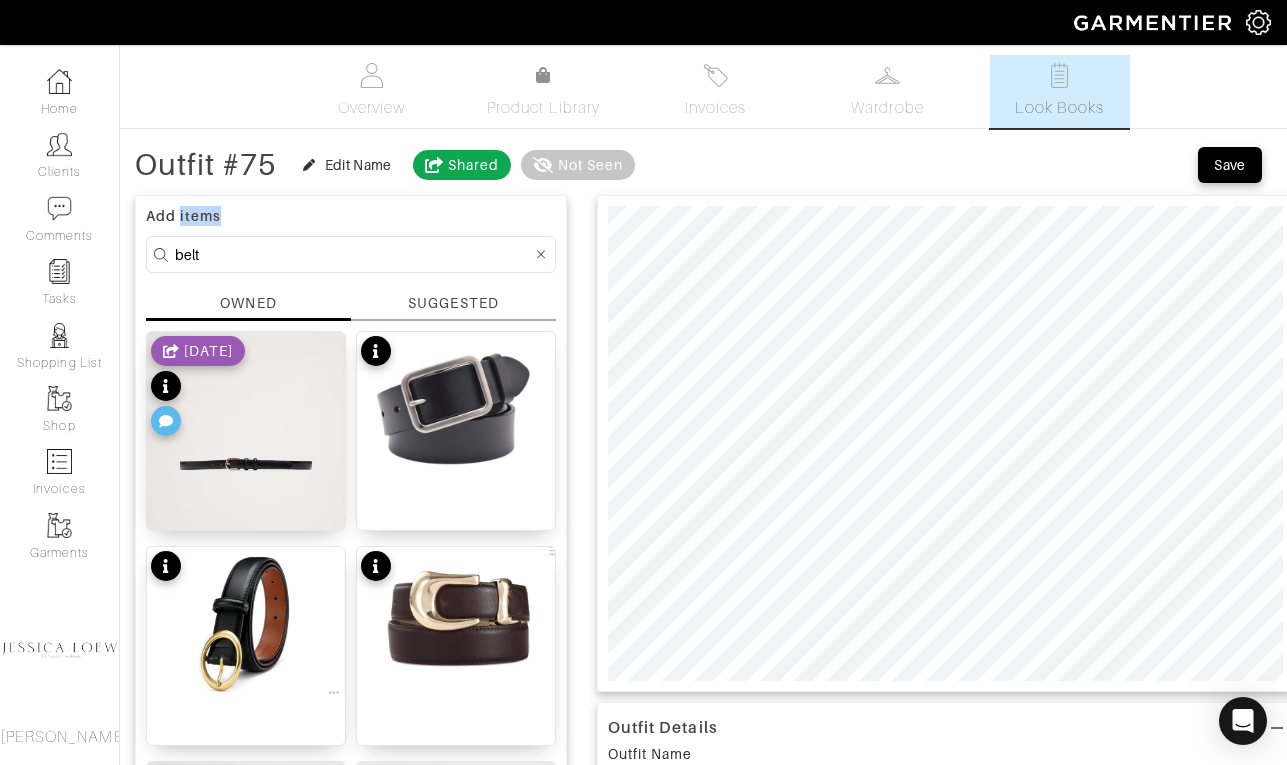 click on "belt" at bounding box center (351, 254) 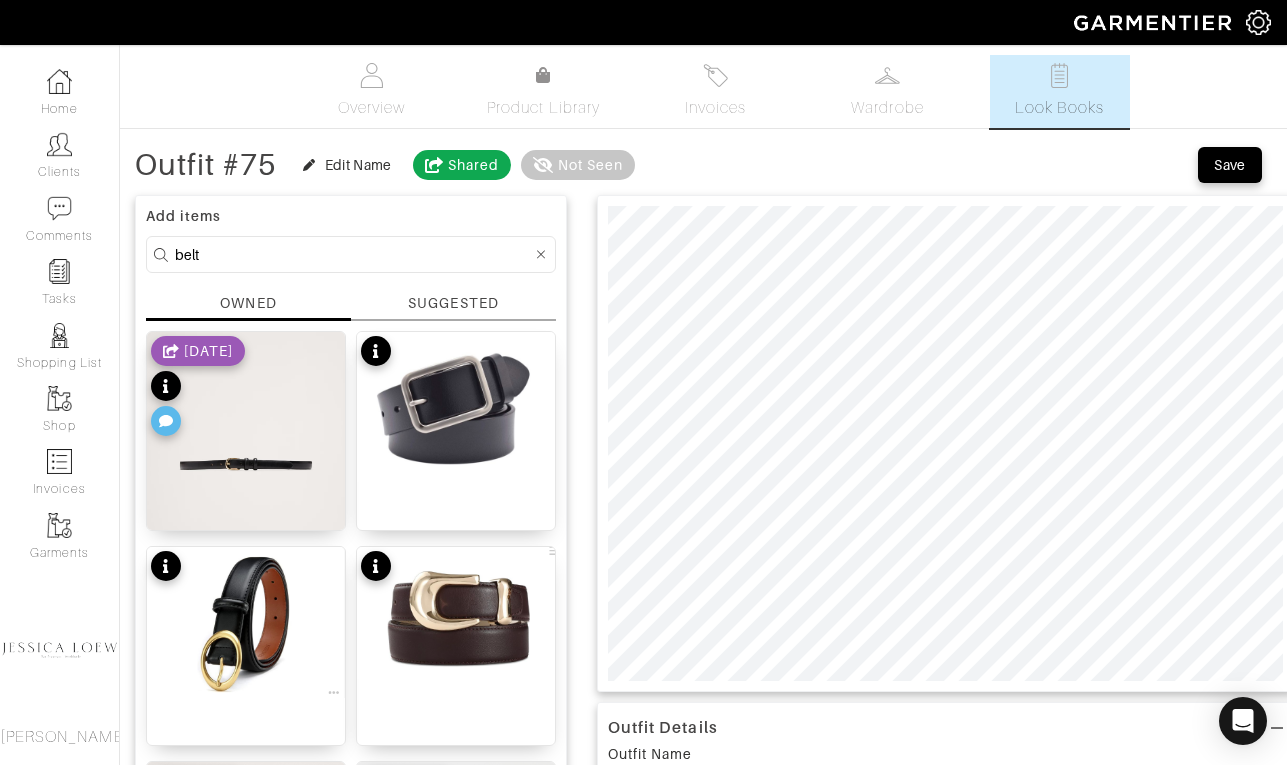 click on "belt" at bounding box center (353, 254) 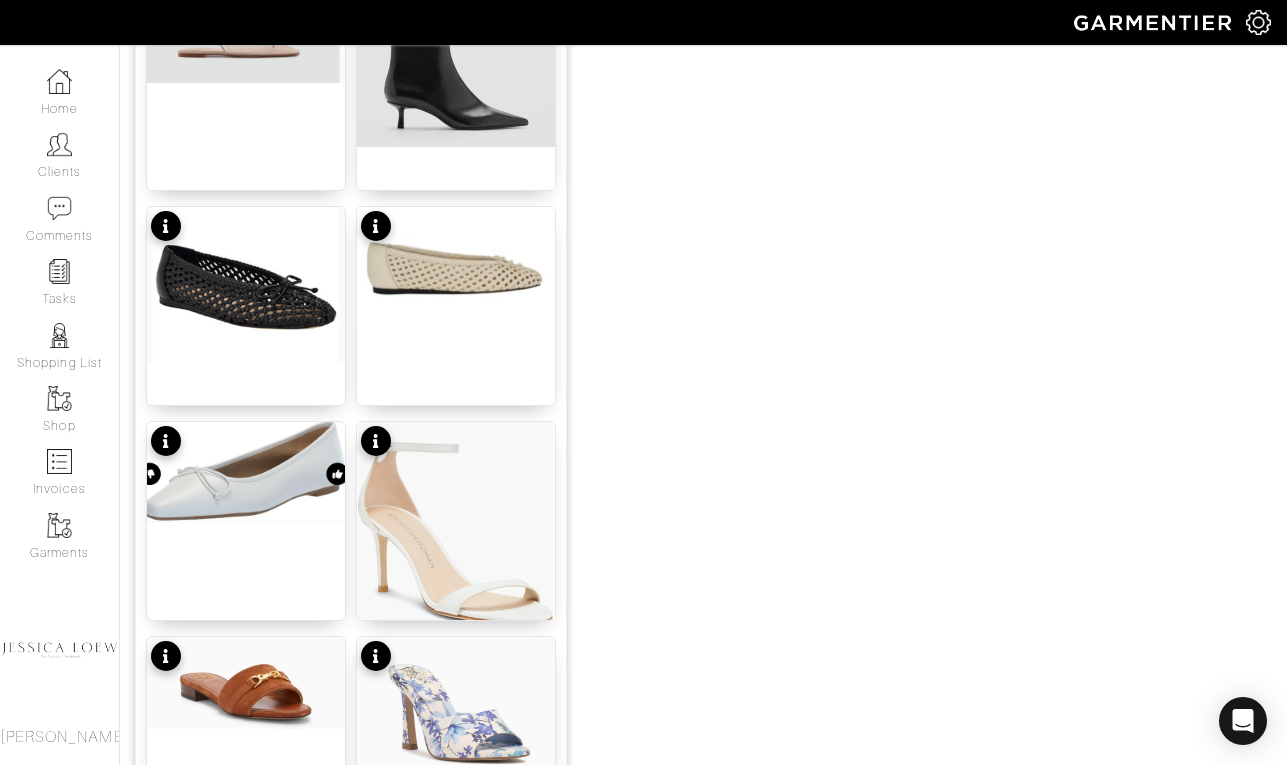 scroll, scrollTop: 1769, scrollLeft: 0, axis: vertical 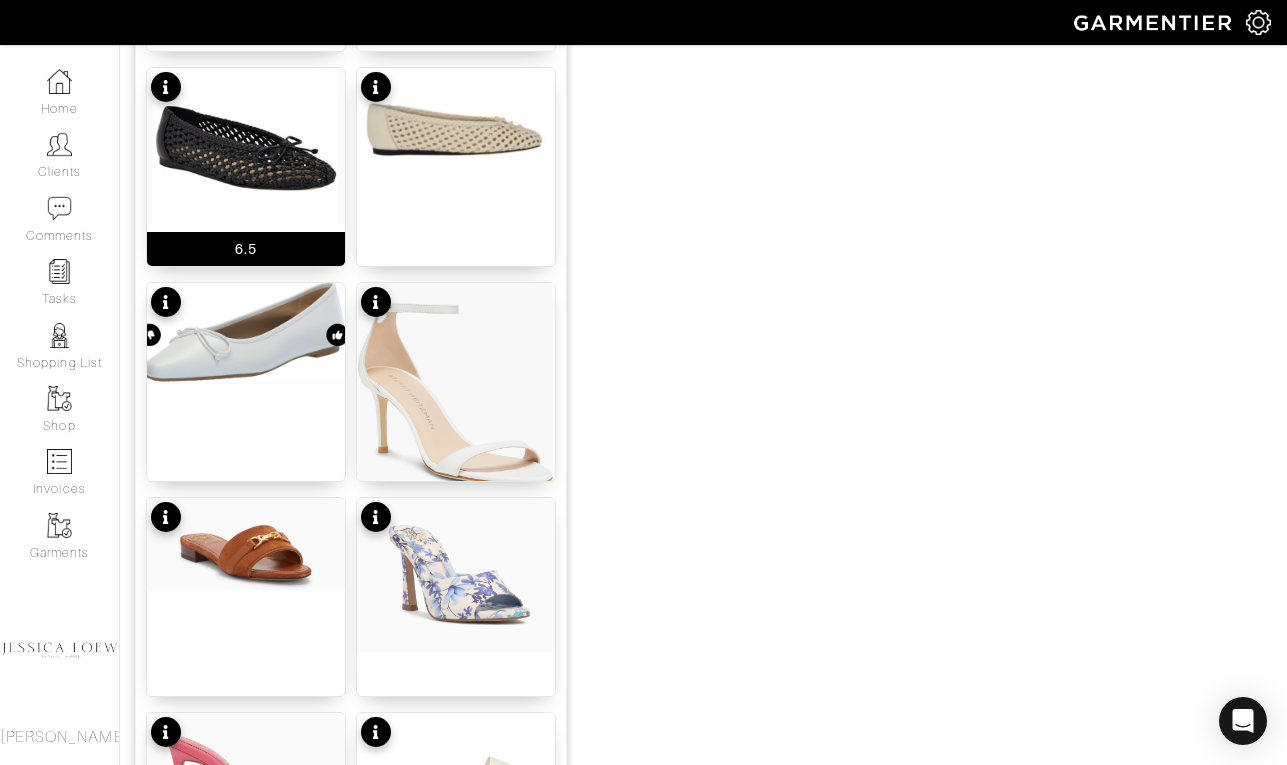 click at bounding box center (246, 146) 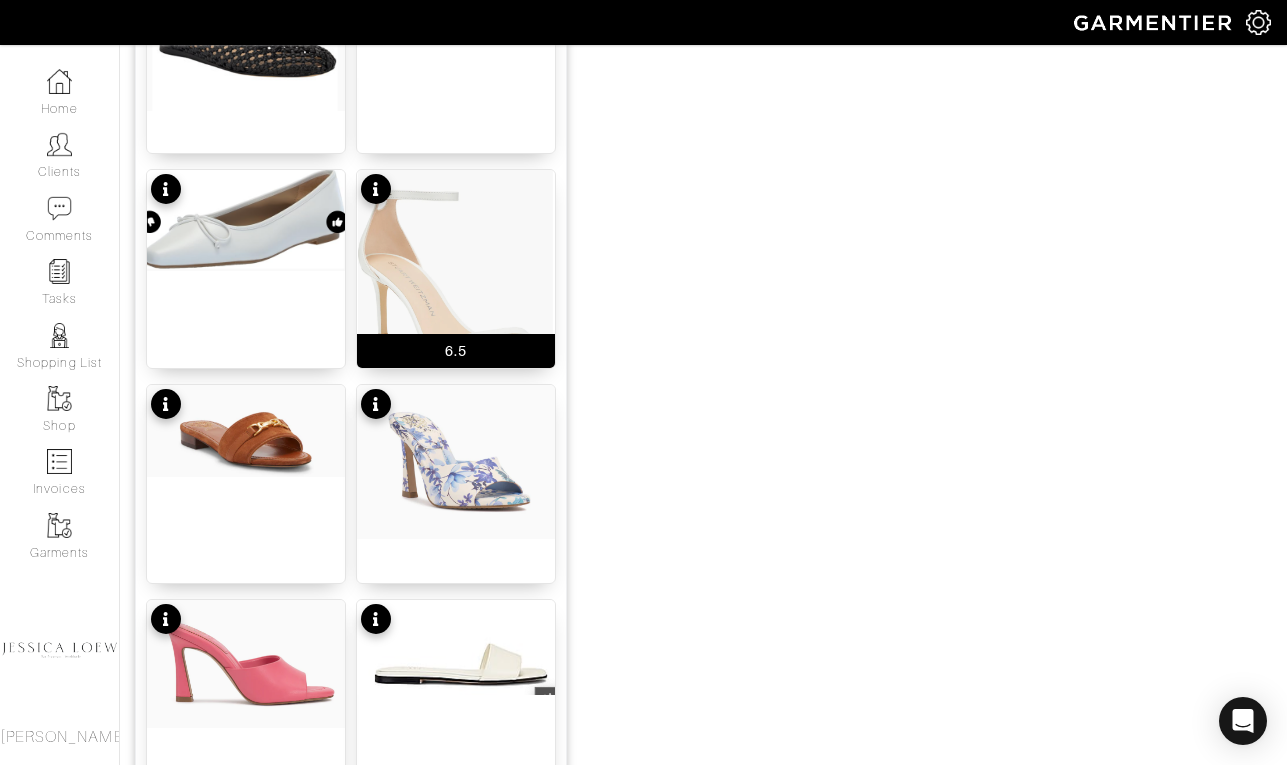scroll, scrollTop: 0, scrollLeft: 0, axis: both 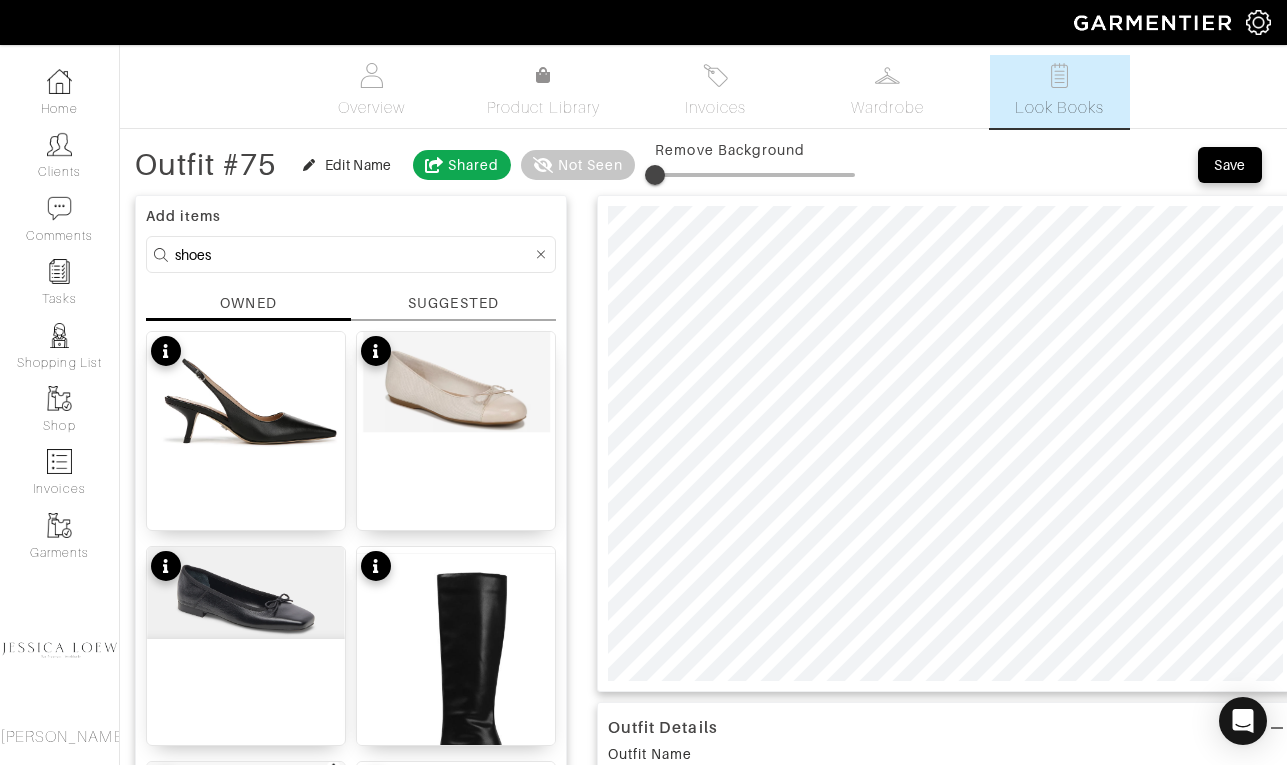 click on "shoes" at bounding box center (353, 254) 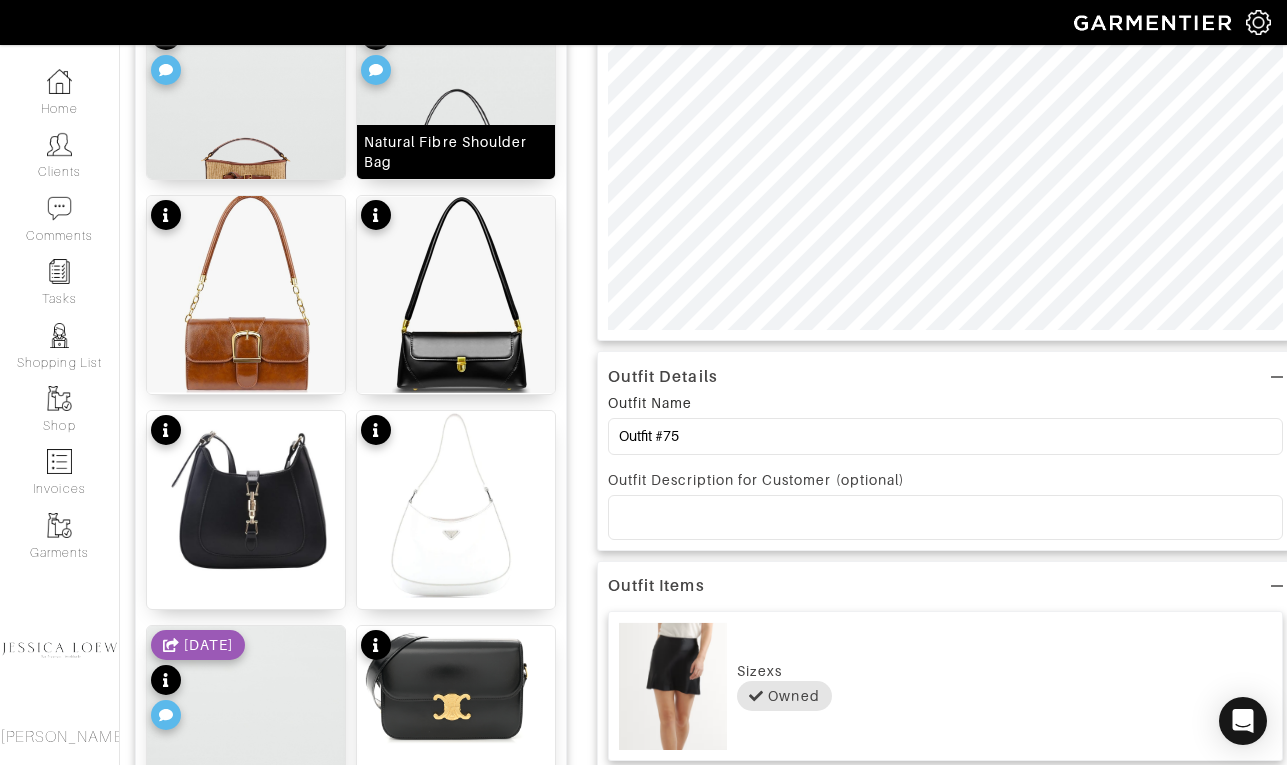 scroll, scrollTop: 358, scrollLeft: 0, axis: vertical 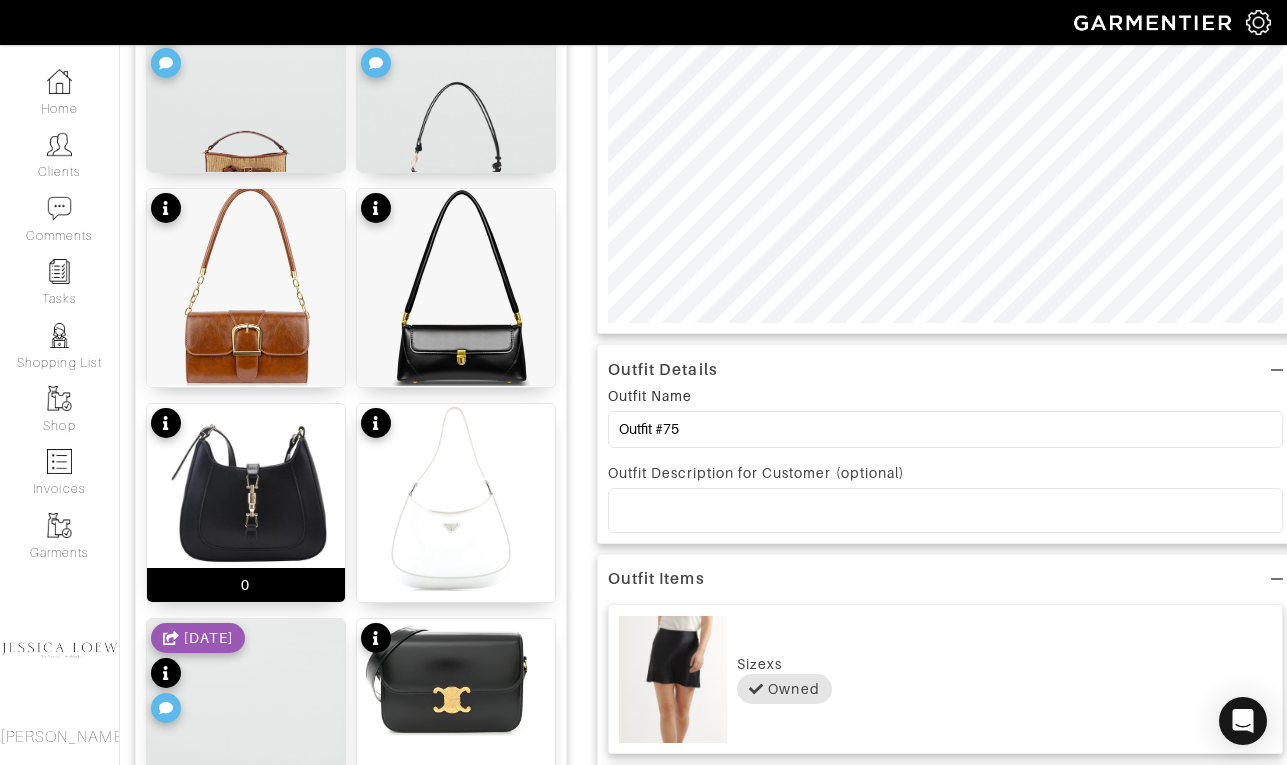 click at bounding box center (246, 489) 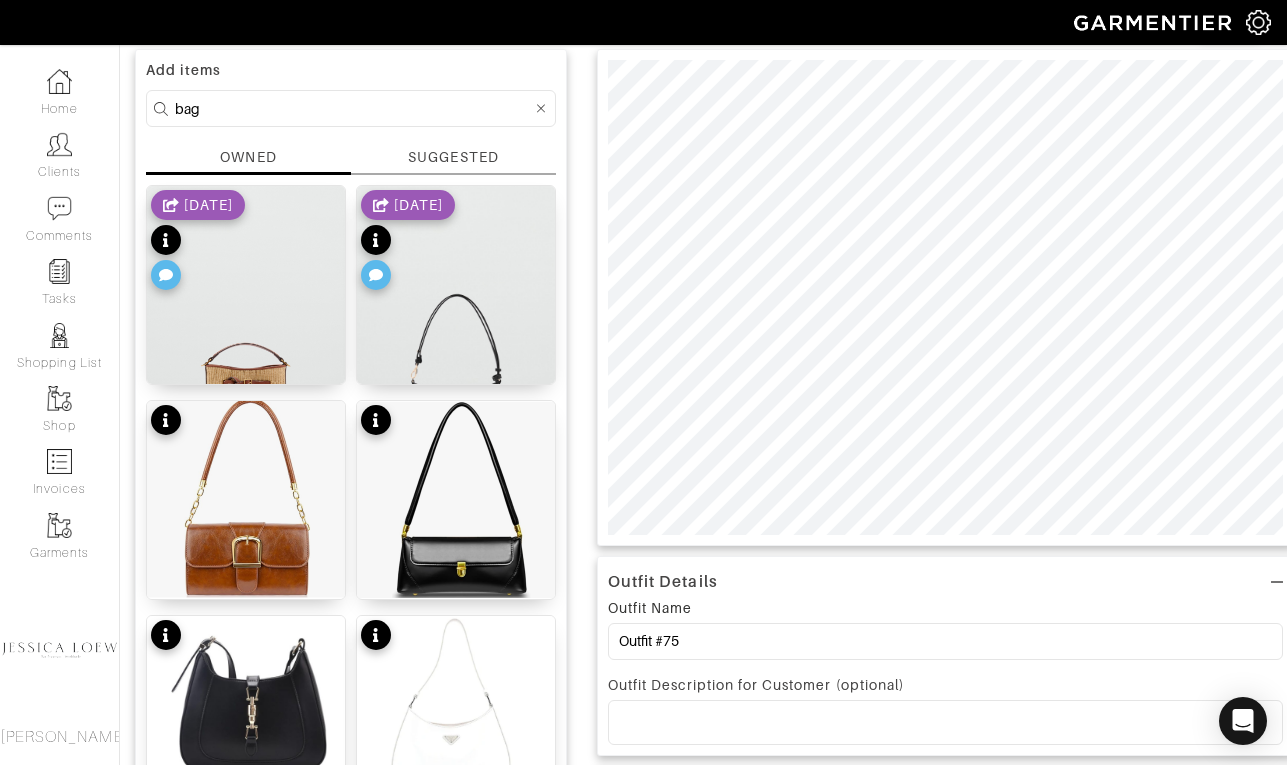 scroll, scrollTop: 111, scrollLeft: 0, axis: vertical 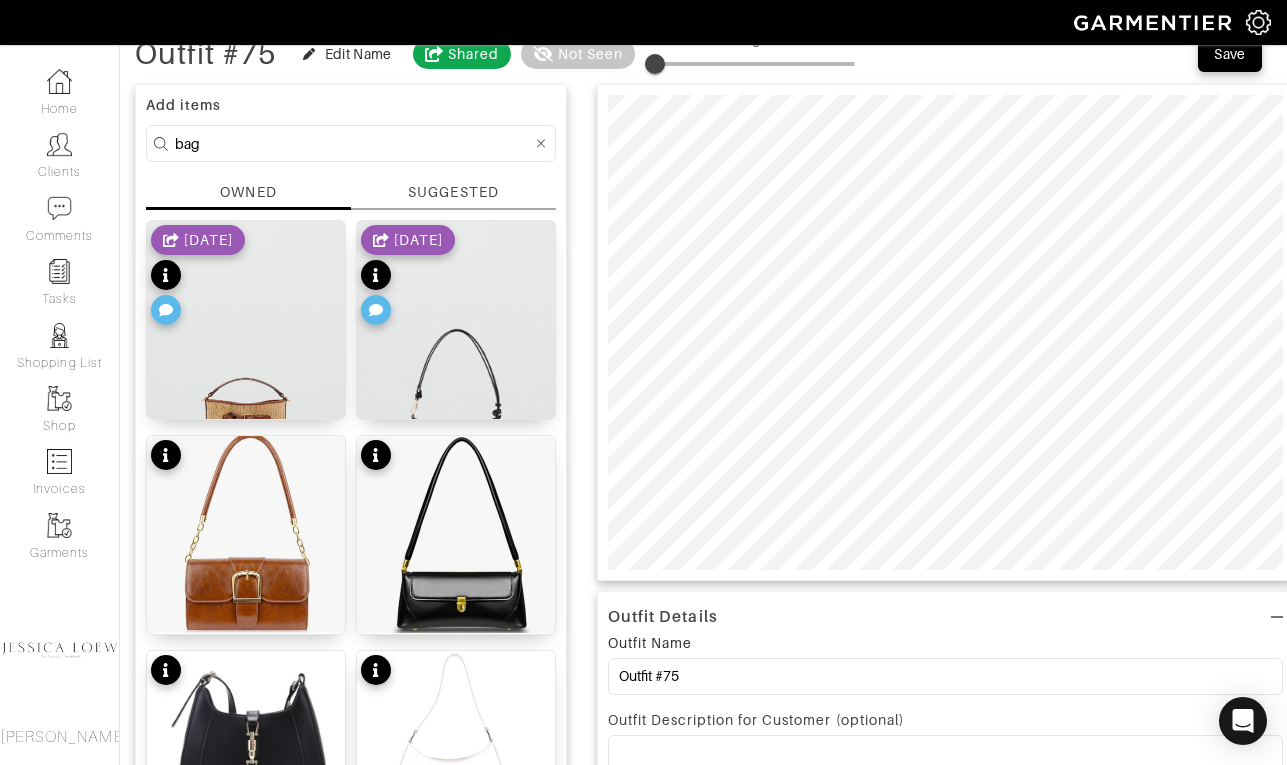 click on "bag" at bounding box center (353, 143) 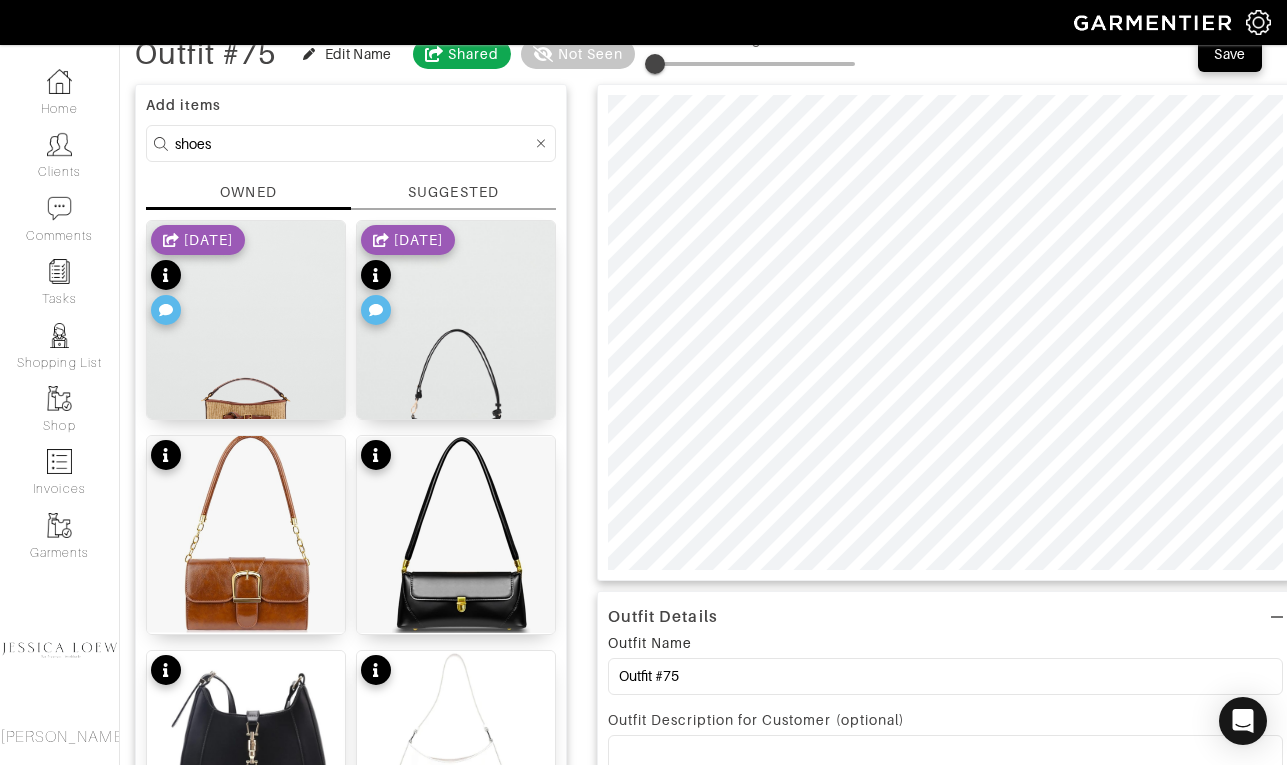 type on "shoes" 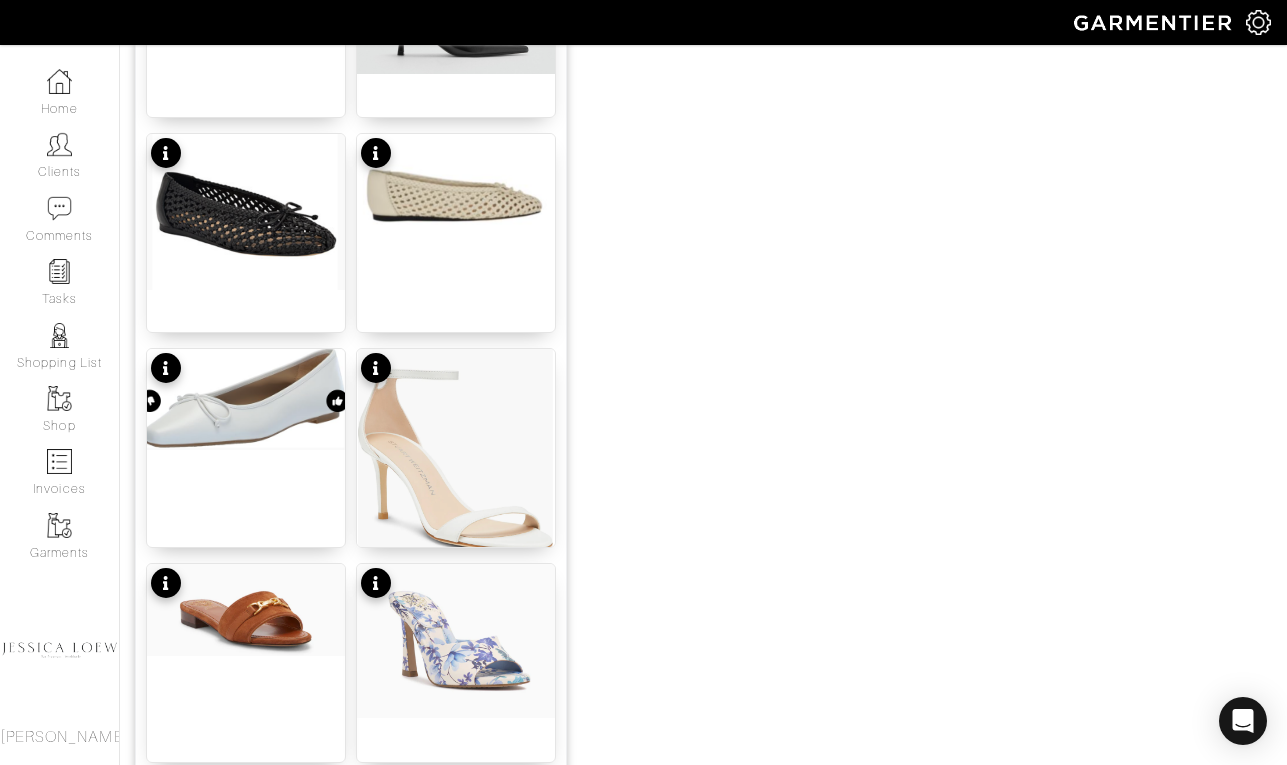 scroll, scrollTop: 2505, scrollLeft: 0, axis: vertical 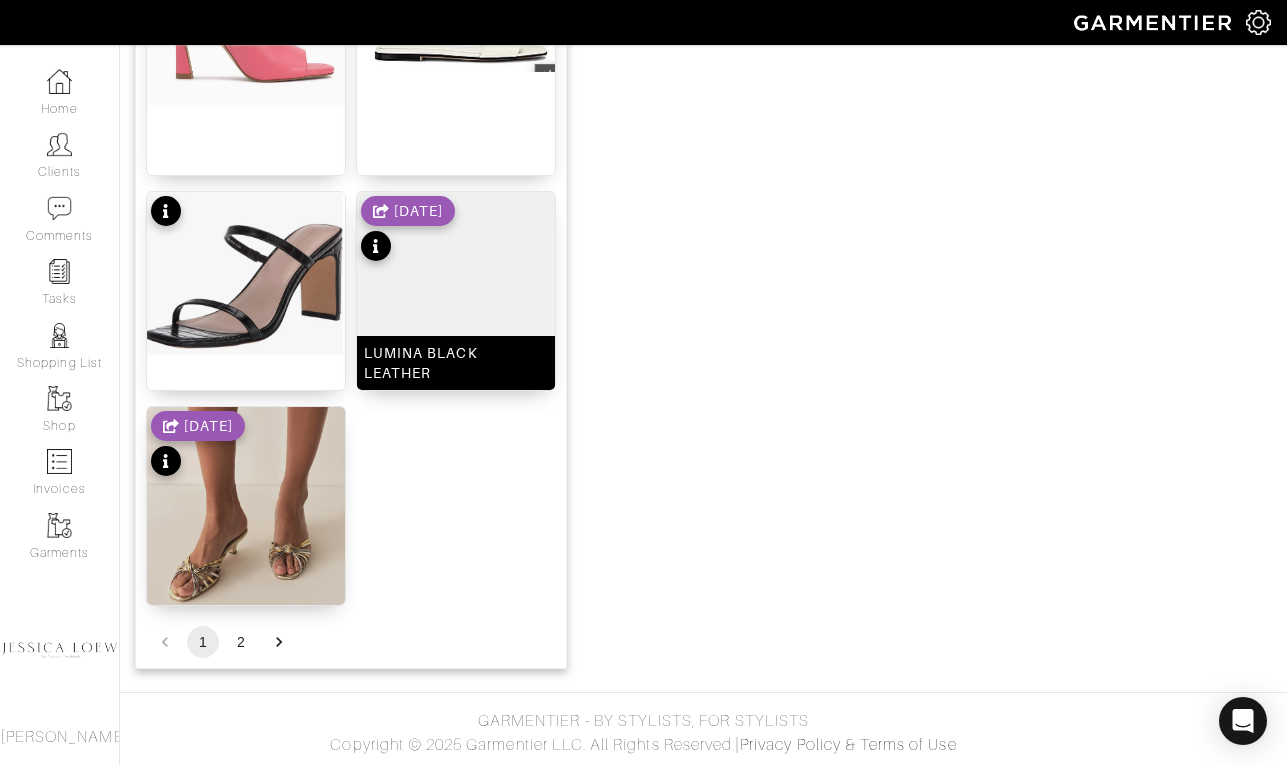 click at bounding box center (456, 316) 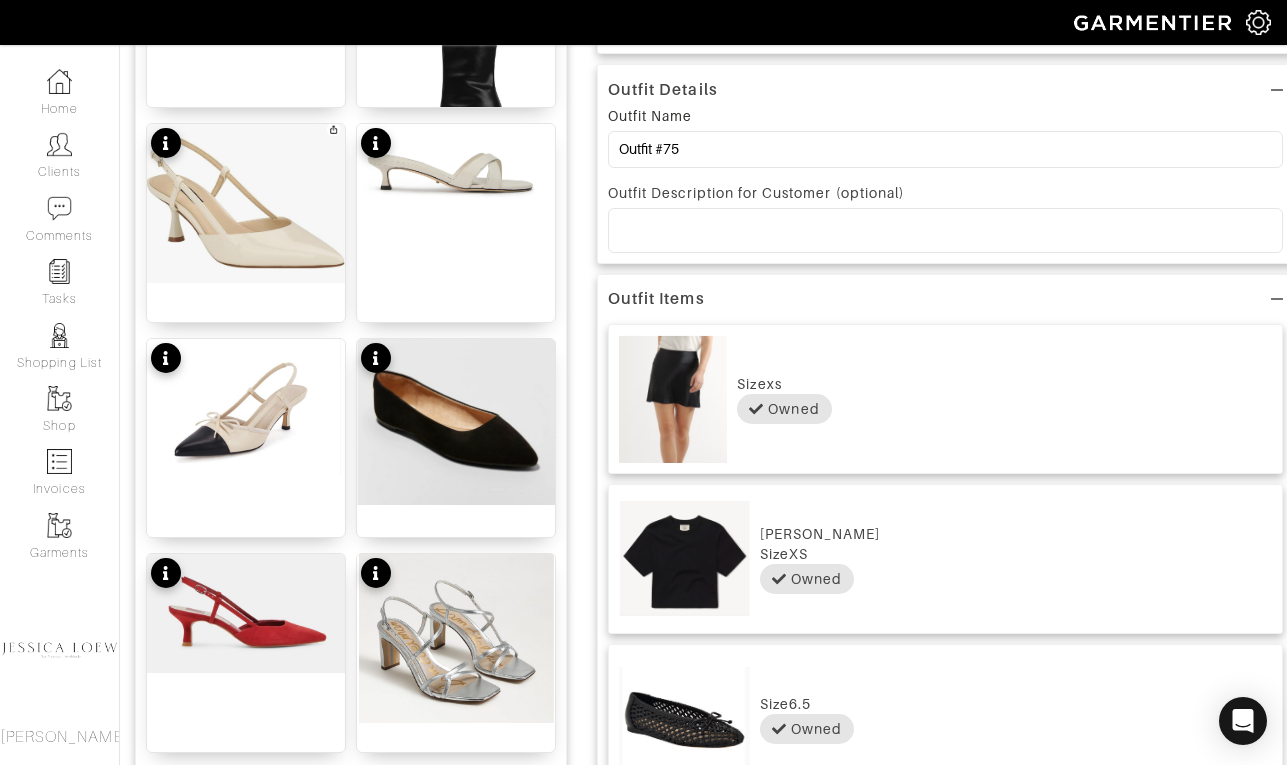 scroll, scrollTop: 0, scrollLeft: 0, axis: both 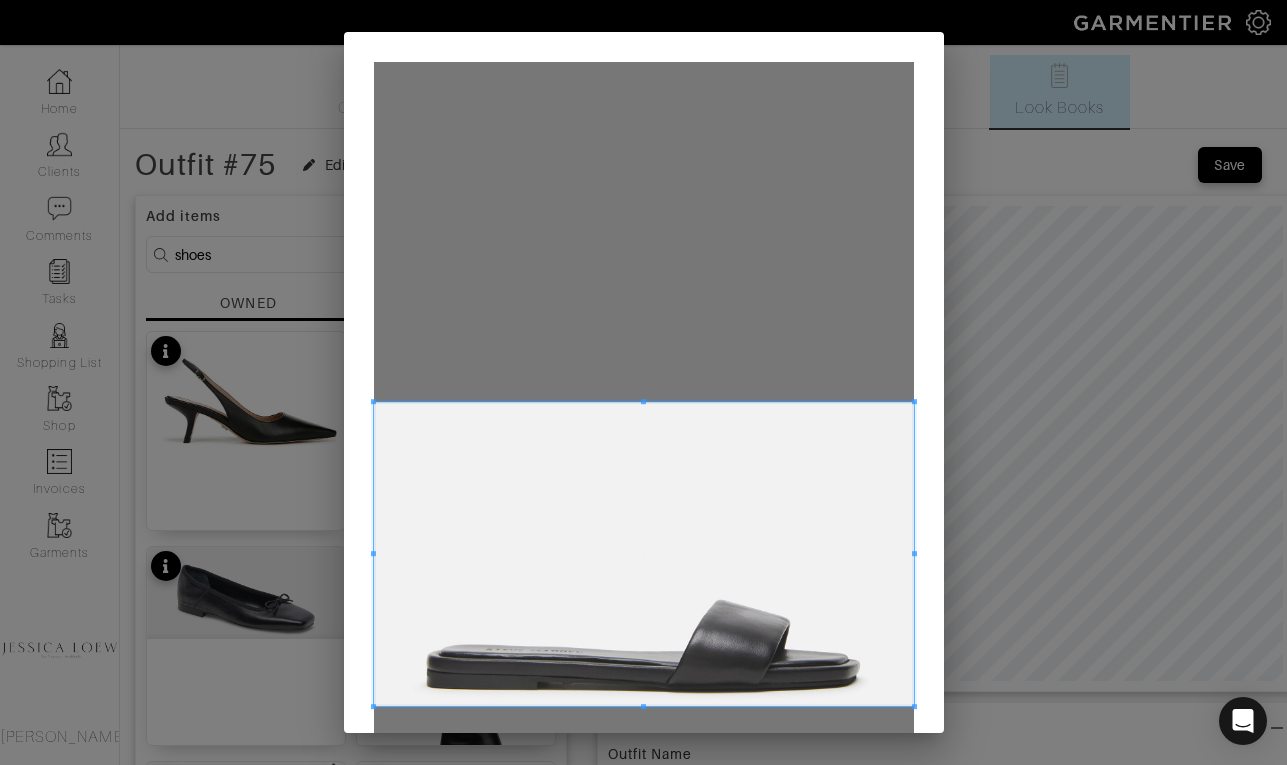 click at bounding box center (644, 554) 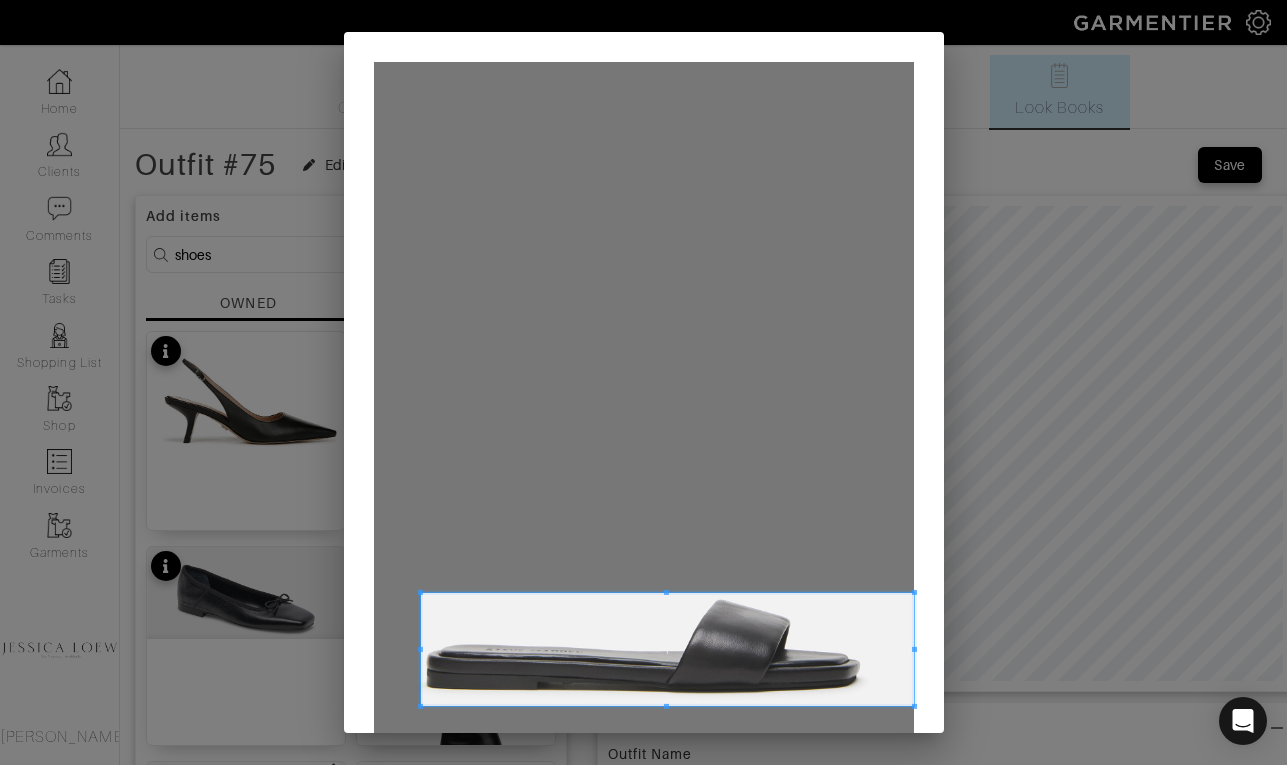 click at bounding box center [419, 592] 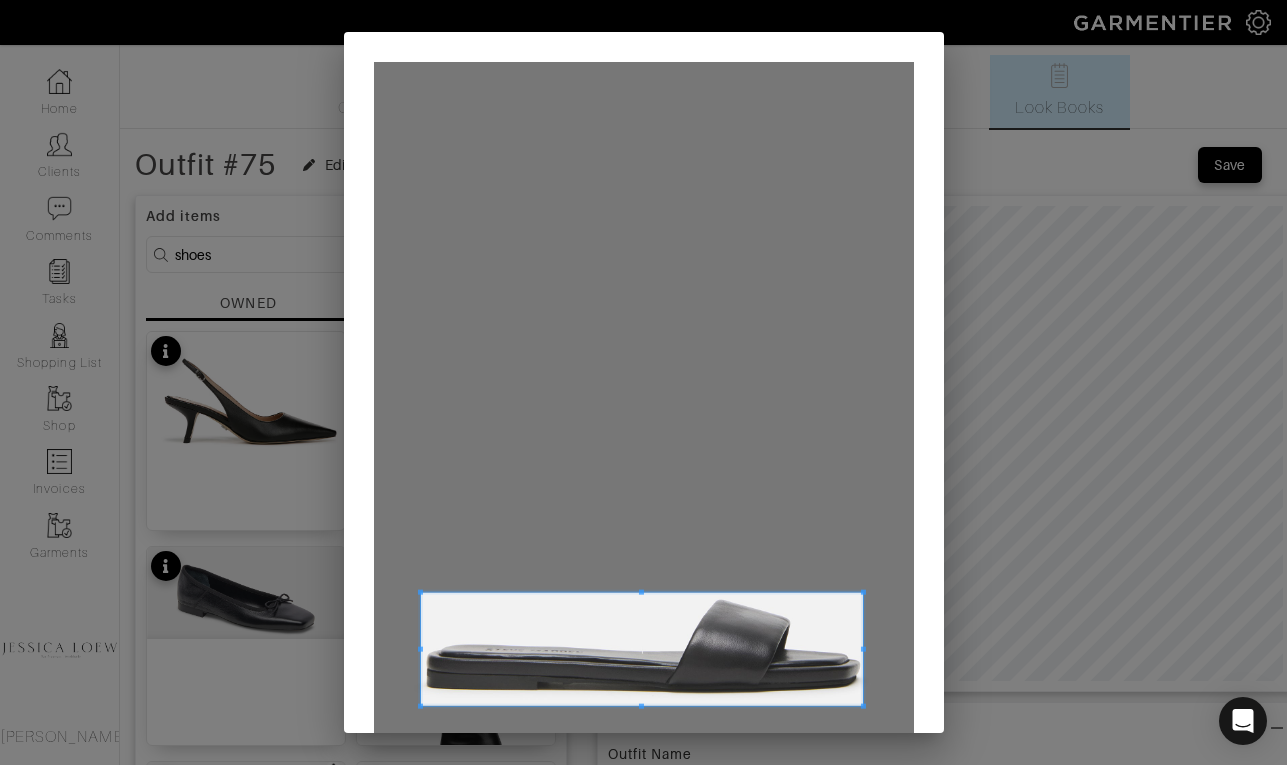 click at bounding box center [863, 648] 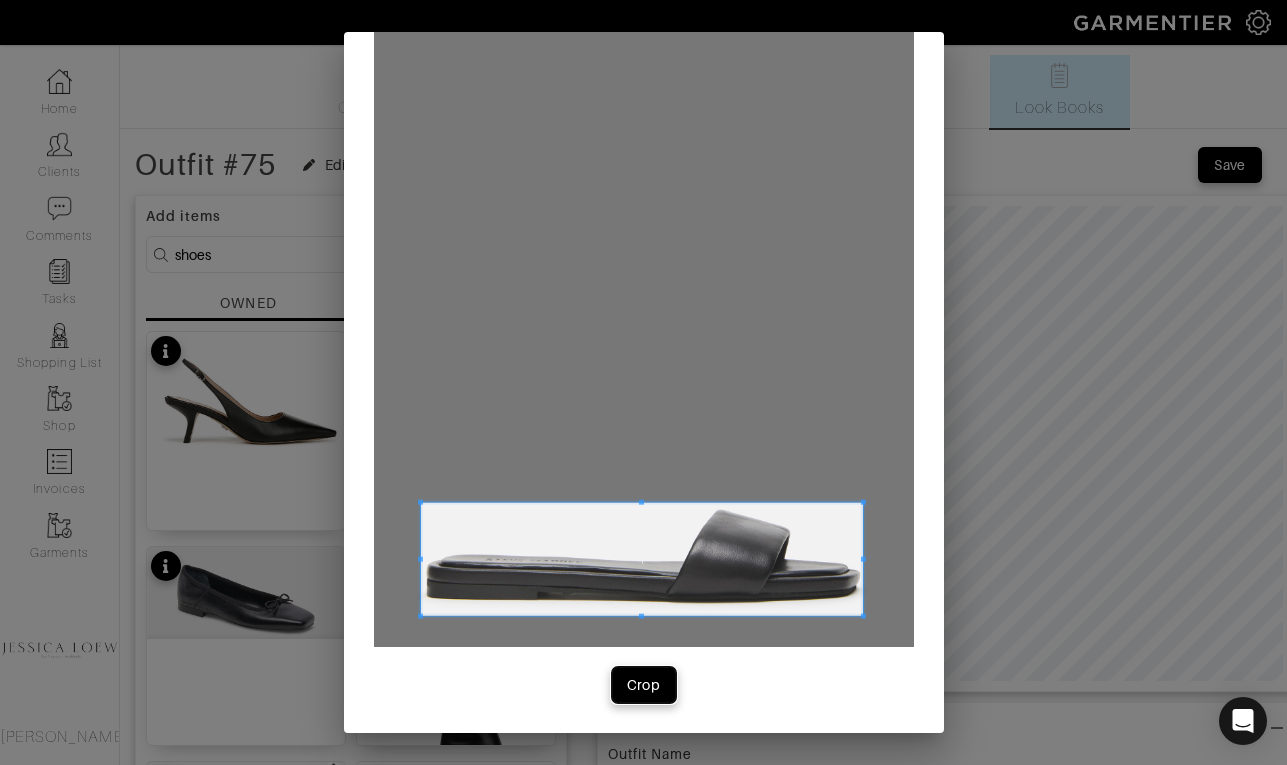 click on "Crop" at bounding box center [644, 685] 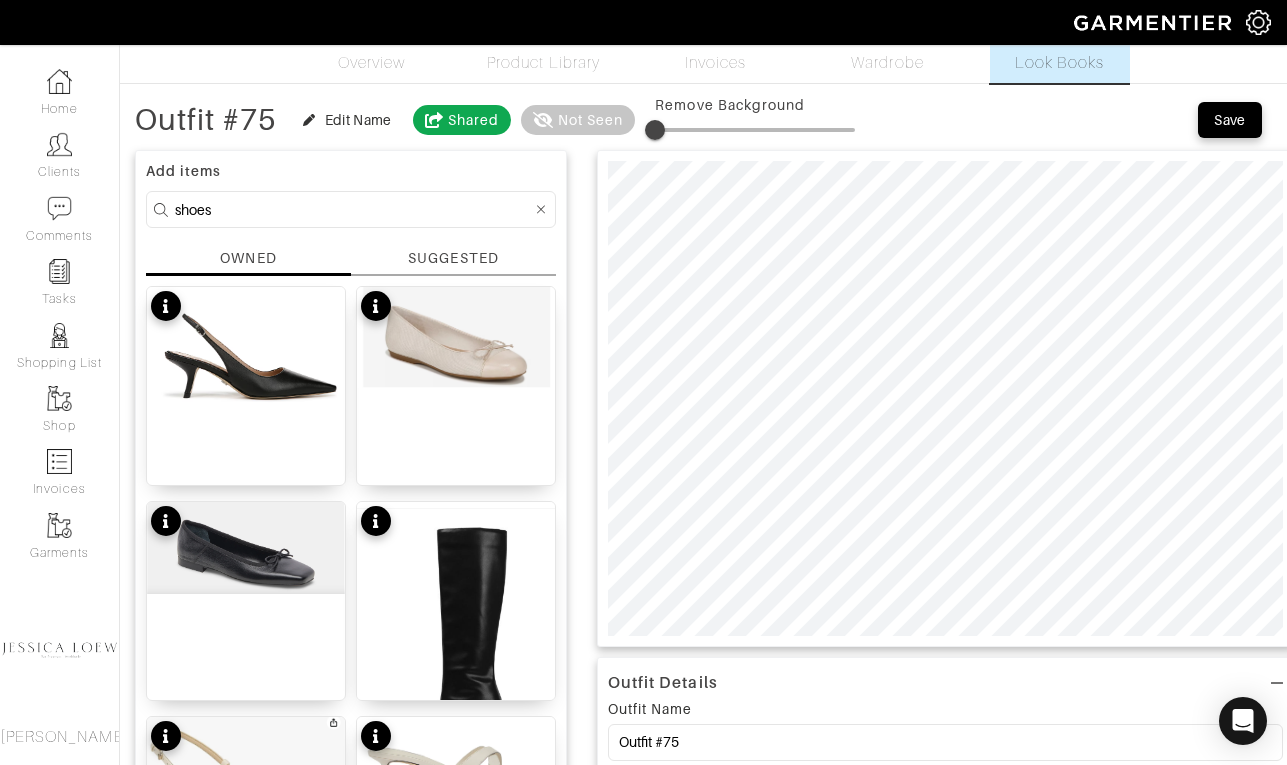 scroll, scrollTop: 61, scrollLeft: 0, axis: vertical 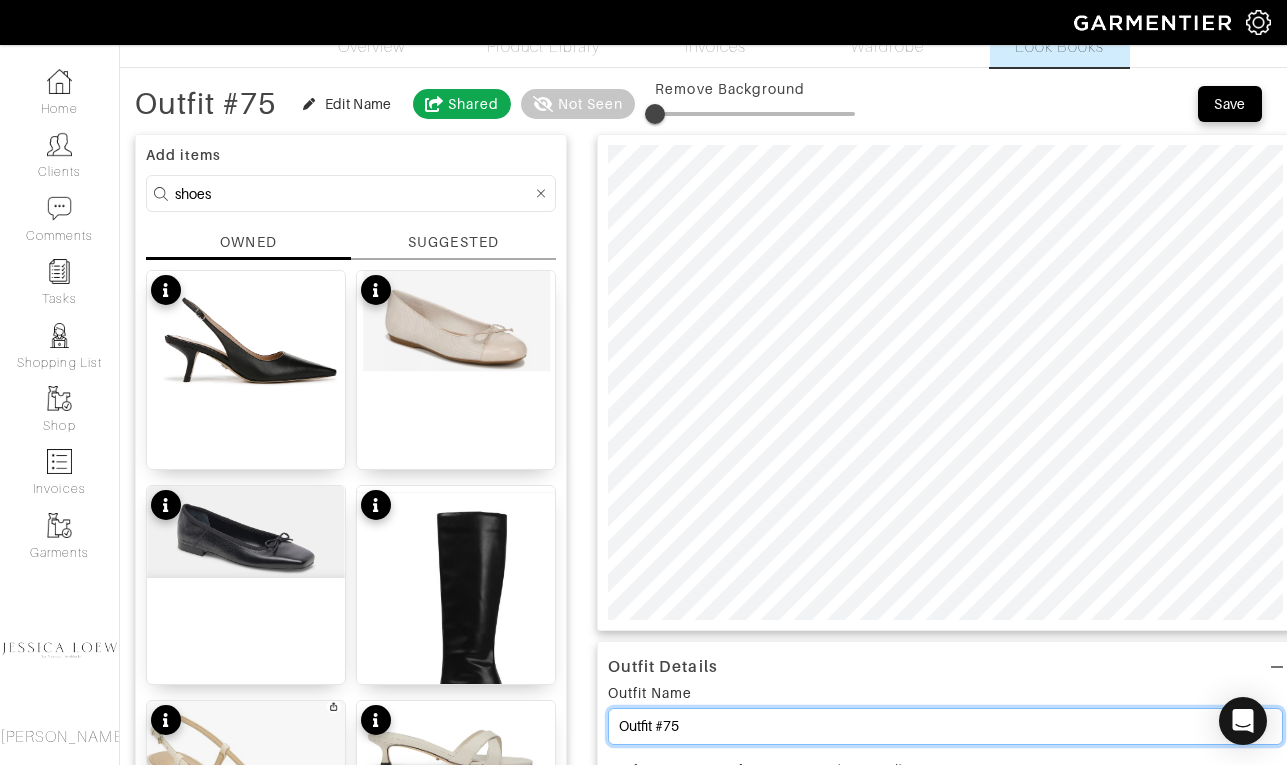 click on "Outfit #75" at bounding box center [945, 726] 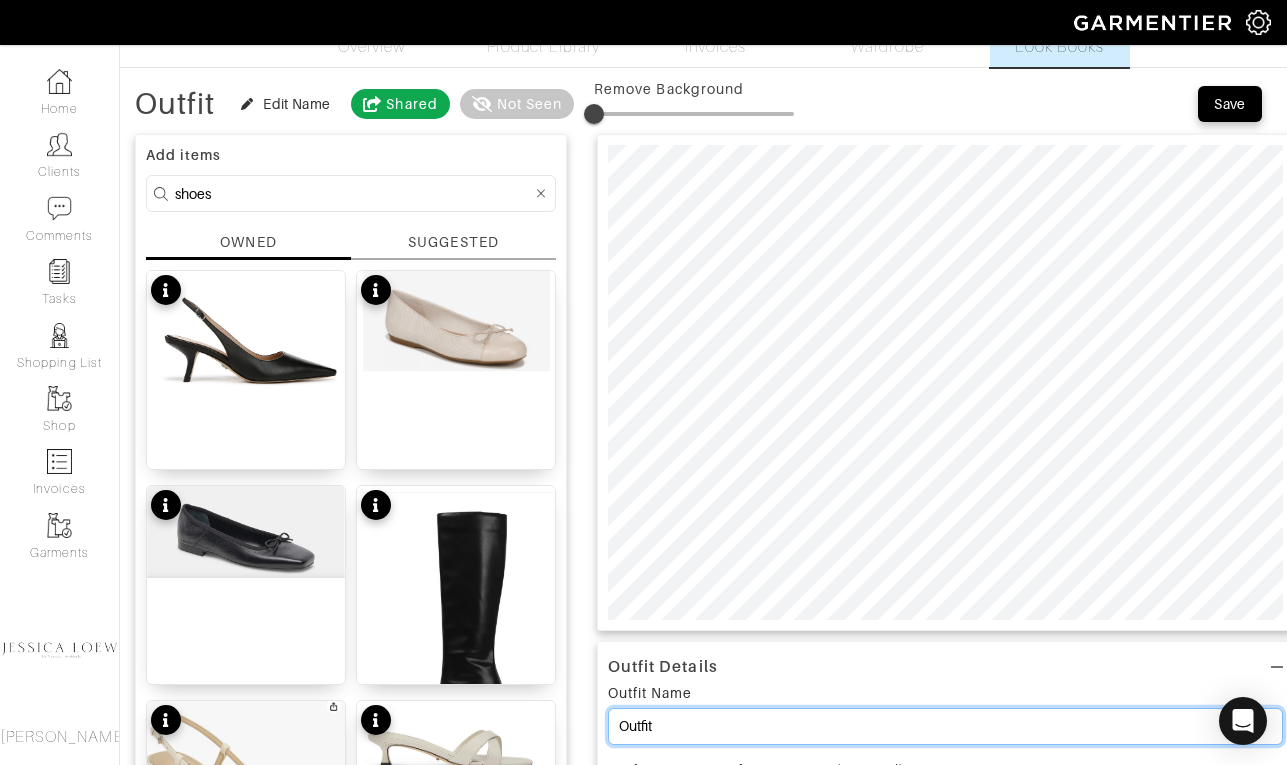 type on "Outfit" 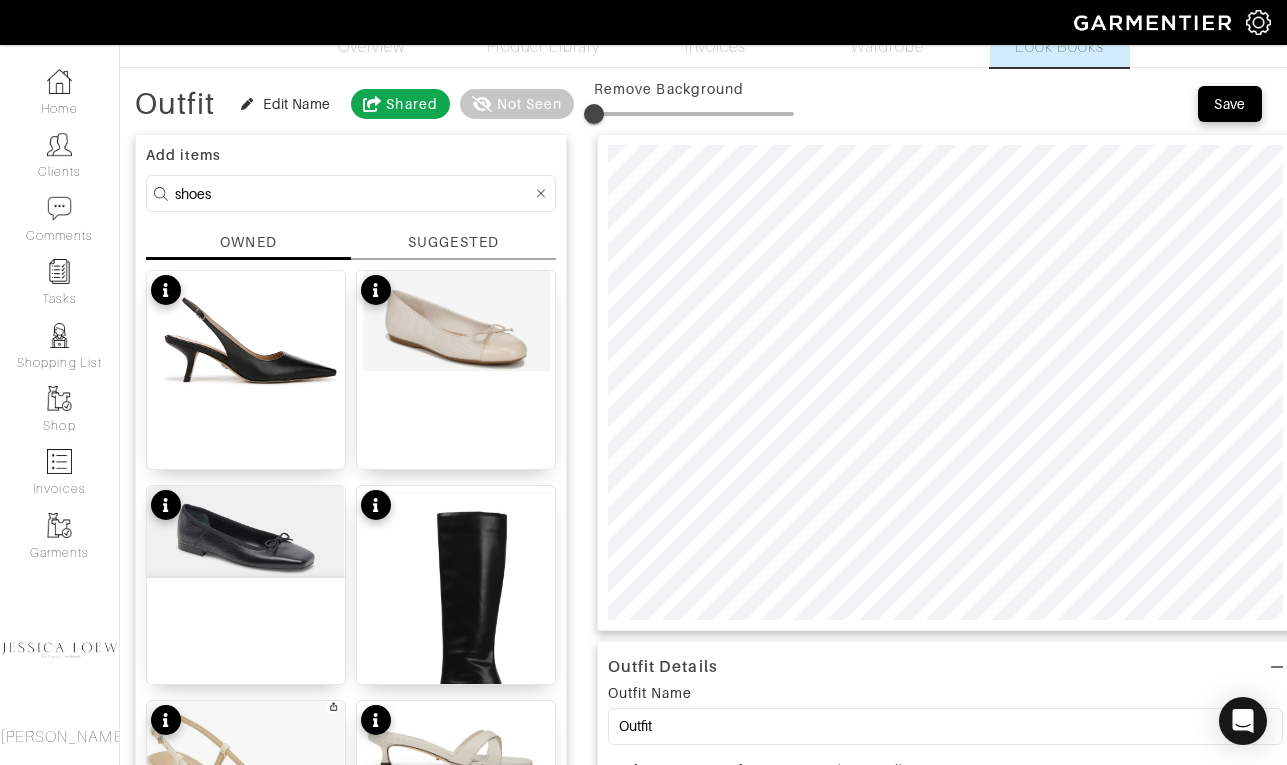 click on "shoes" at bounding box center (353, 193) 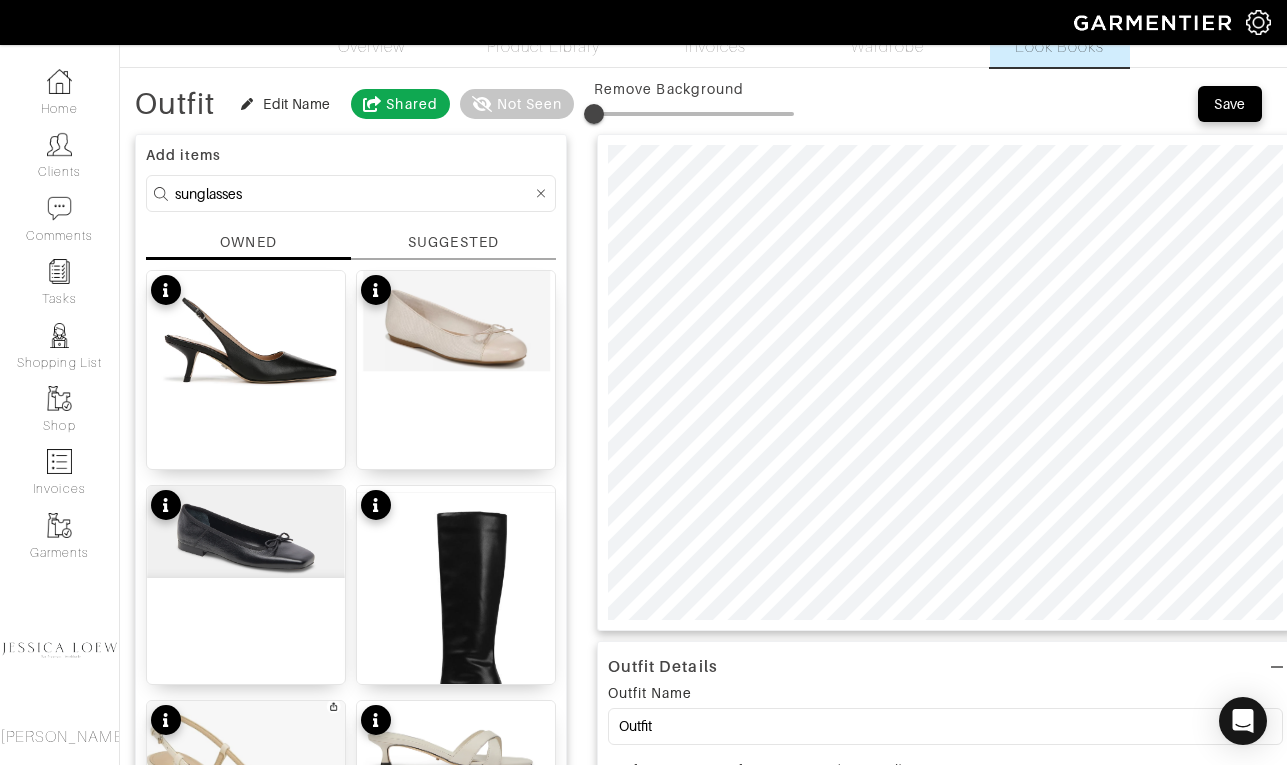 type on "sunglasses" 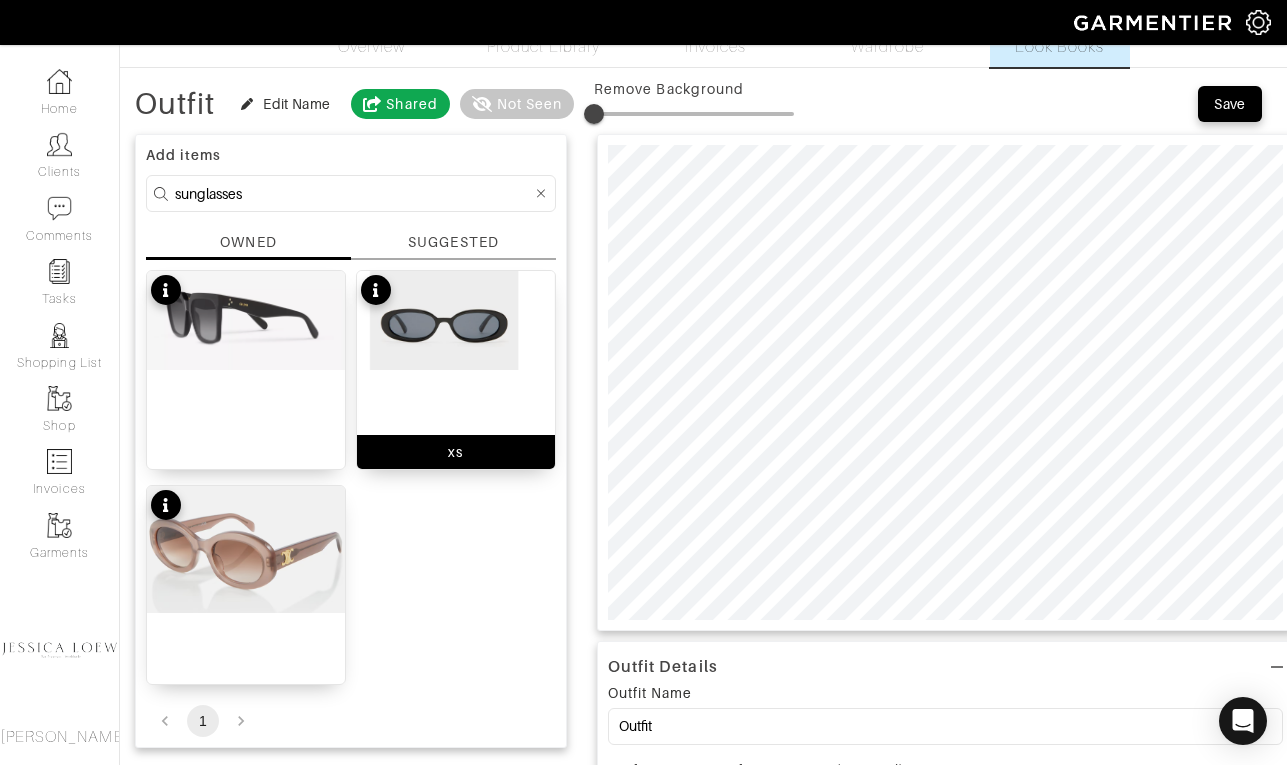 click at bounding box center (456, 320) 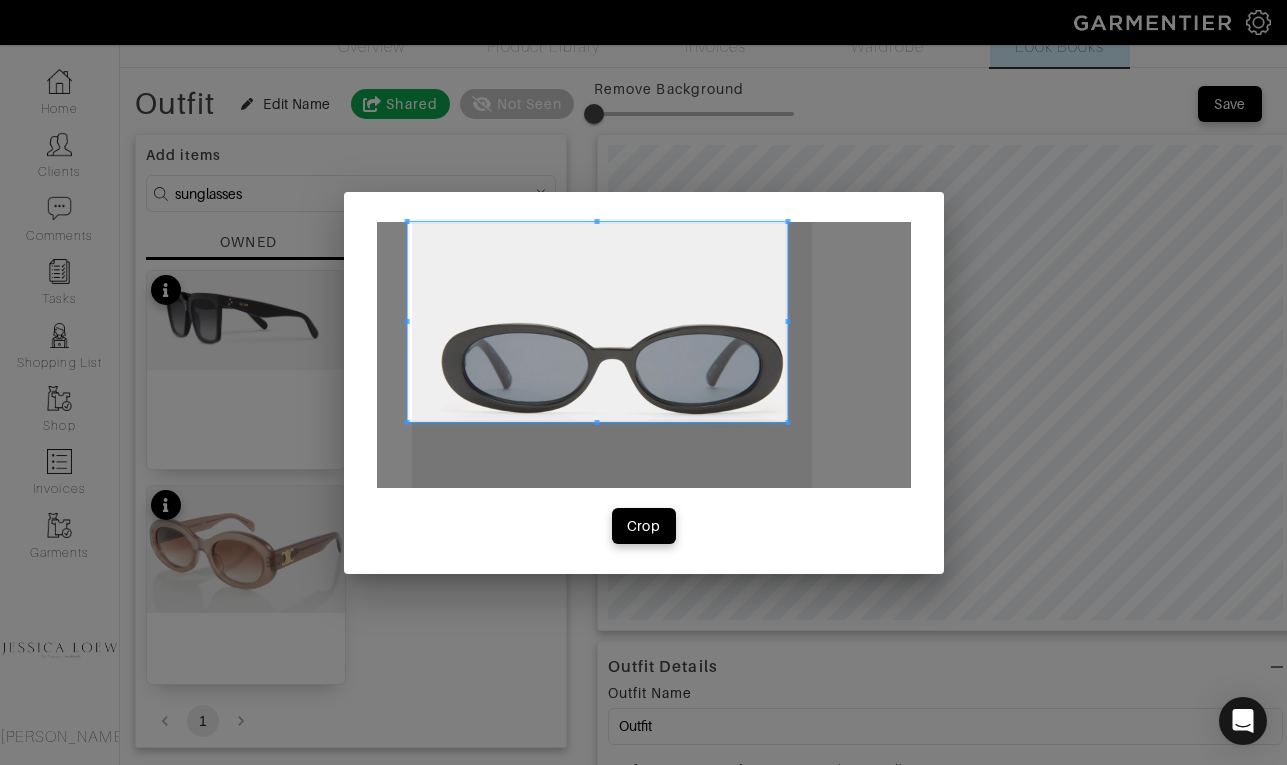 click at bounding box center [787, 422] 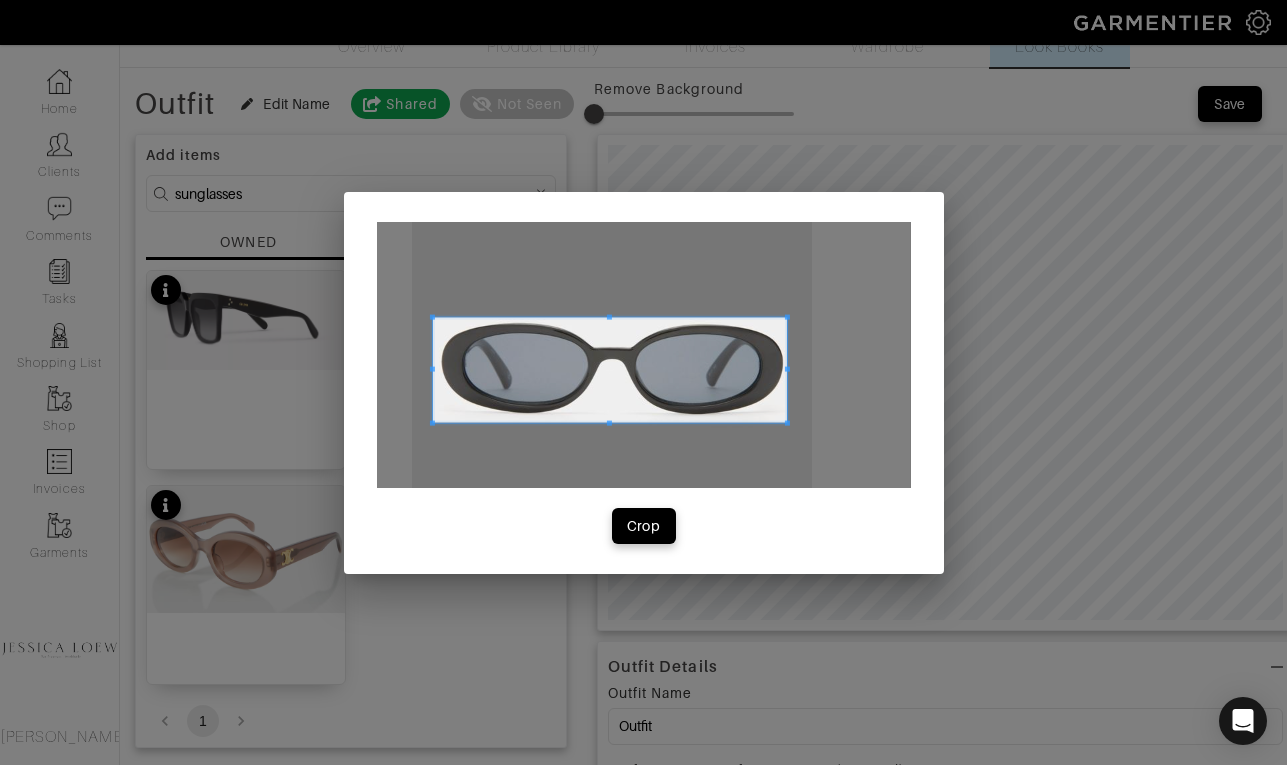 click at bounding box center [431, 316] 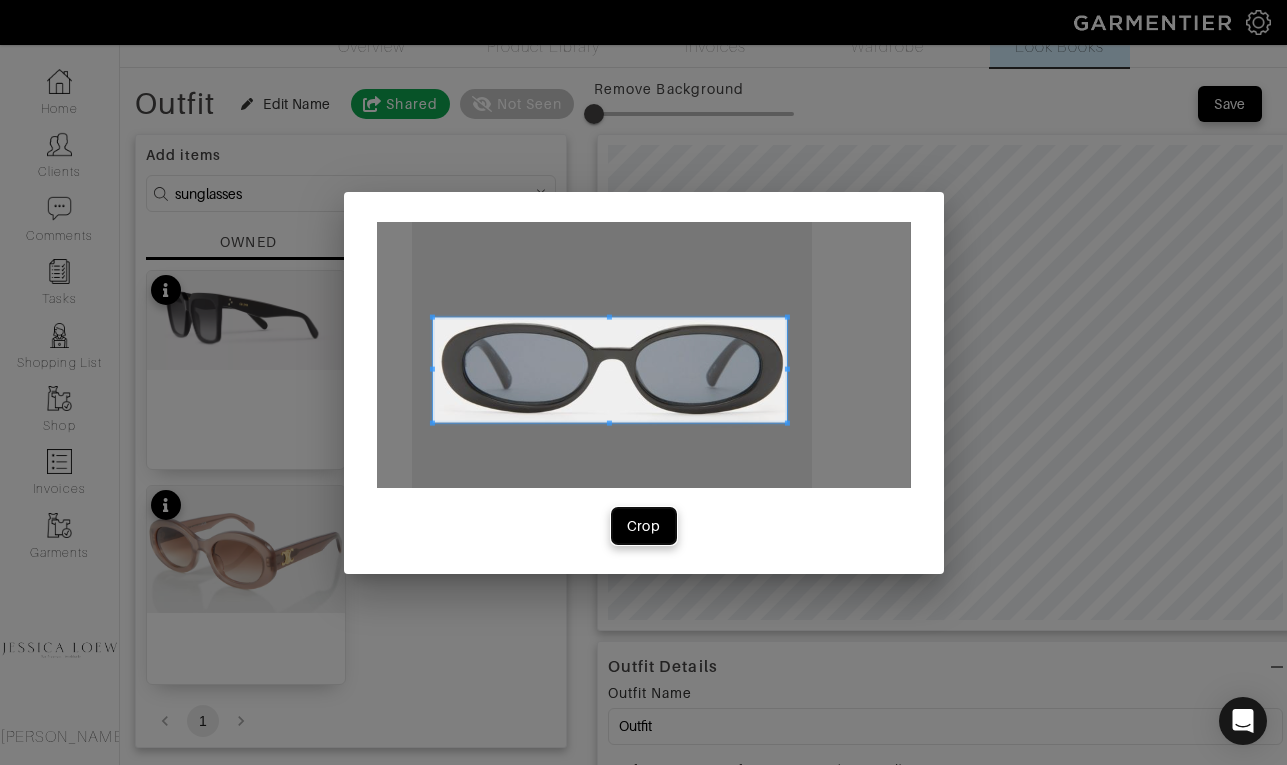 click on "Crop" at bounding box center [644, 526] 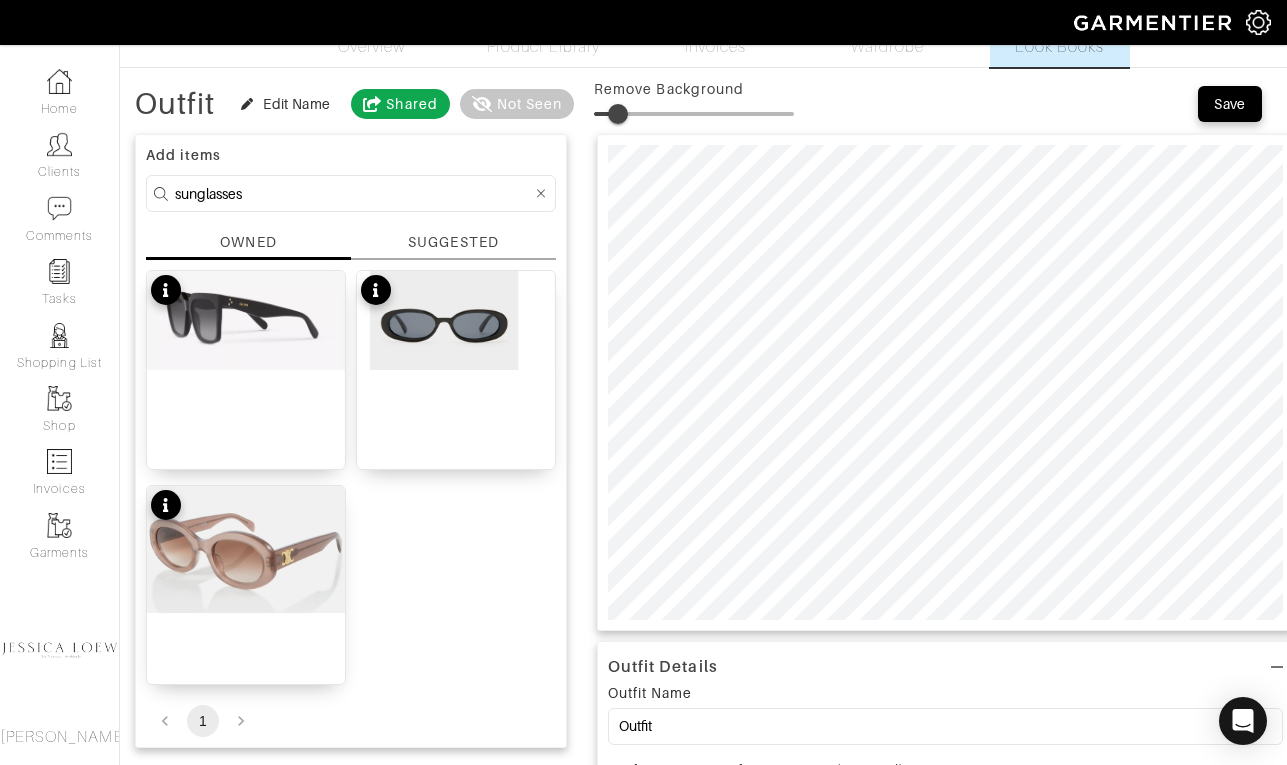 click at bounding box center (618, 114) 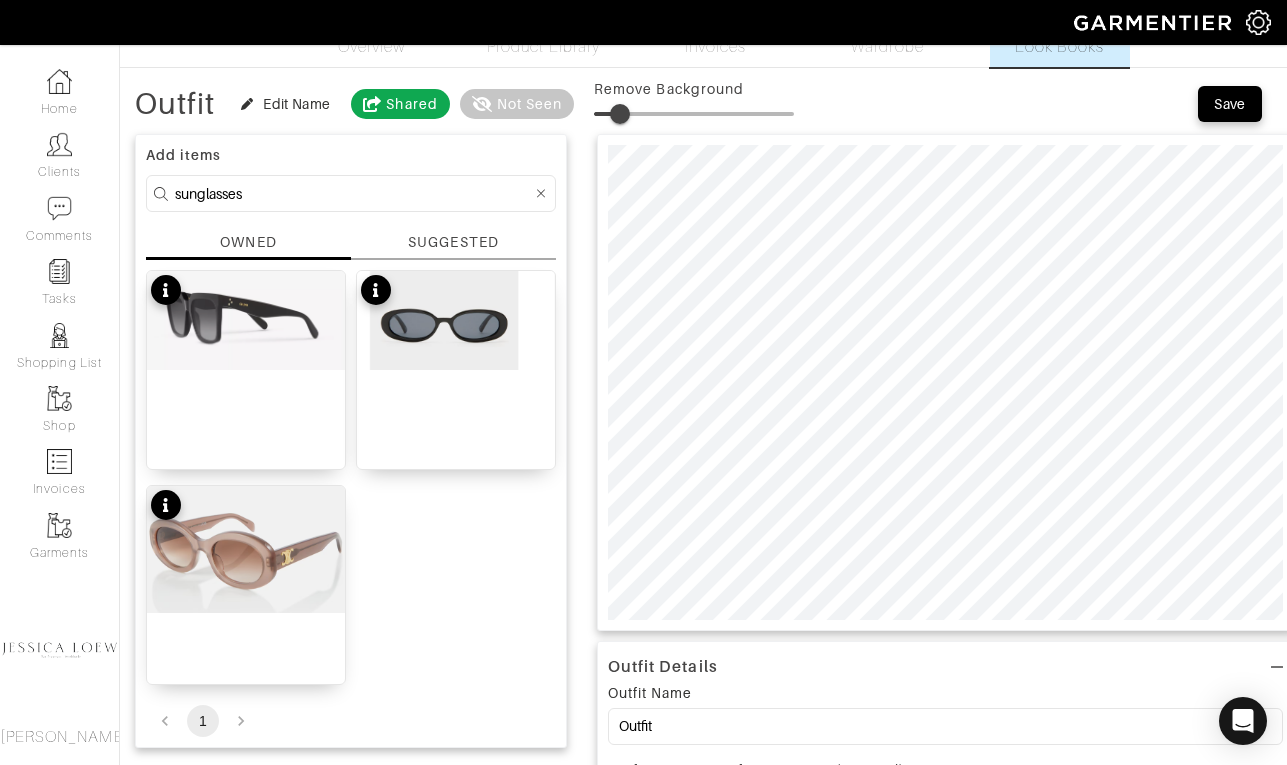 click at bounding box center (620, 114) 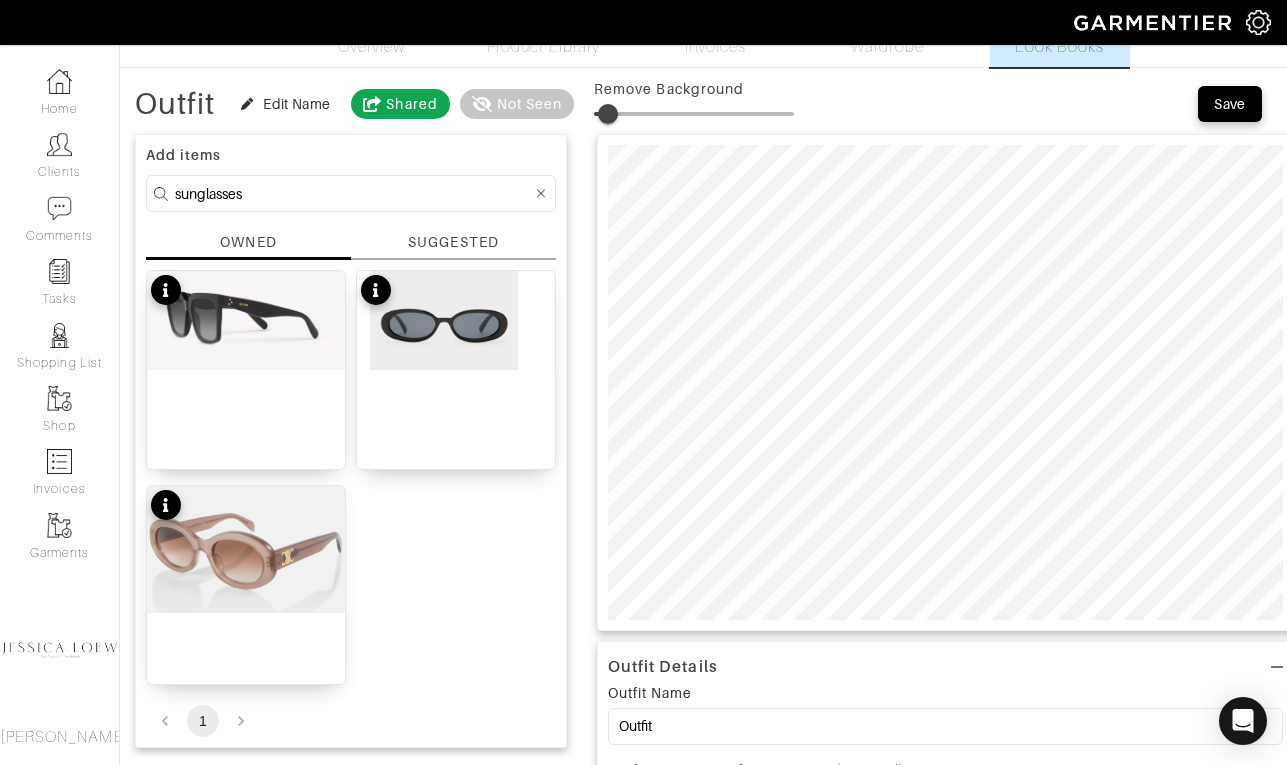 type on "10" 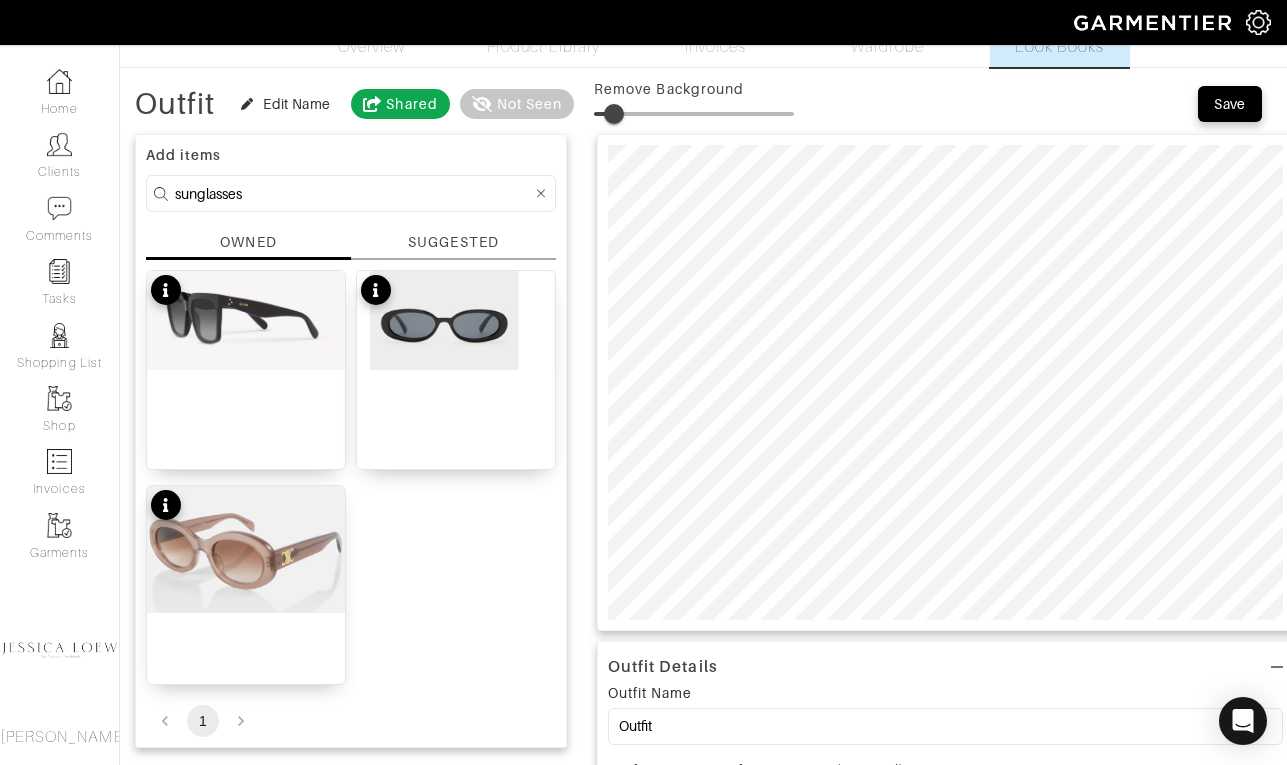 click at bounding box center (614, 114) 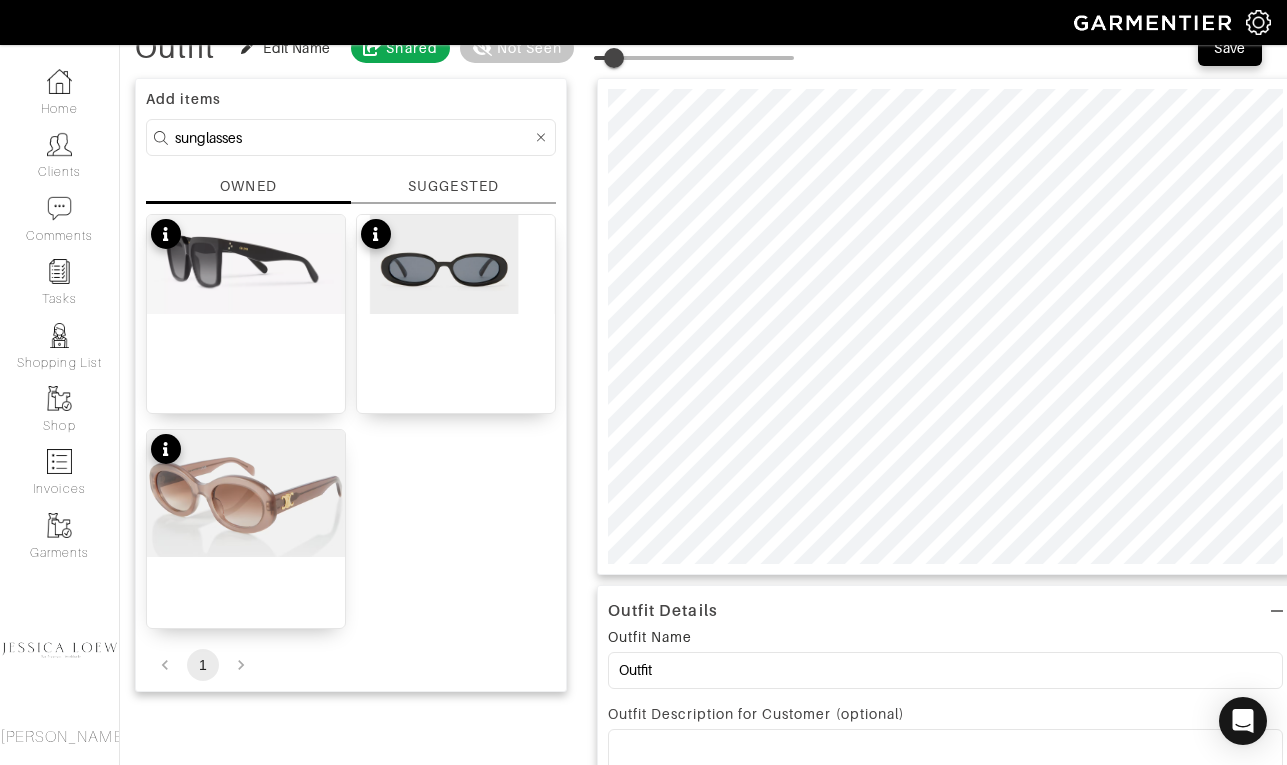 scroll, scrollTop: 0, scrollLeft: 0, axis: both 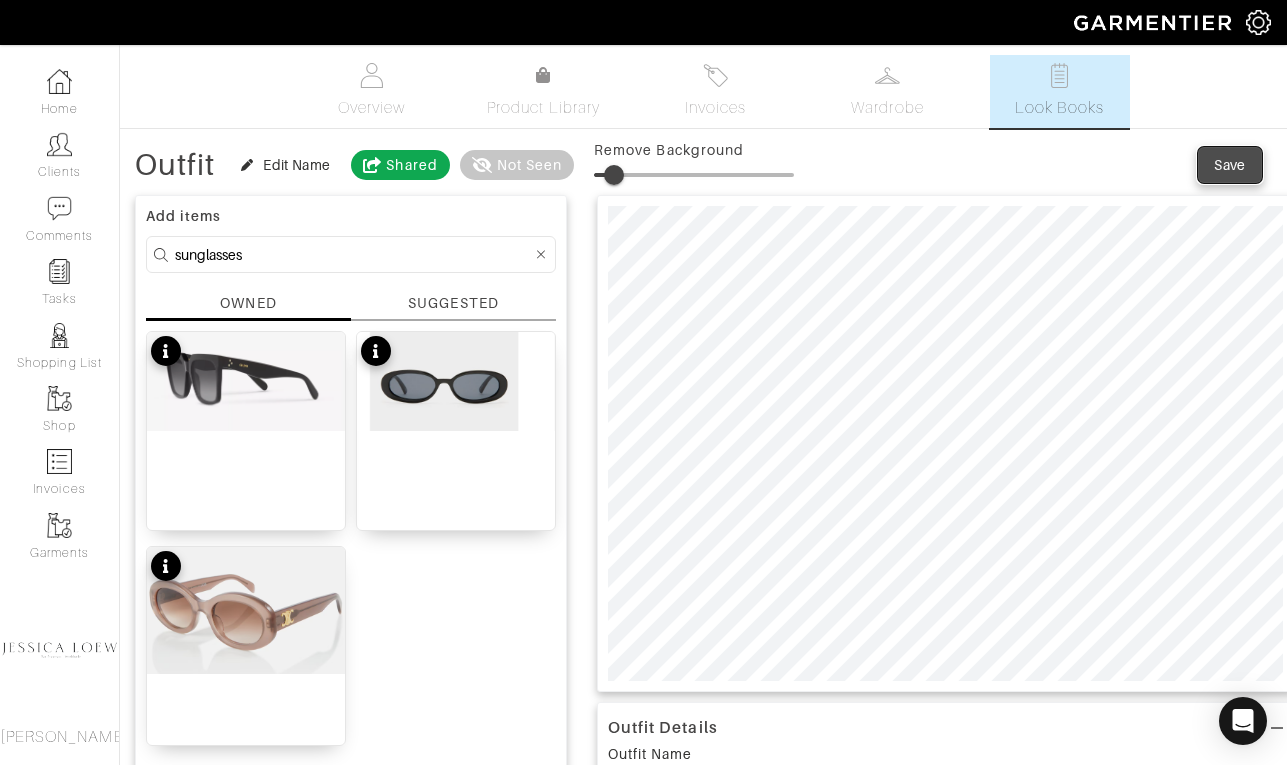 click on "Save" at bounding box center (1230, 165) 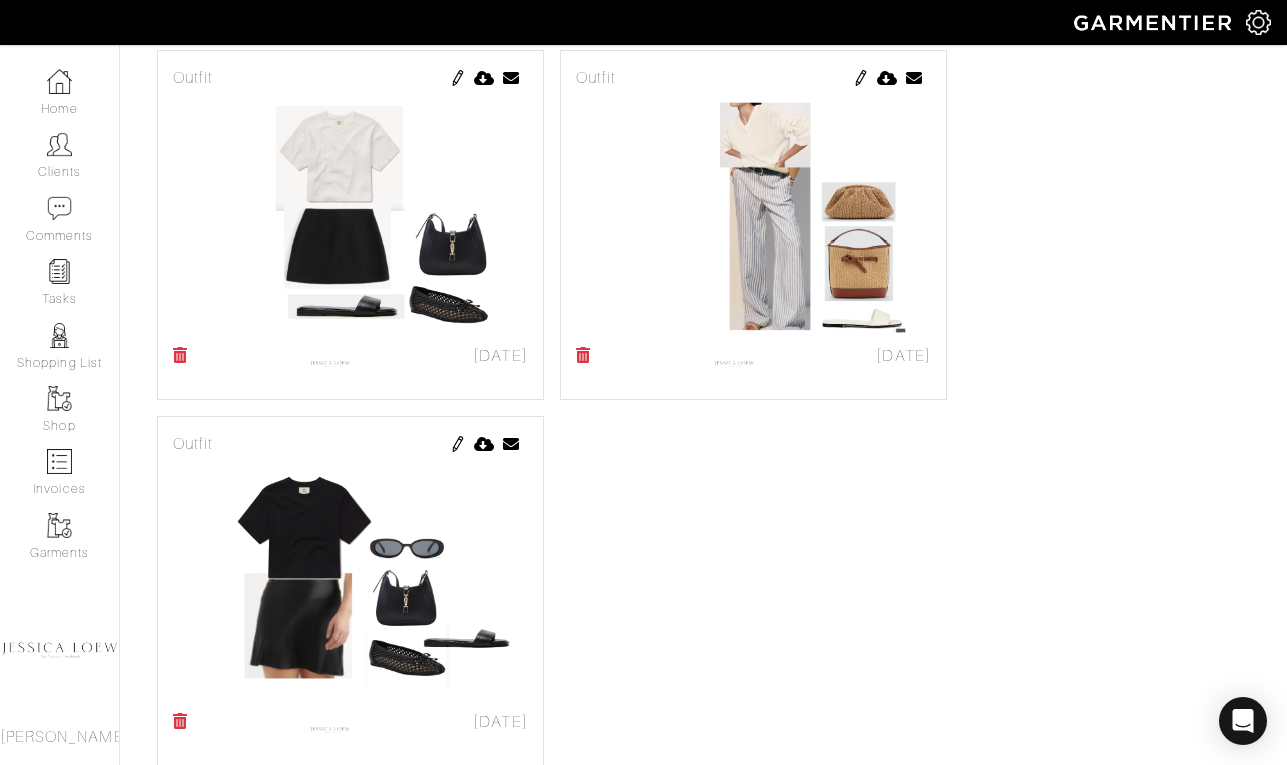 scroll, scrollTop: 7415, scrollLeft: 0, axis: vertical 